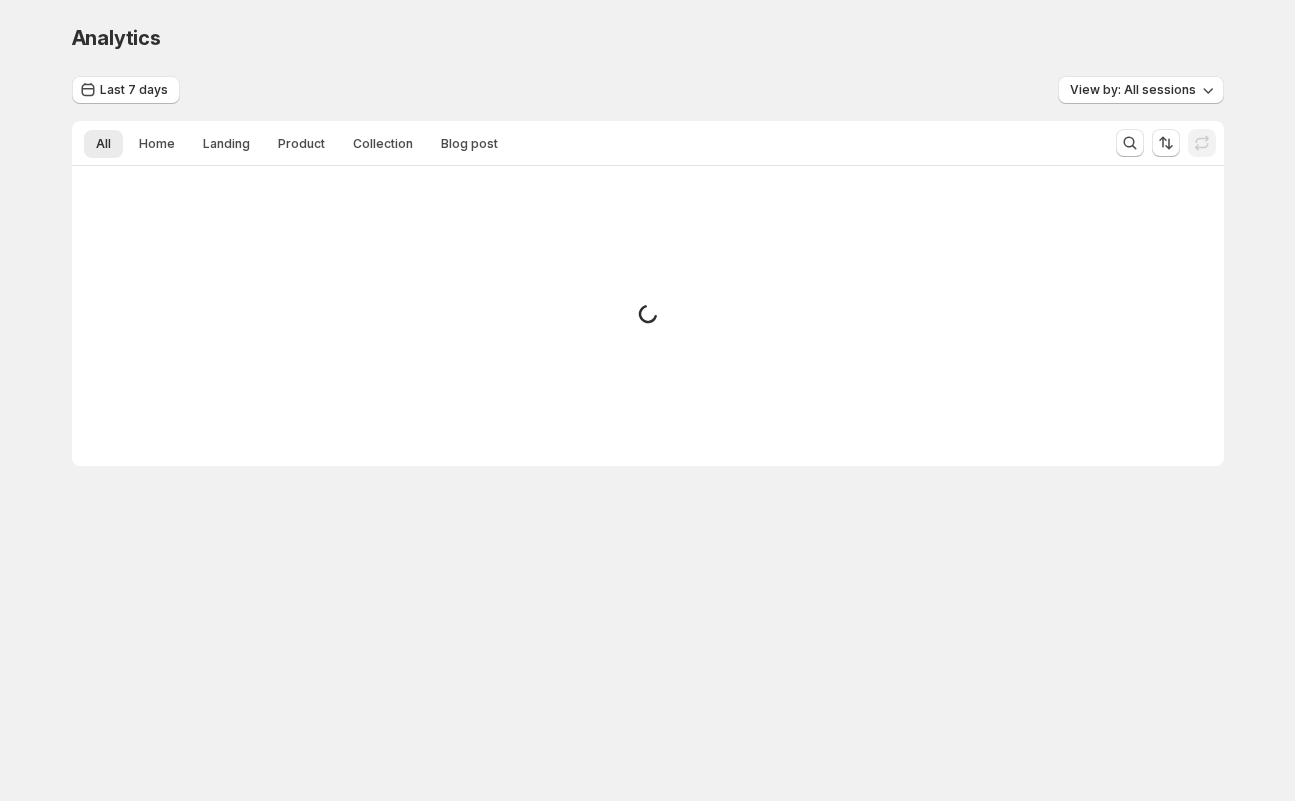scroll, scrollTop: 0, scrollLeft: 0, axis: both 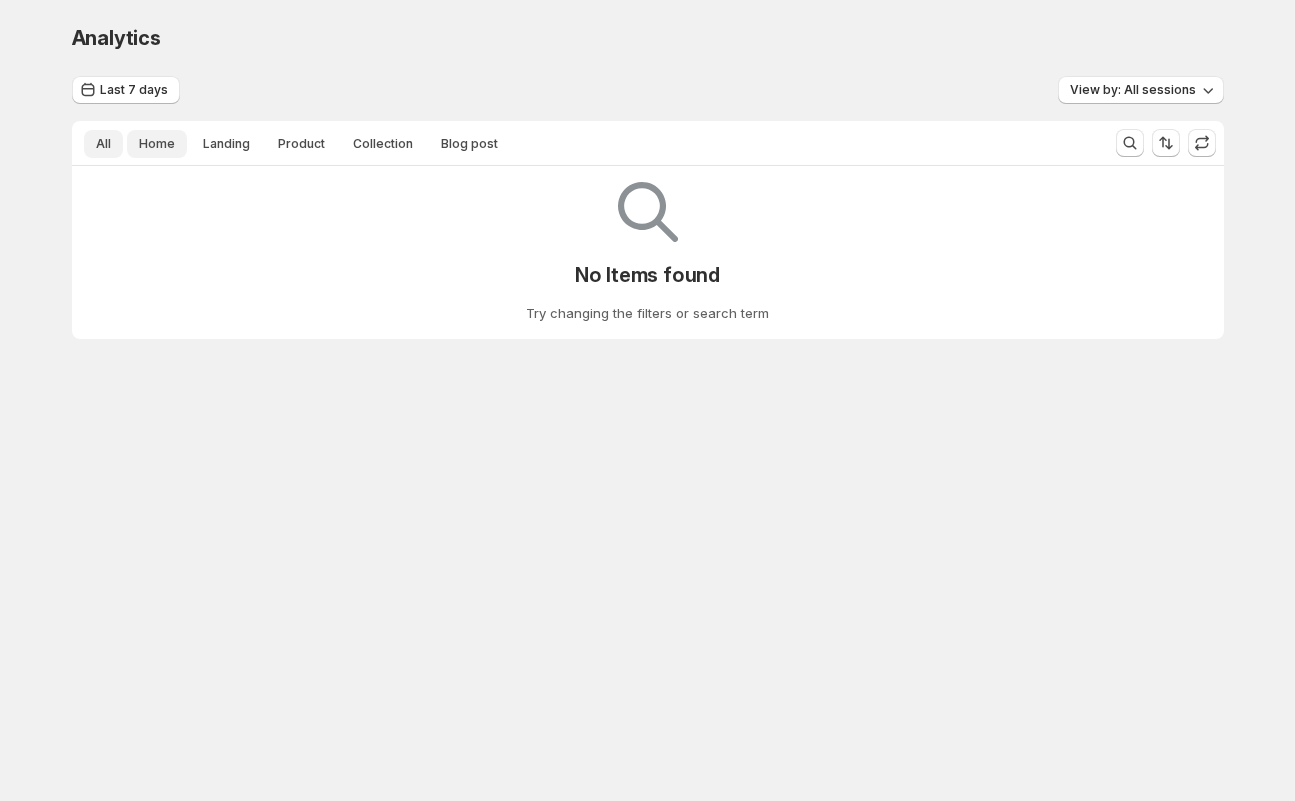 click on "Home" at bounding box center (157, 144) 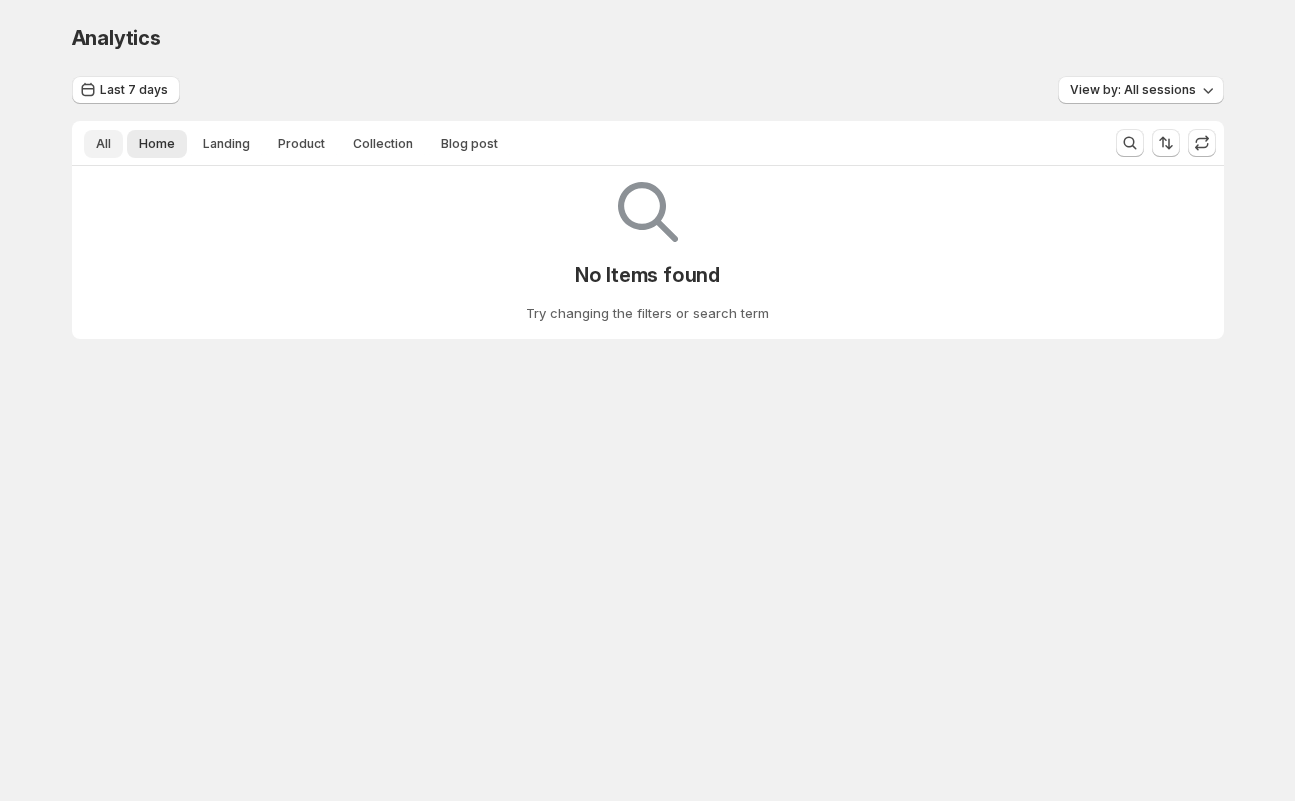 click on "All" at bounding box center [103, 144] 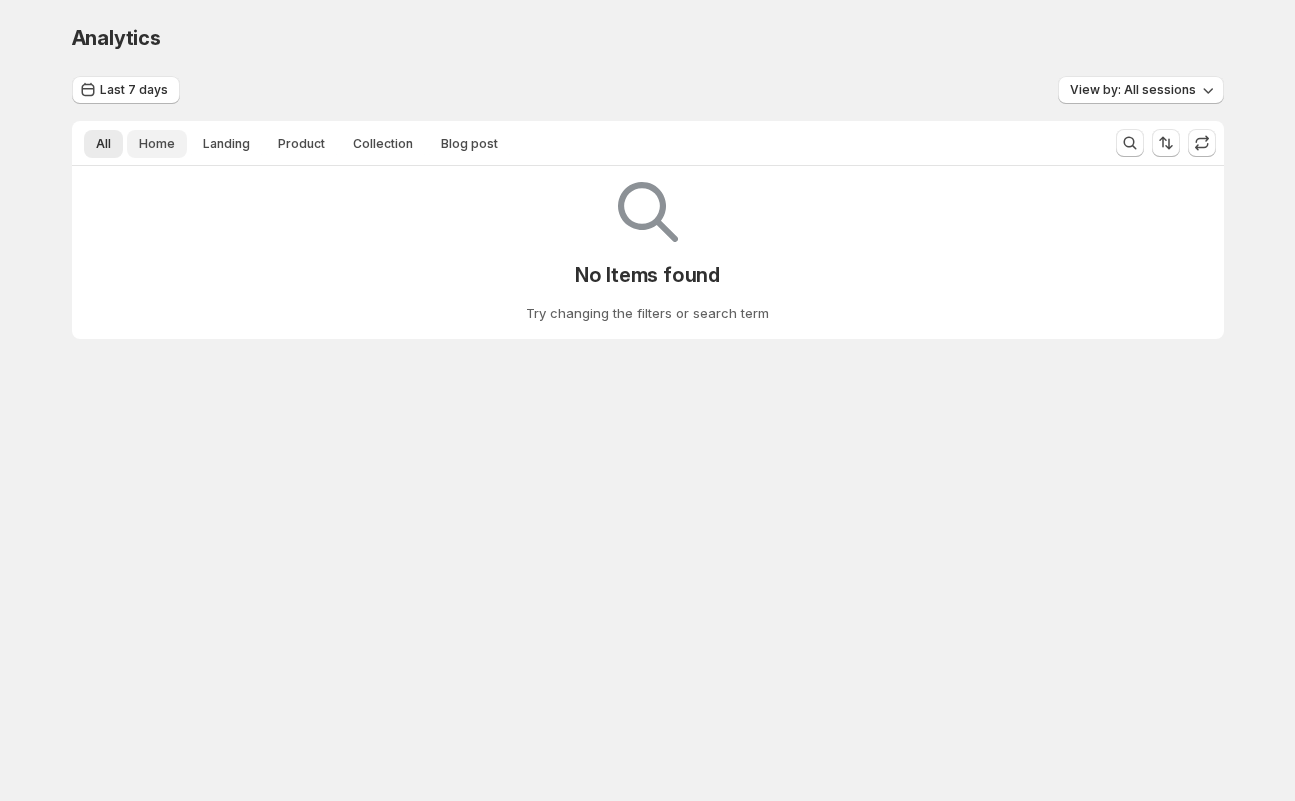 click on "Home" at bounding box center [157, 144] 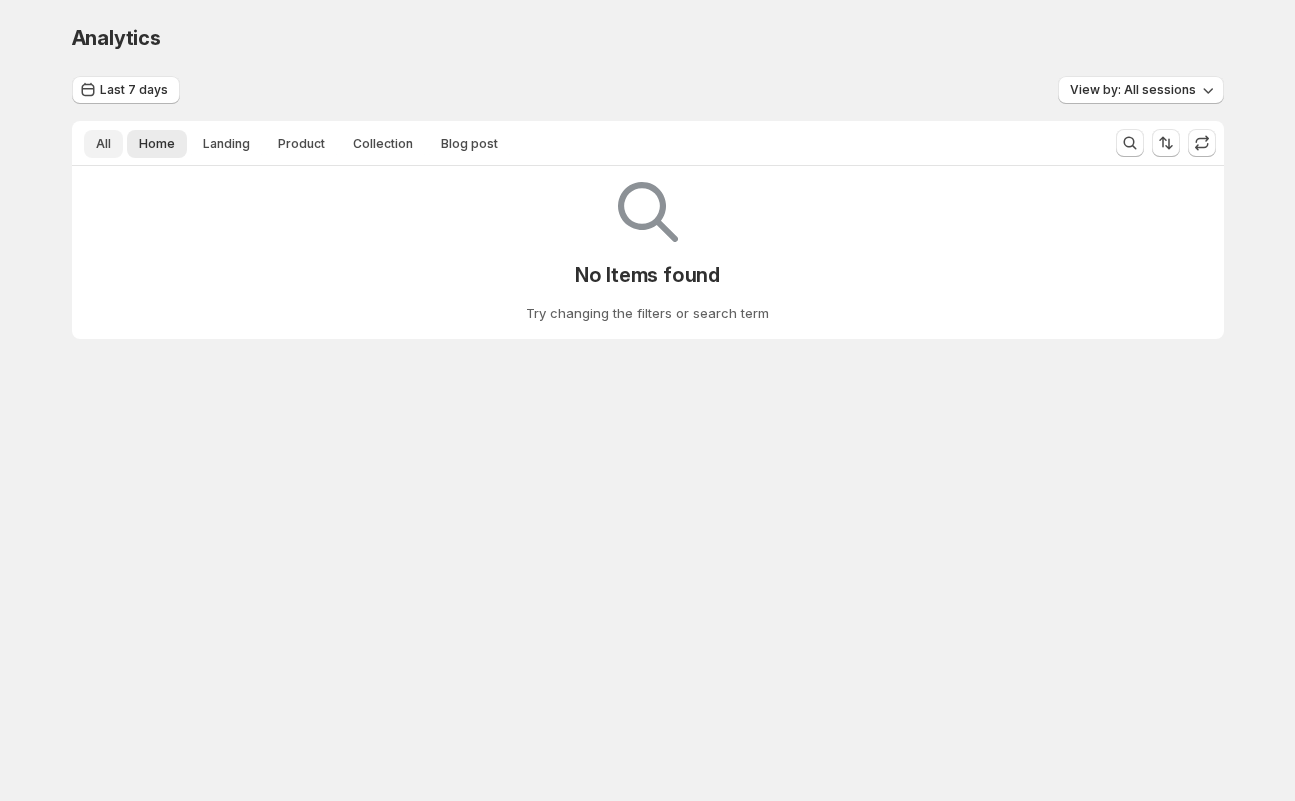 click on "All" at bounding box center (103, 144) 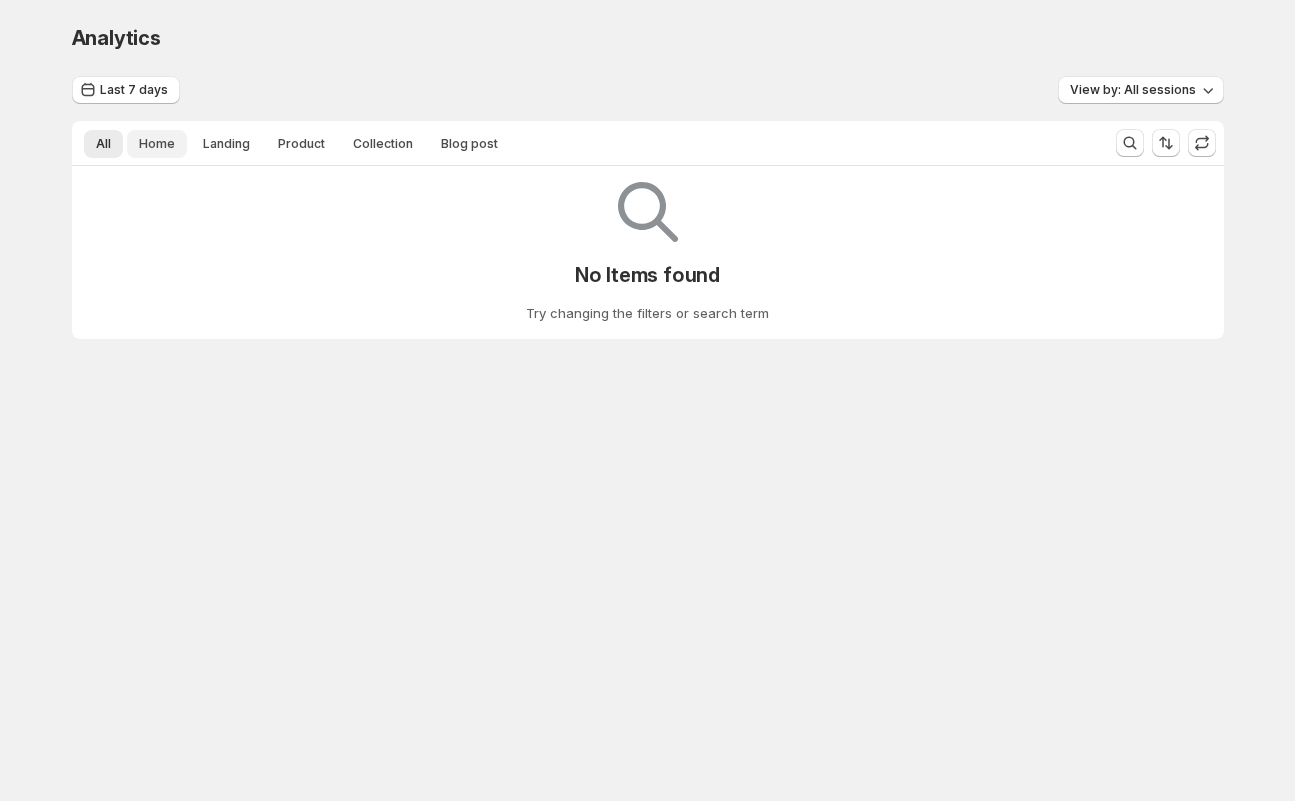 click on "Home" at bounding box center [157, 144] 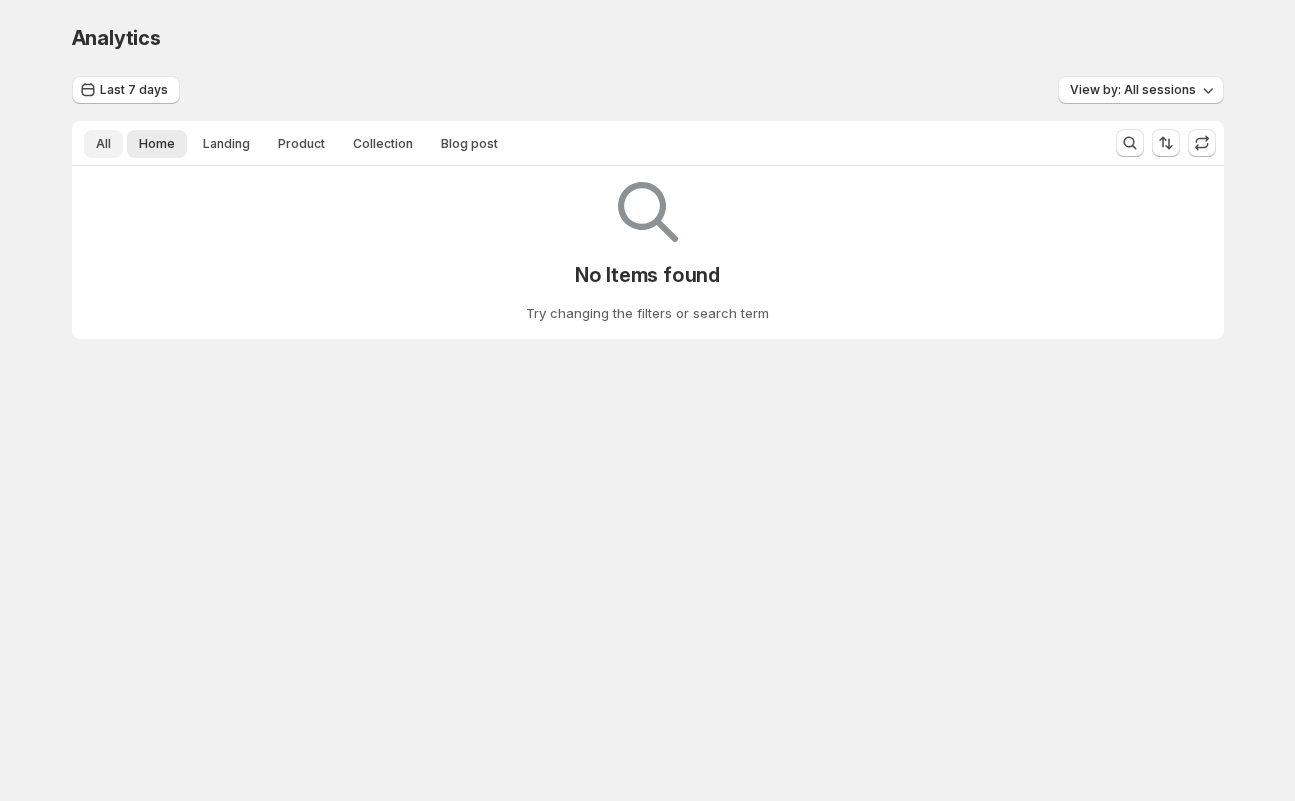 click on "All" at bounding box center [103, 144] 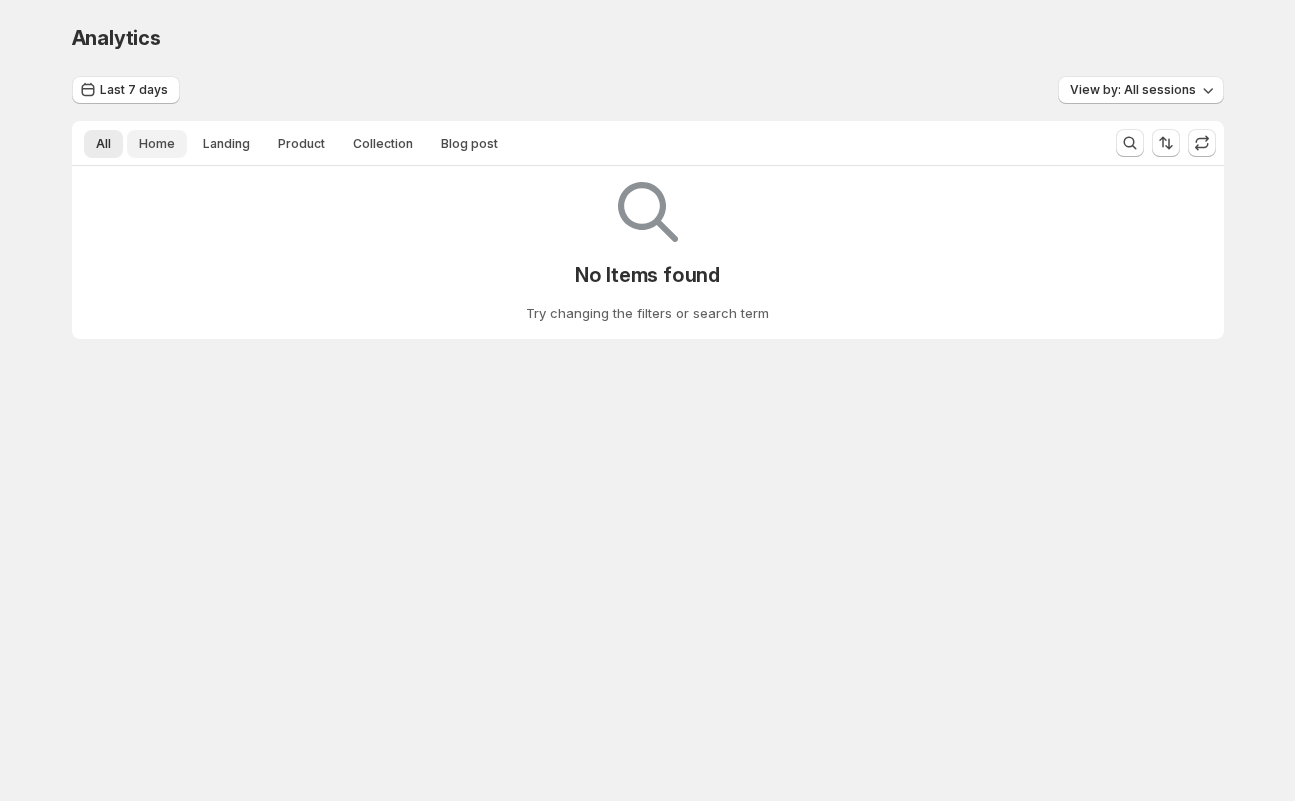 click on "Home" at bounding box center (157, 144) 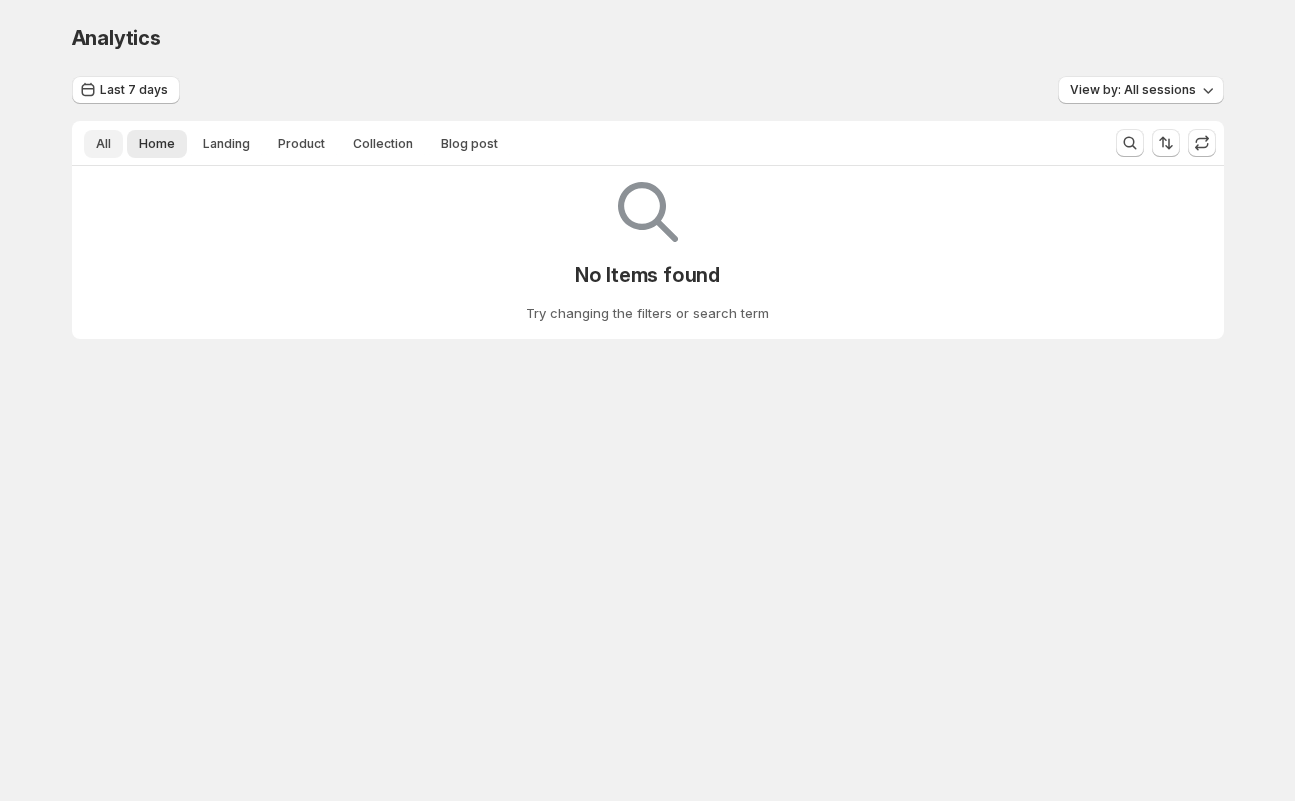 click on "All" at bounding box center [103, 144] 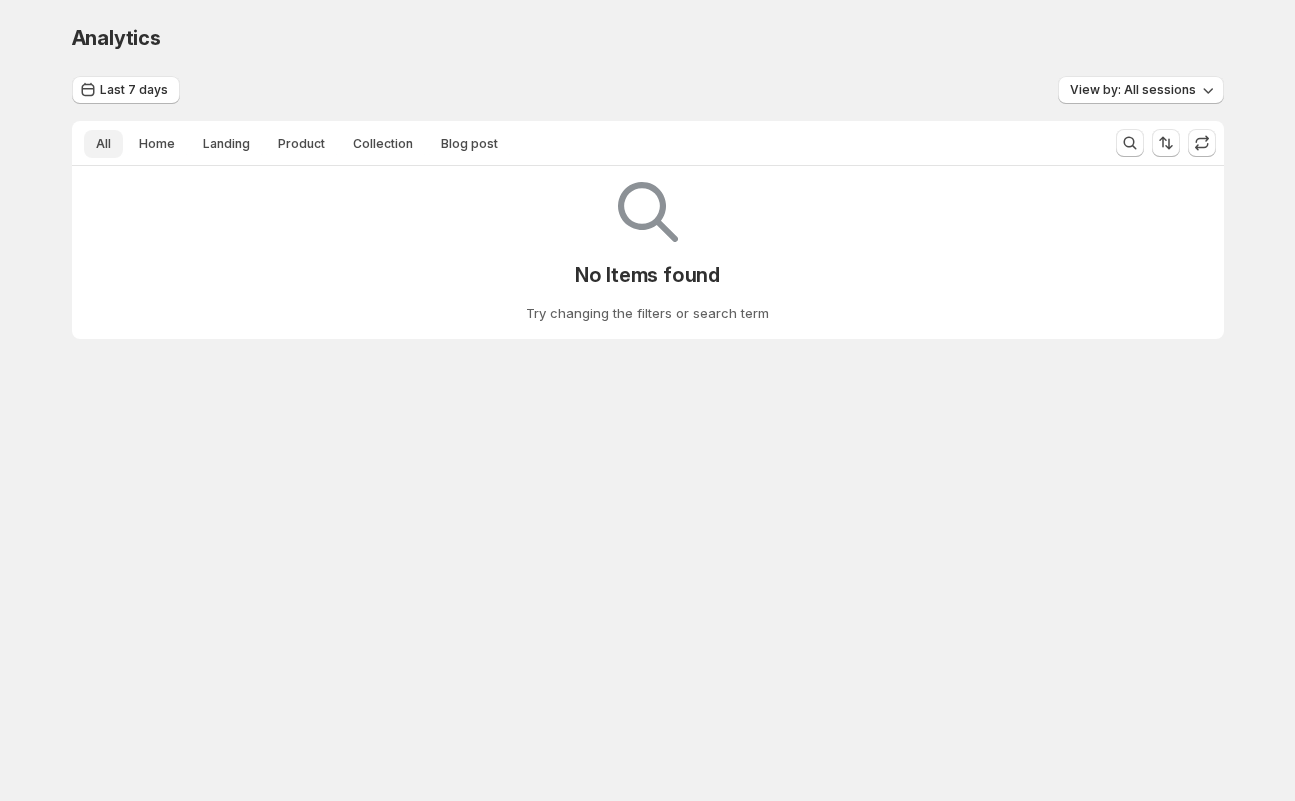 type 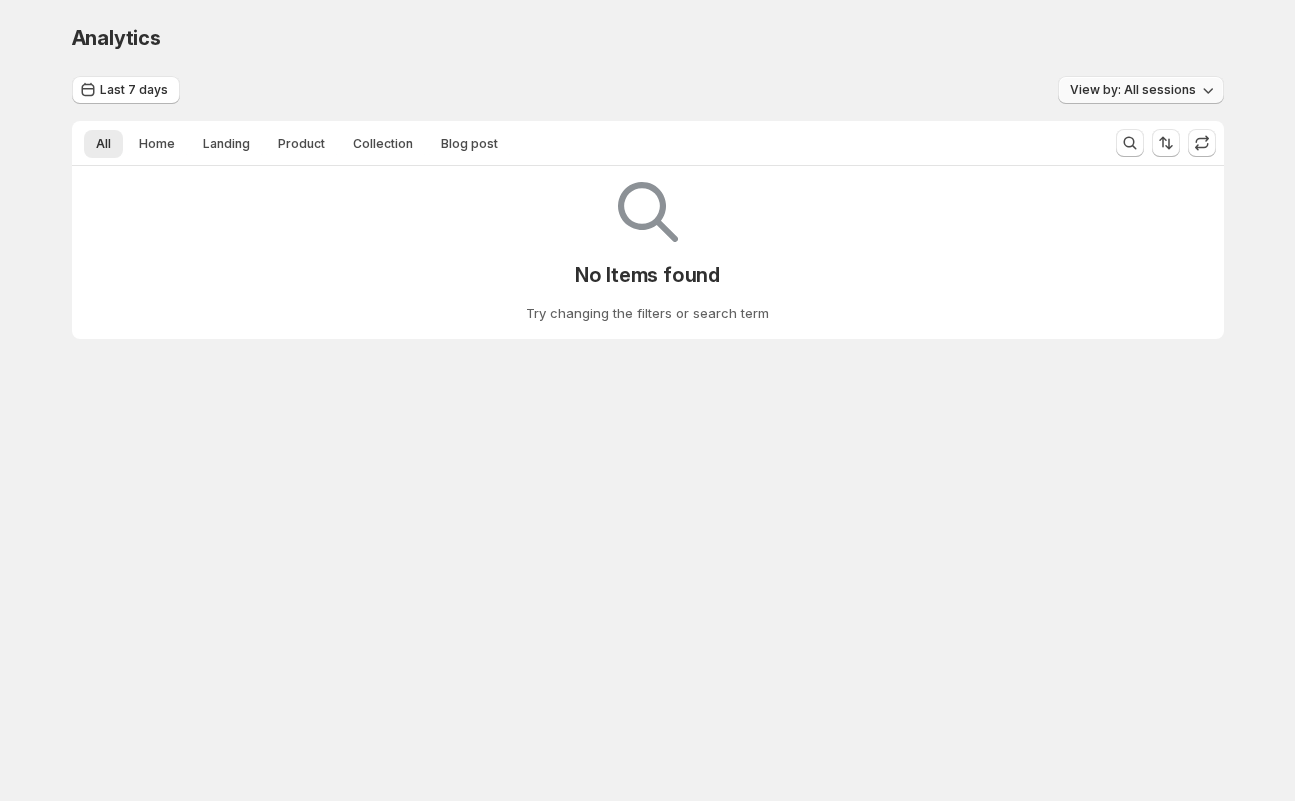 click on "View by: All sessions" at bounding box center (1133, 90) 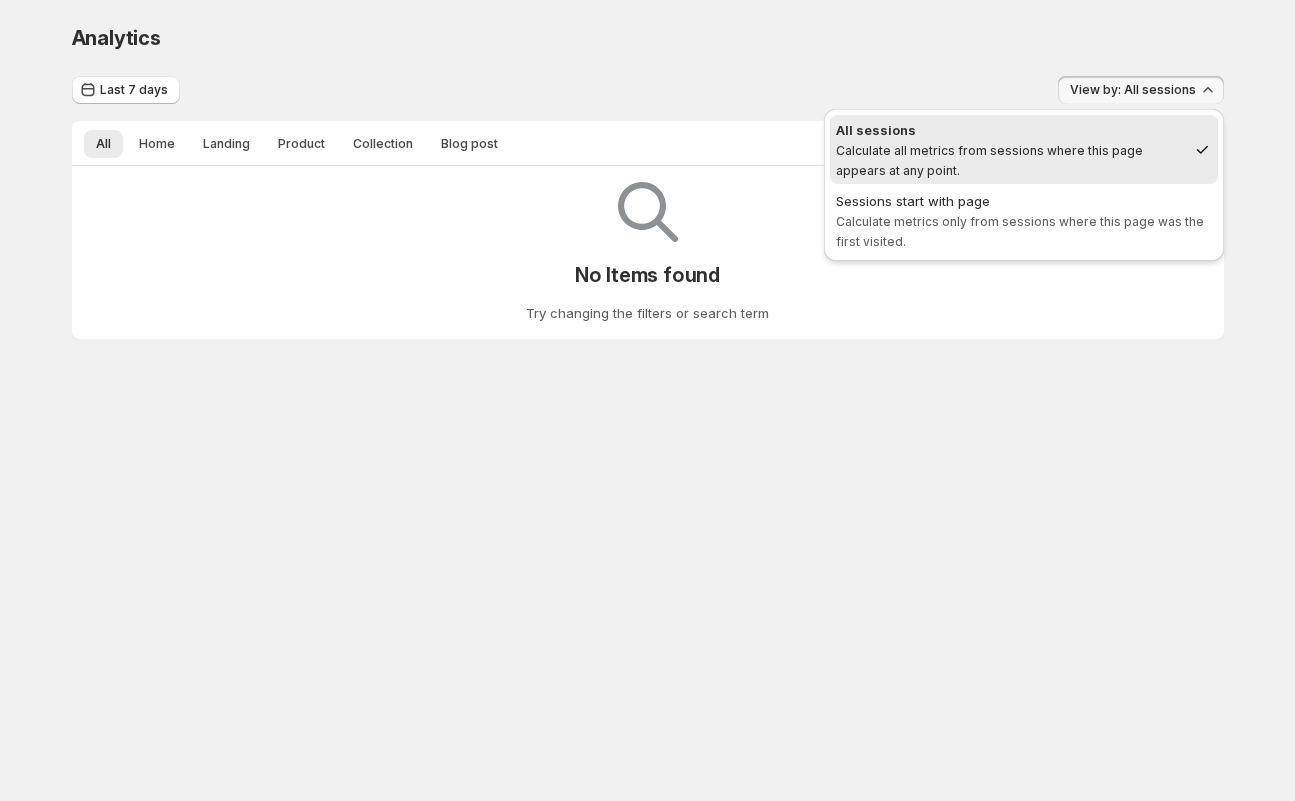 click on "Analytics. This page is ready Analytics" at bounding box center (648, 38) 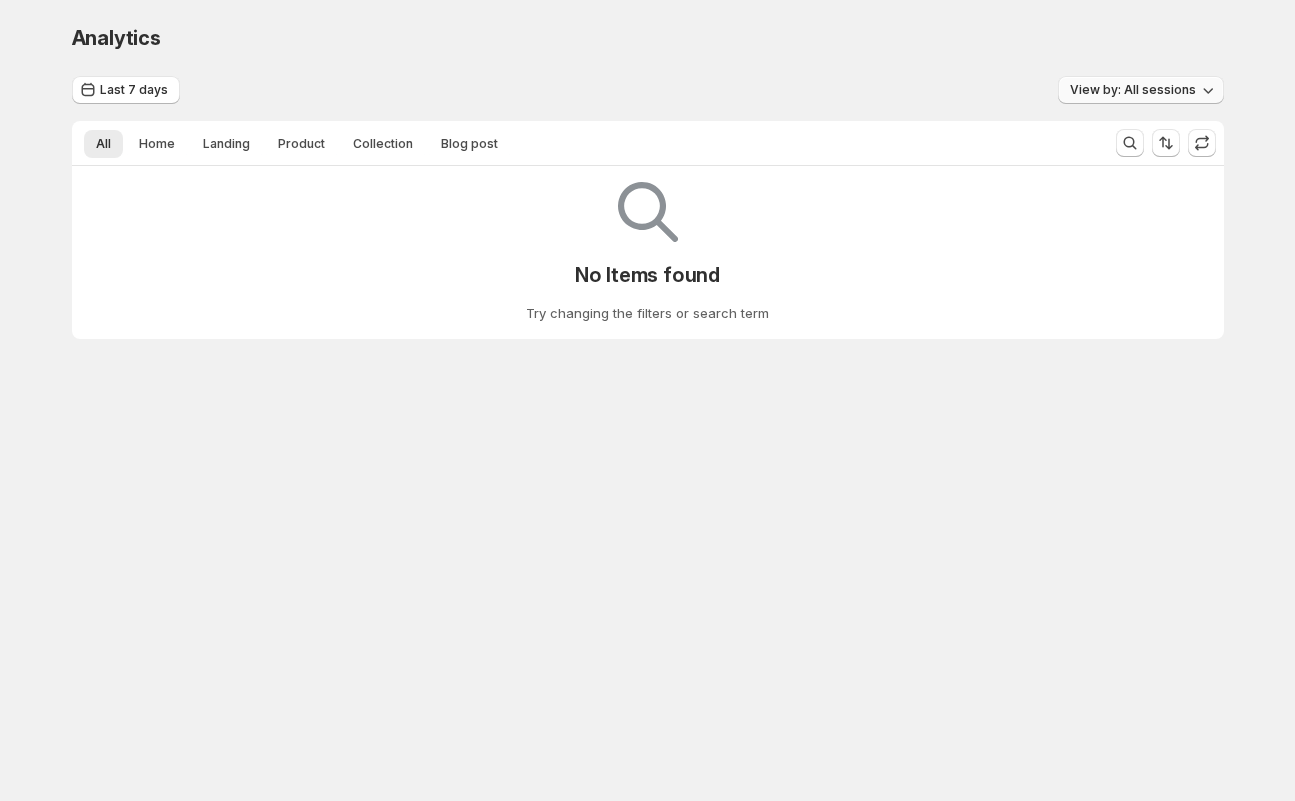 click on "View by: All sessions" at bounding box center [1133, 90] 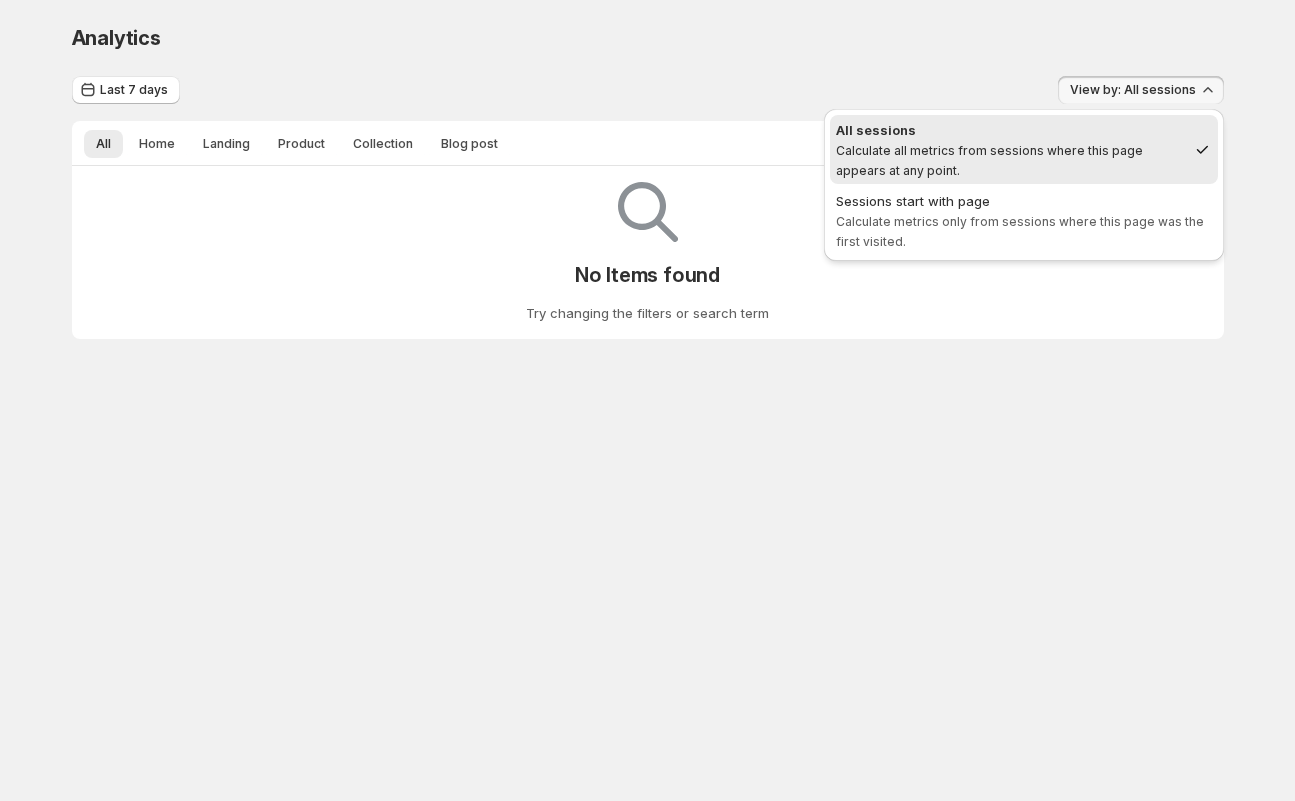 click on "Analytics. This page is ready Analytics" at bounding box center [648, 38] 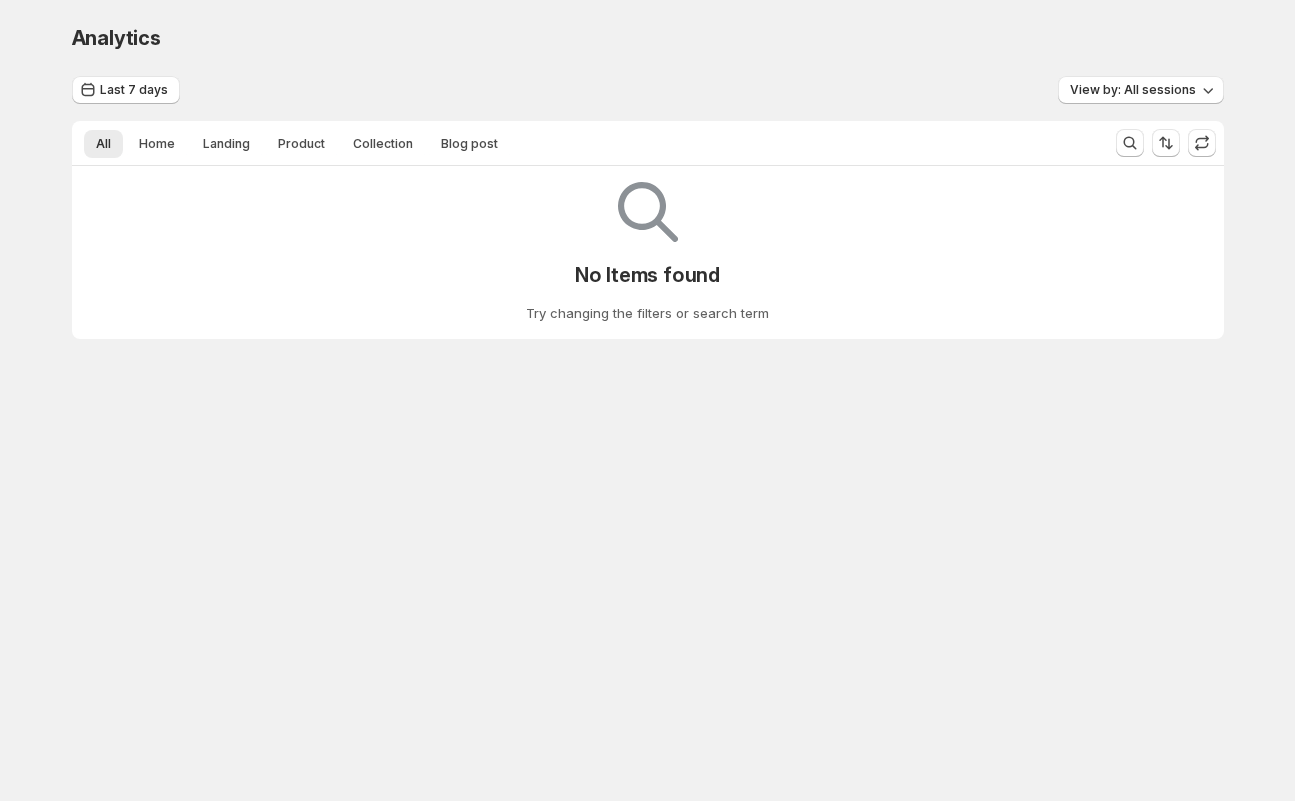 click on "Analytics. This page is ready Analytics" at bounding box center (648, 38) 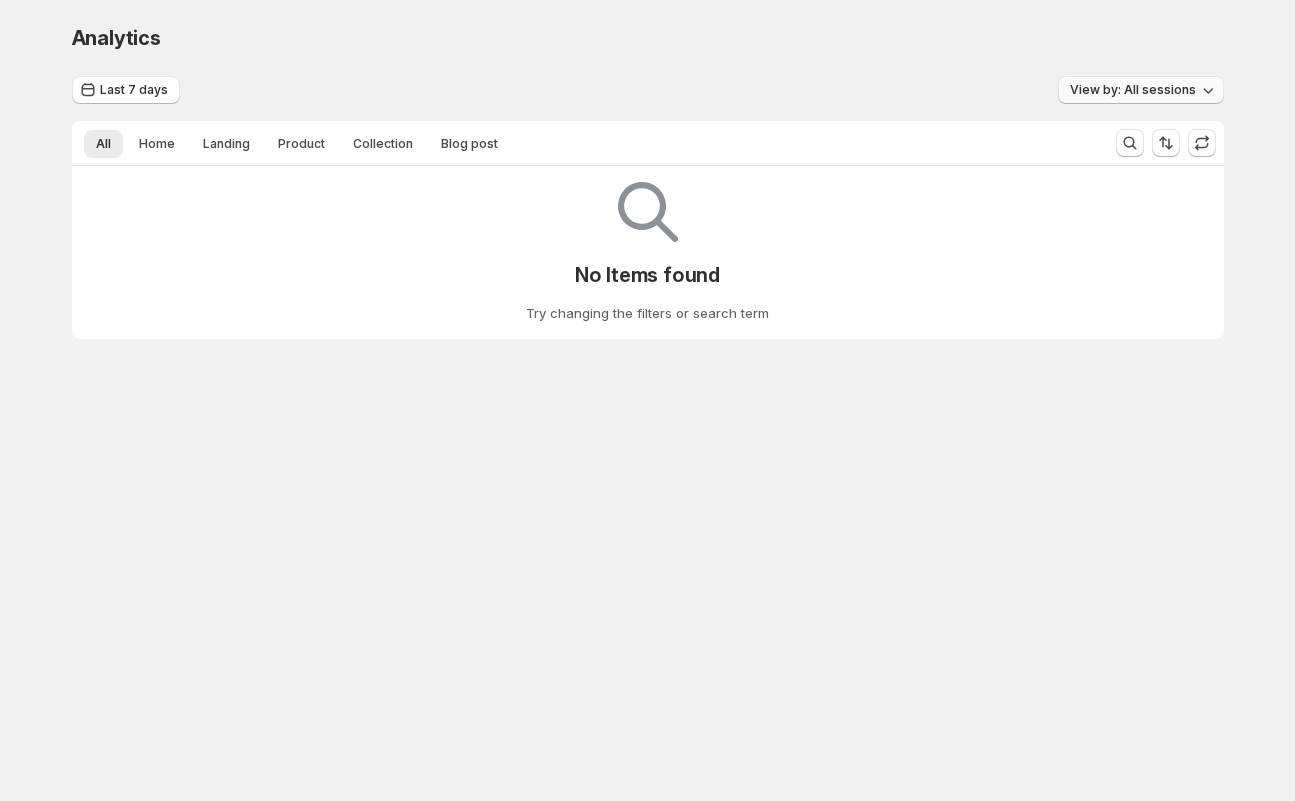 click on "View by: All sessions" at bounding box center [1141, 90] 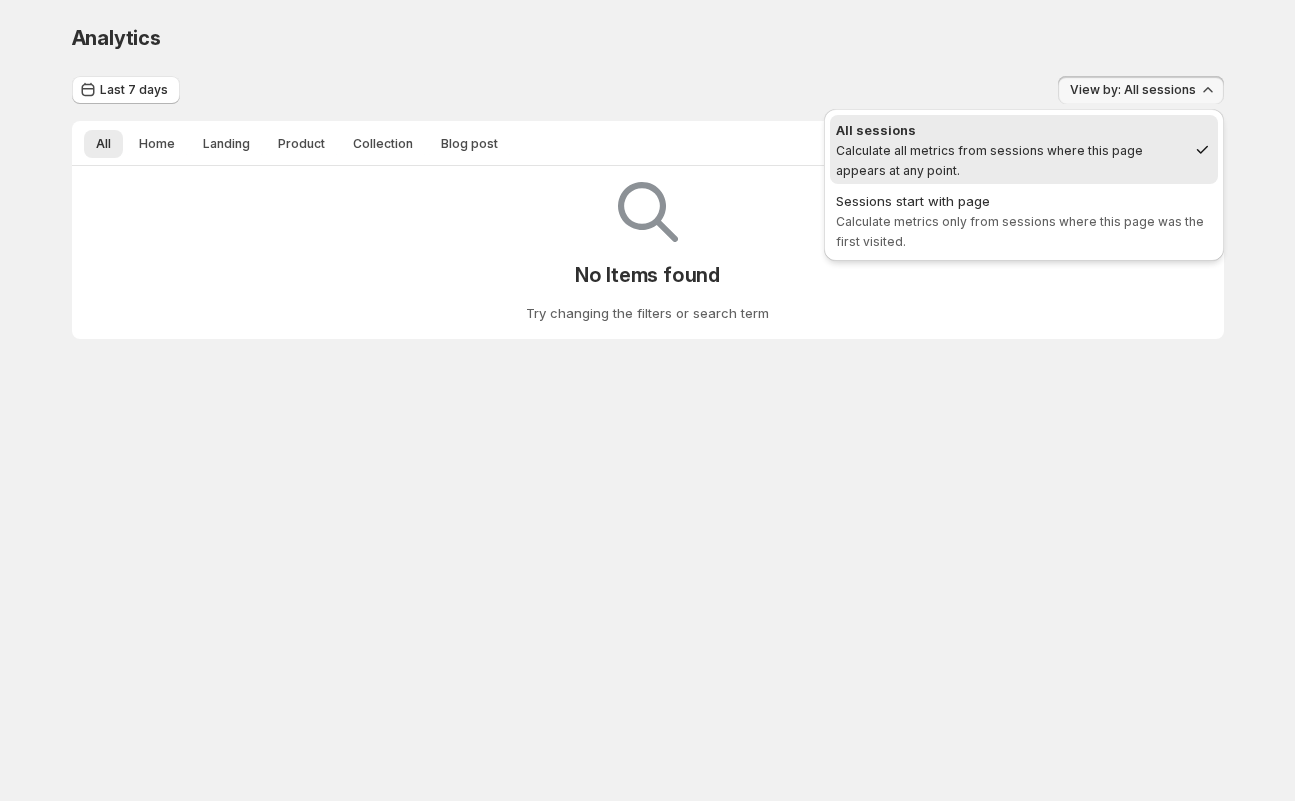 click on "Analytics" at bounding box center (648, 38) 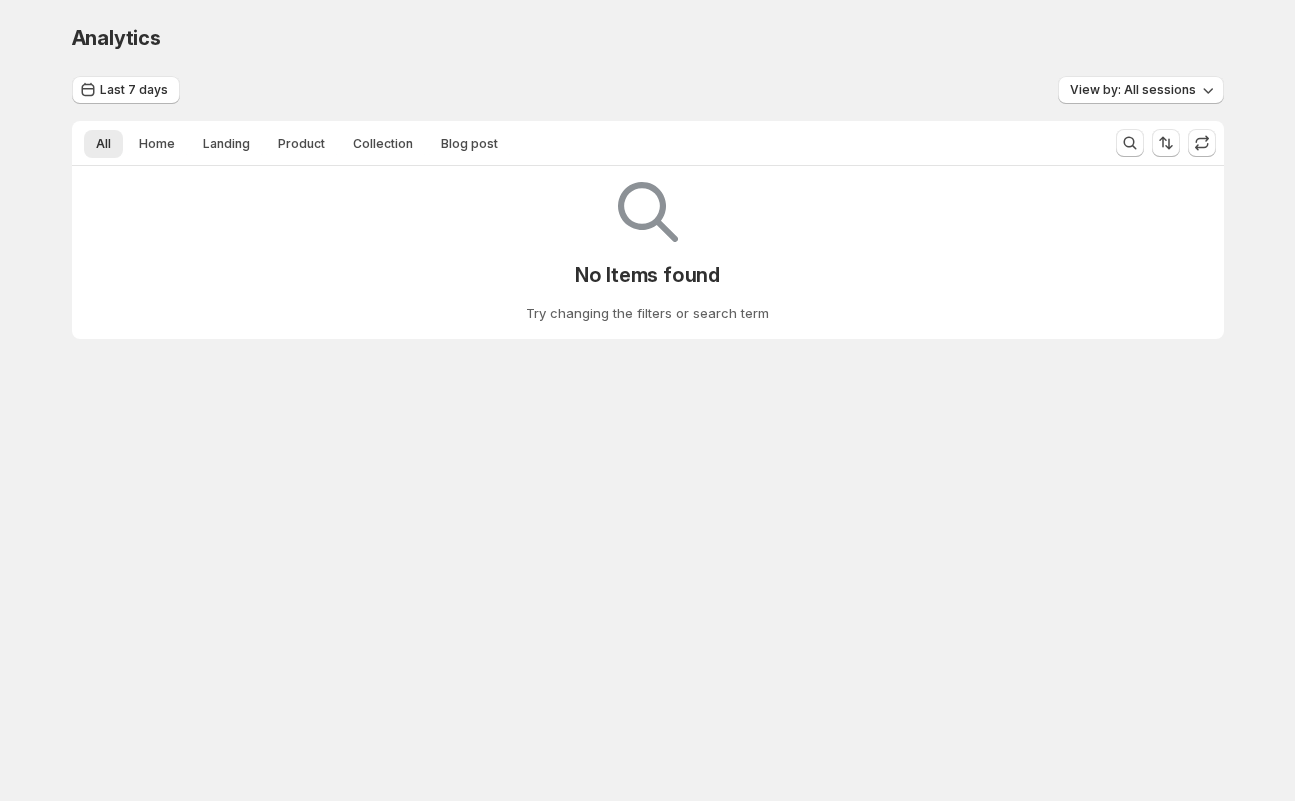 click on "Analytics. This page is ready Analytics" at bounding box center [648, 38] 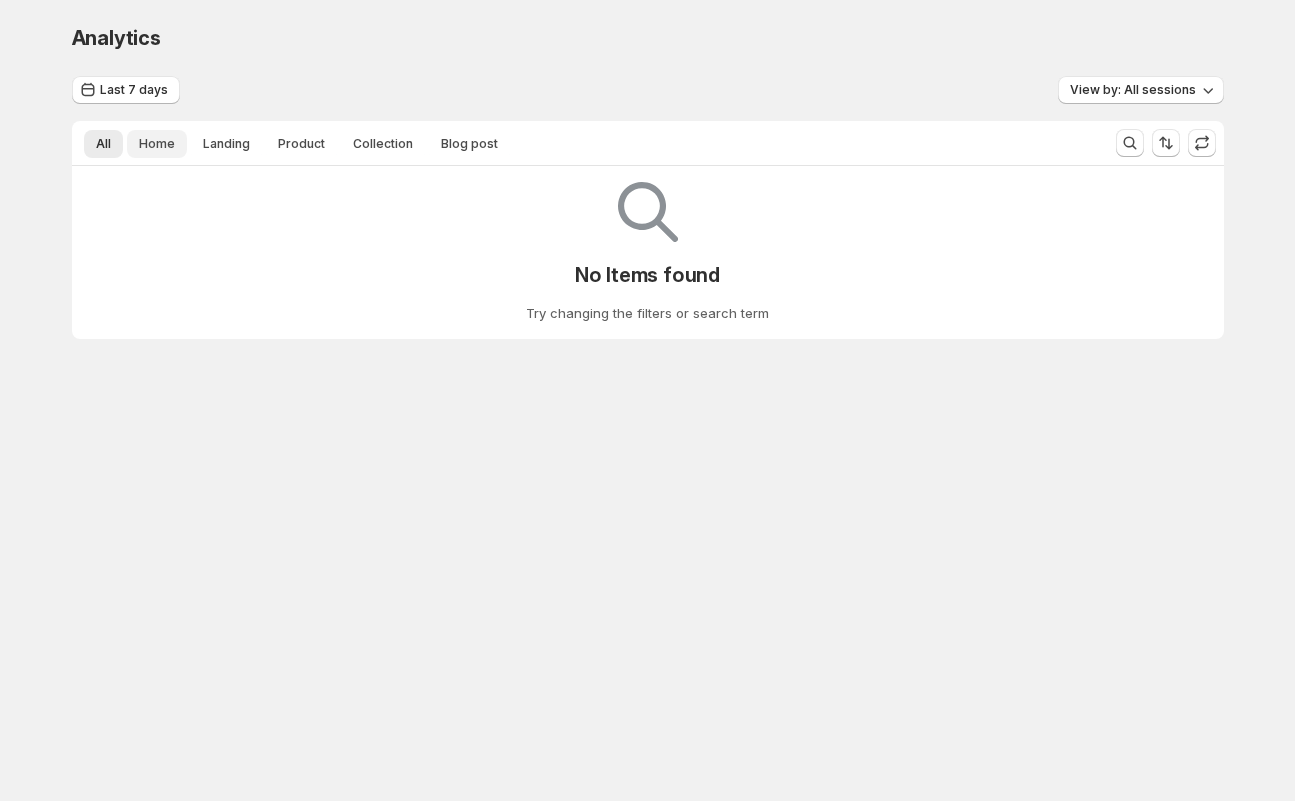 click on "Home" at bounding box center (157, 144) 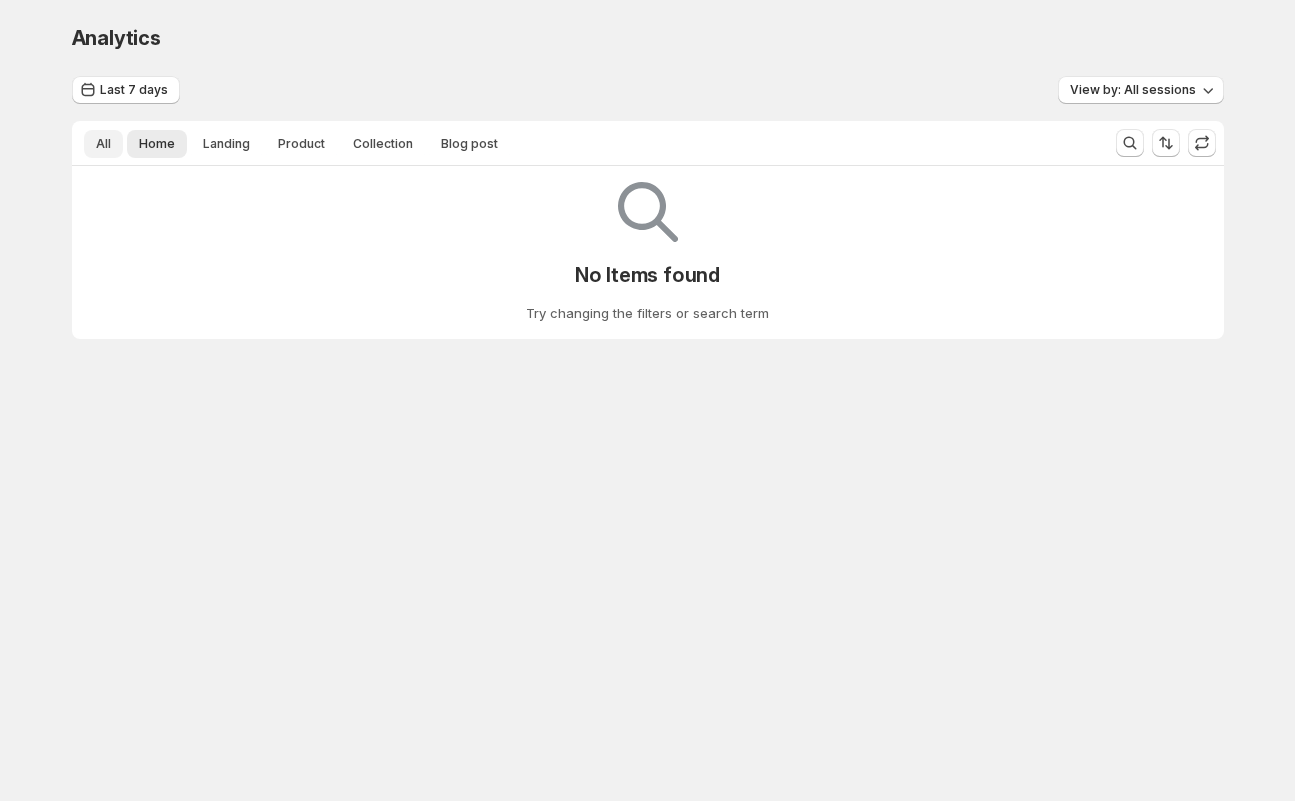 click on "All" at bounding box center (103, 144) 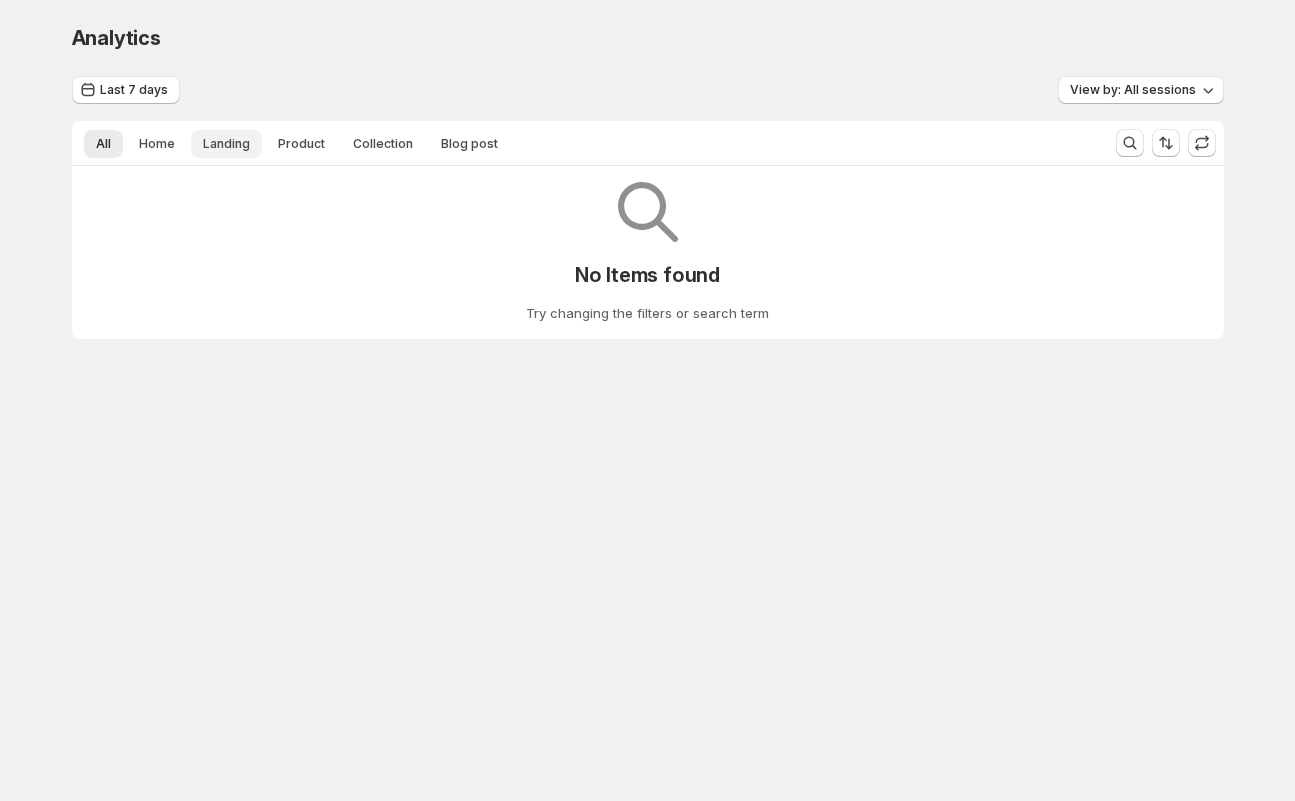 click on "Landing" at bounding box center [226, 144] 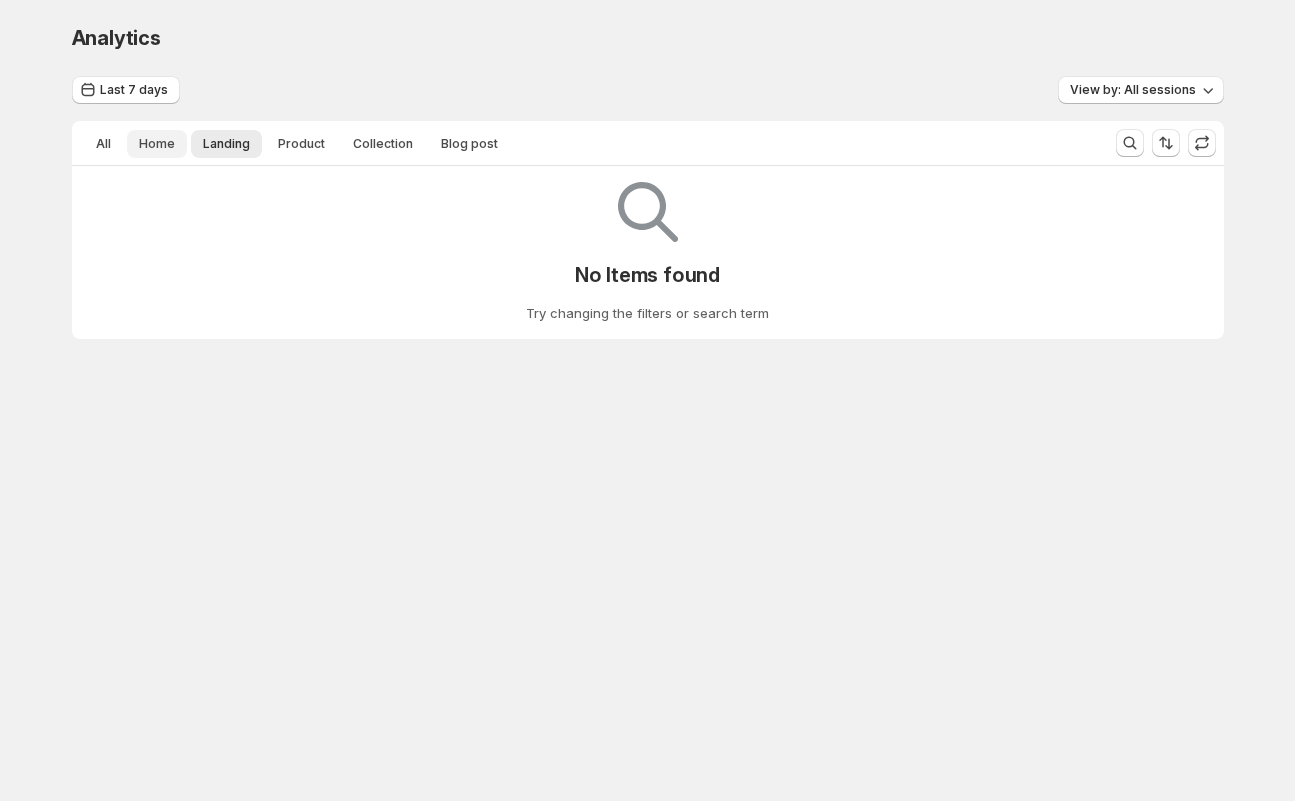 click on "Home" at bounding box center [157, 144] 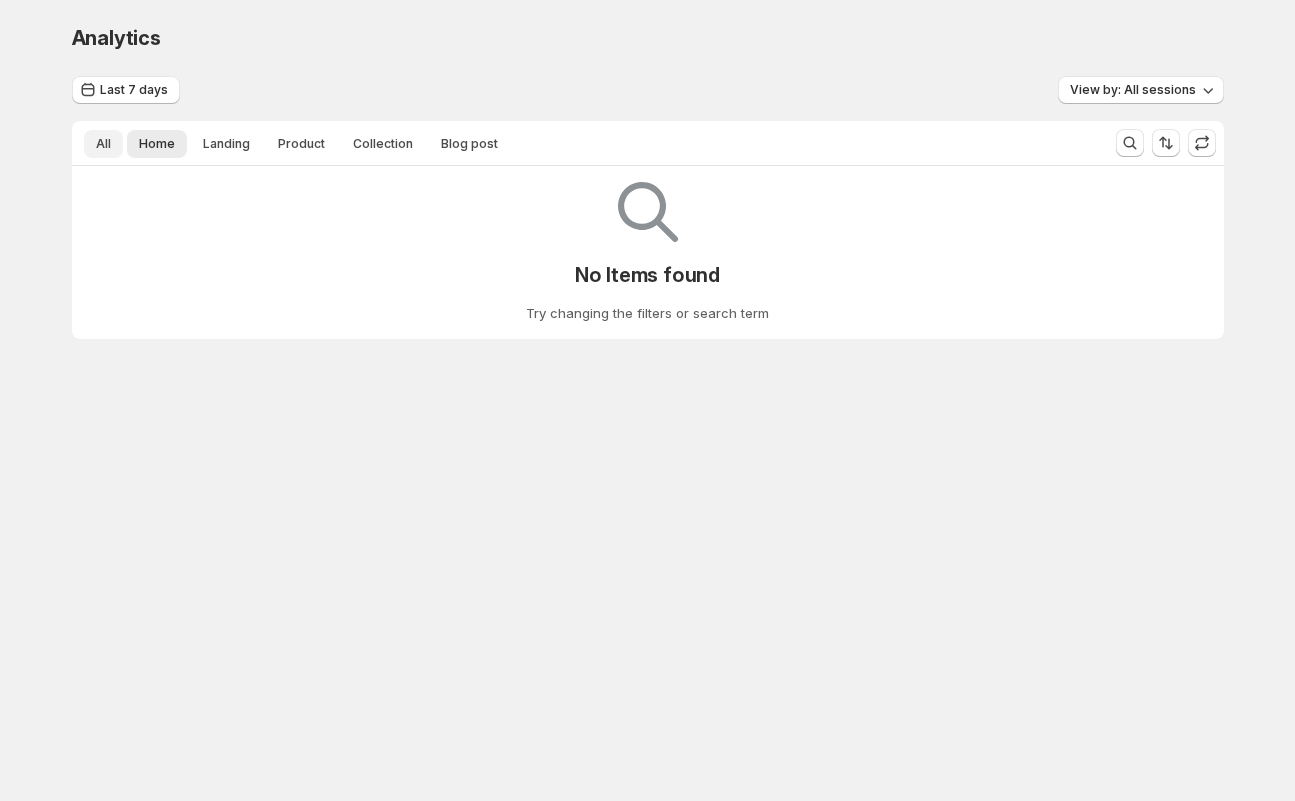 click on "All" at bounding box center [103, 144] 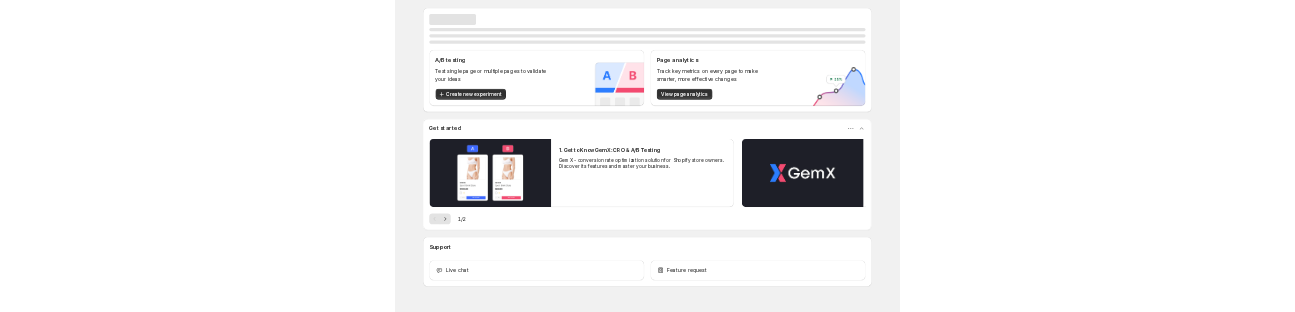 scroll, scrollTop: 0, scrollLeft: 0, axis: both 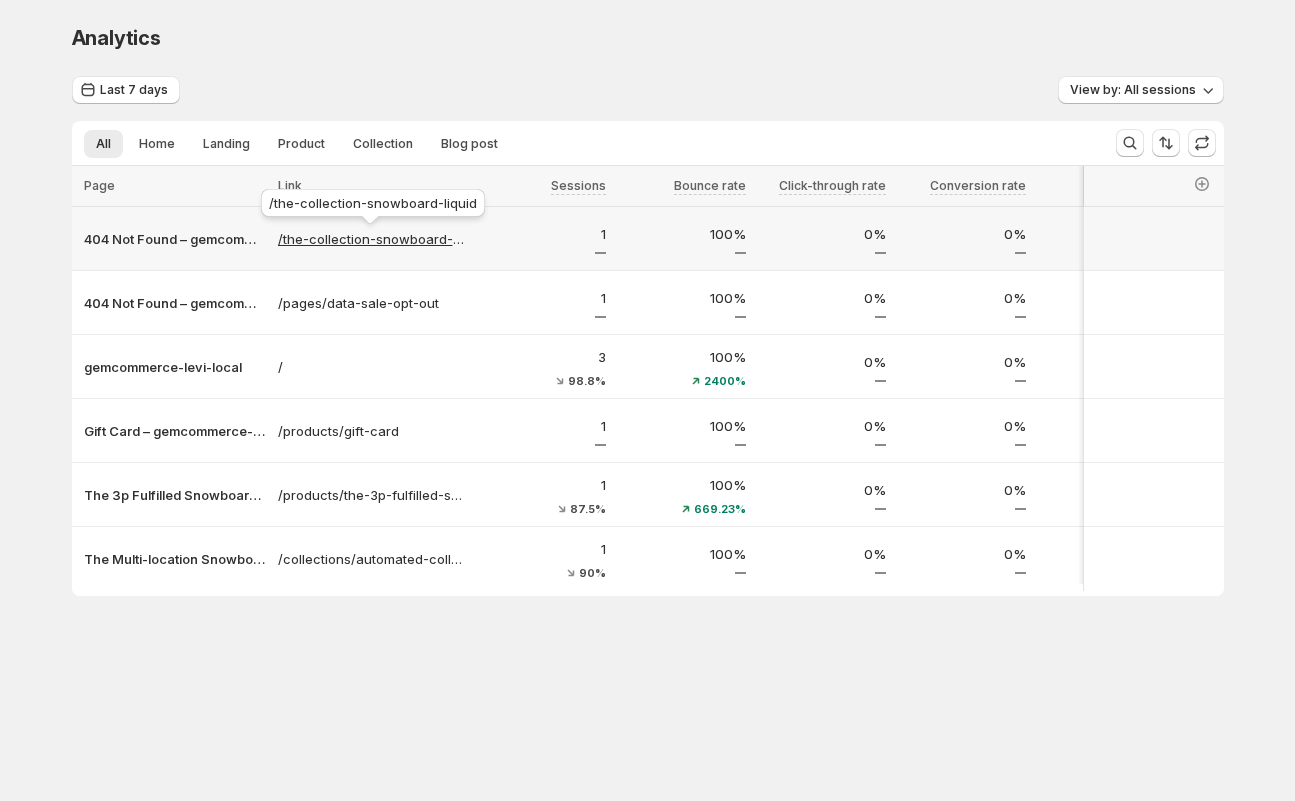 click on "/the-collection-snowboard-liquid" at bounding box center [372, 239] 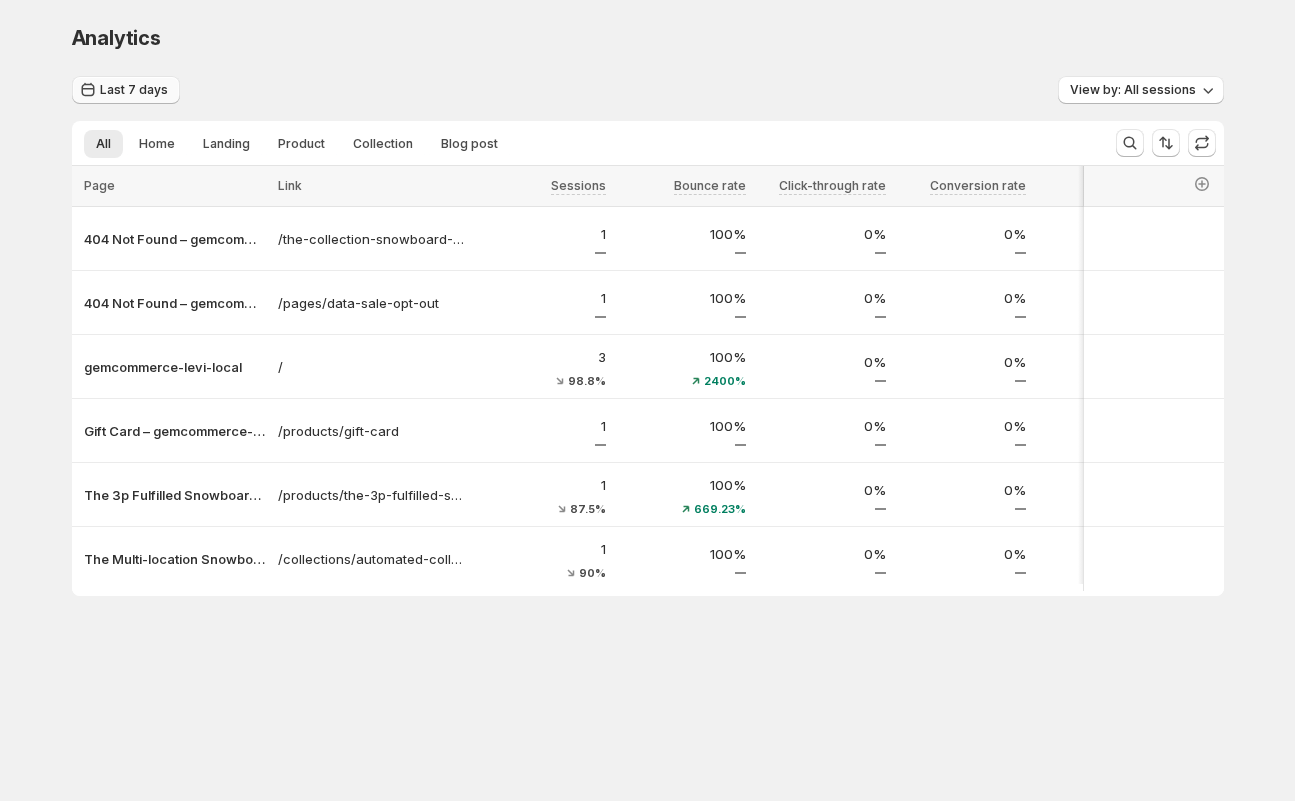 click on "Last 7 days" at bounding box center [134, 90] 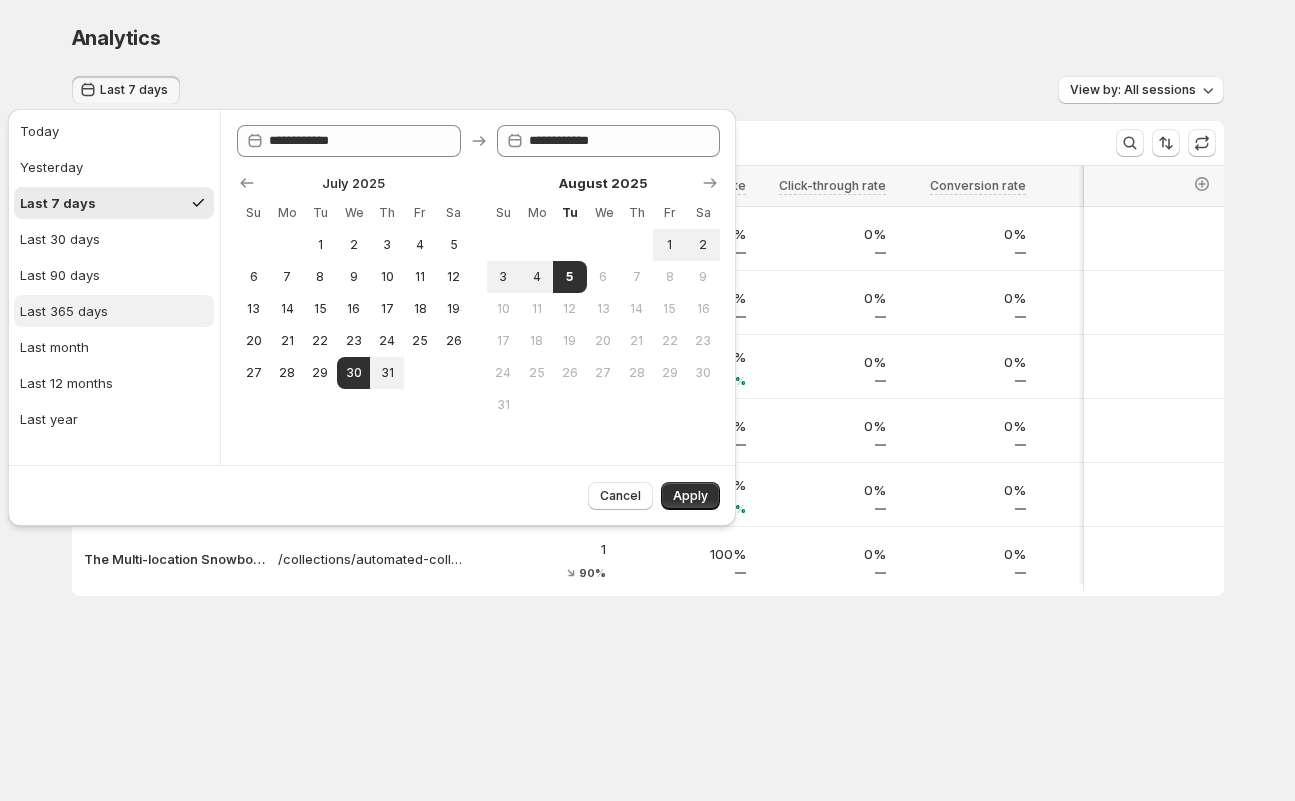 click on "Last 365 days" at bounding box center (64, 311) 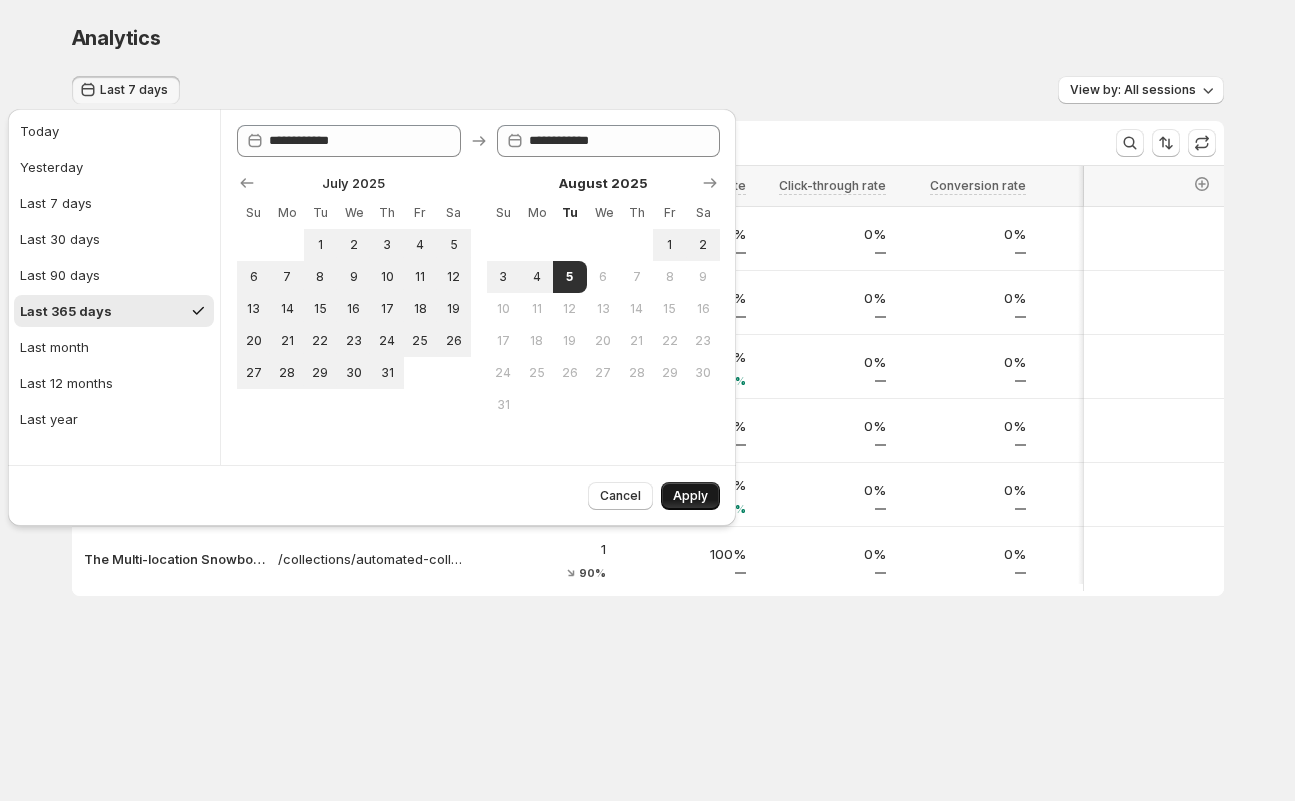 click on "Apply" at bounding box center (690, 496) 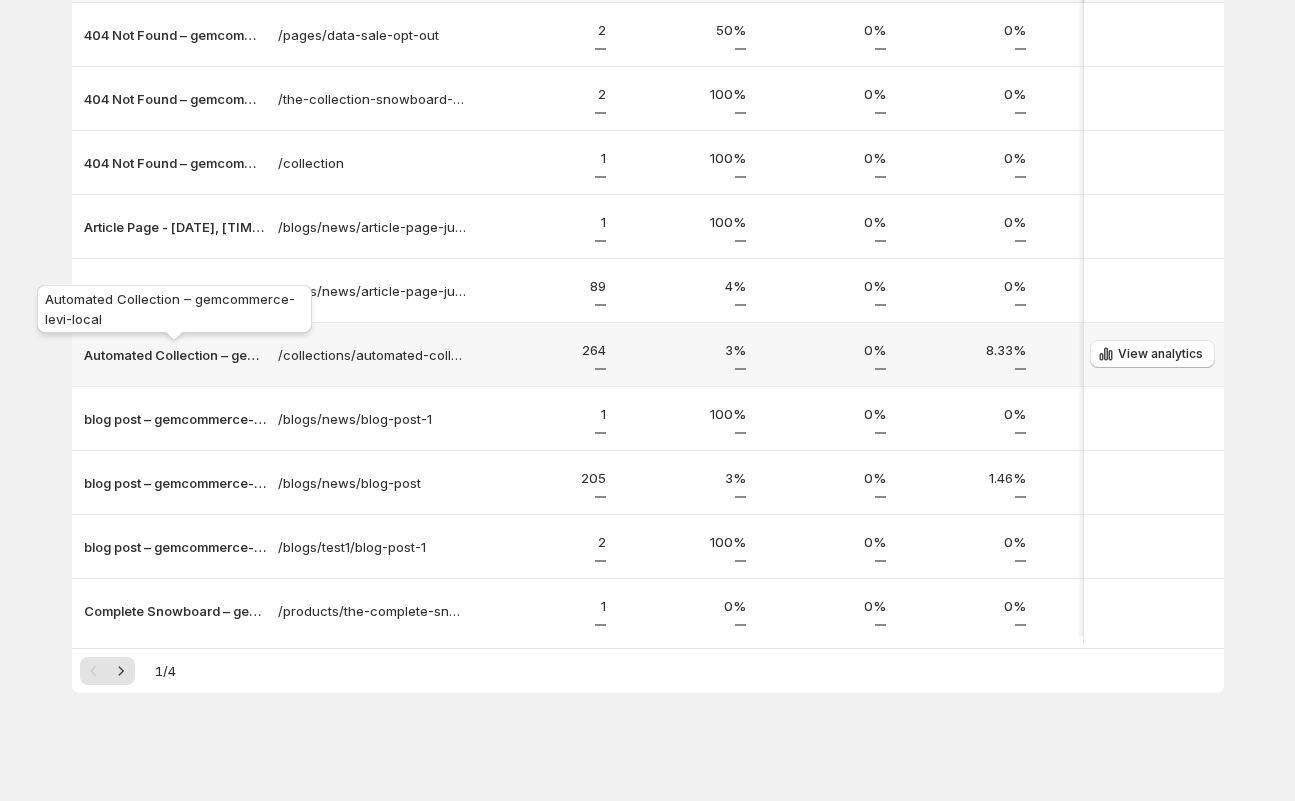 click on "Automated Collection – gemcommerce-levi-local" at bounding box center (175, 355) 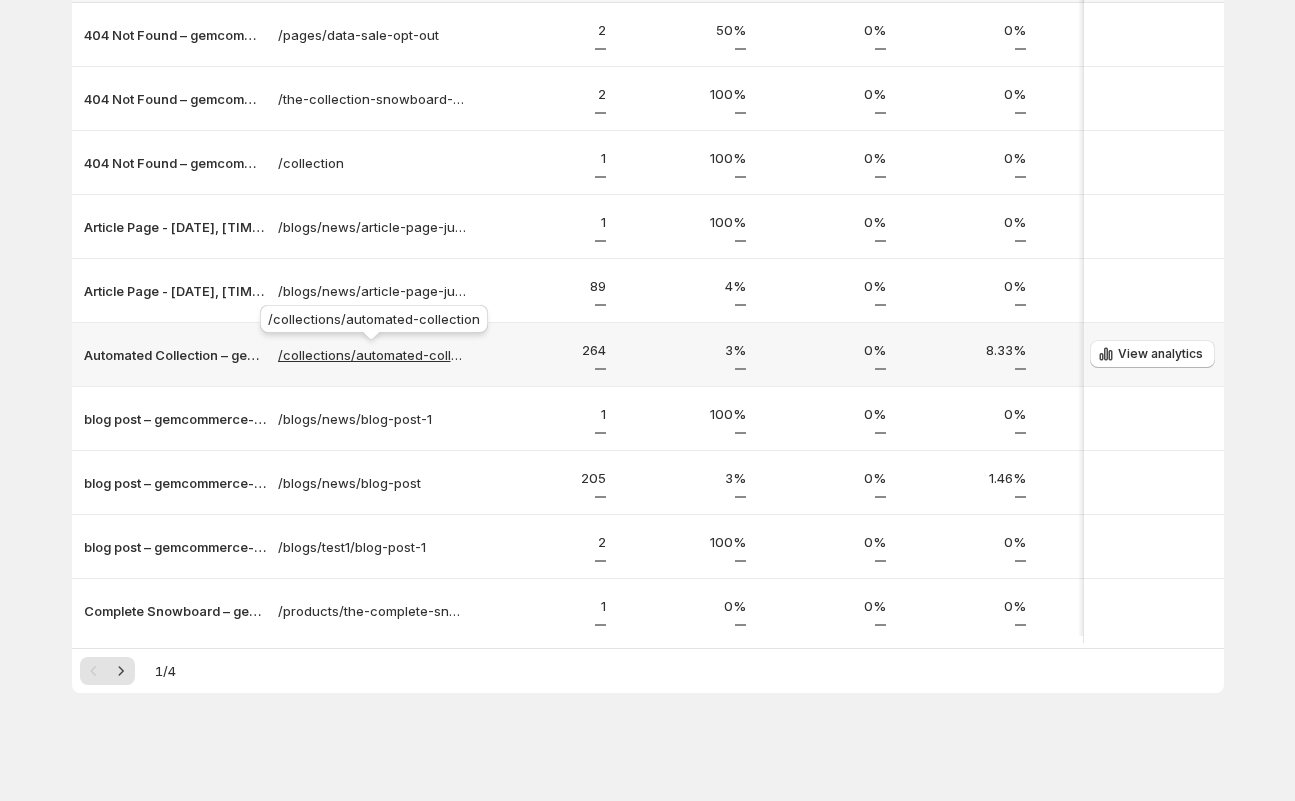 click on "/collections/automated-collection" at bounding box center [372, 355] 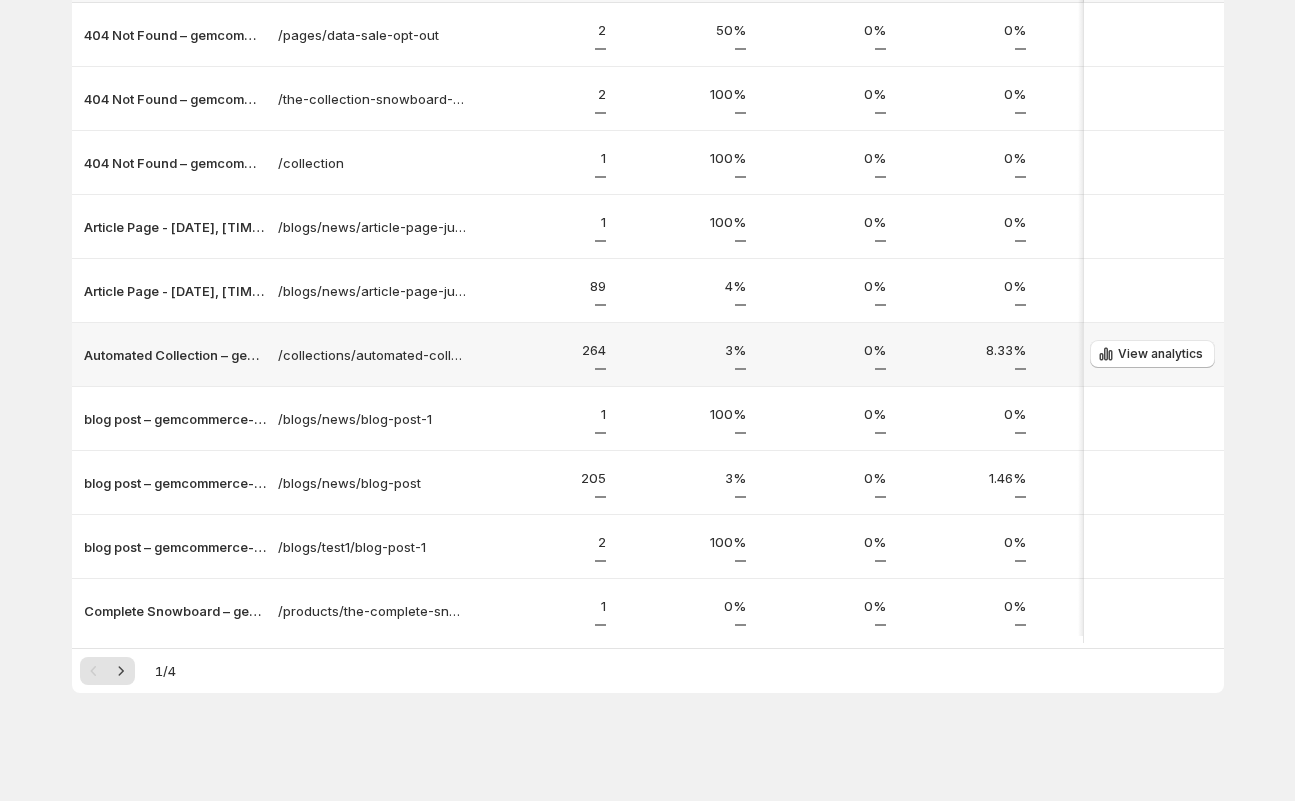 click on "264" at bounding box center [542, 355] 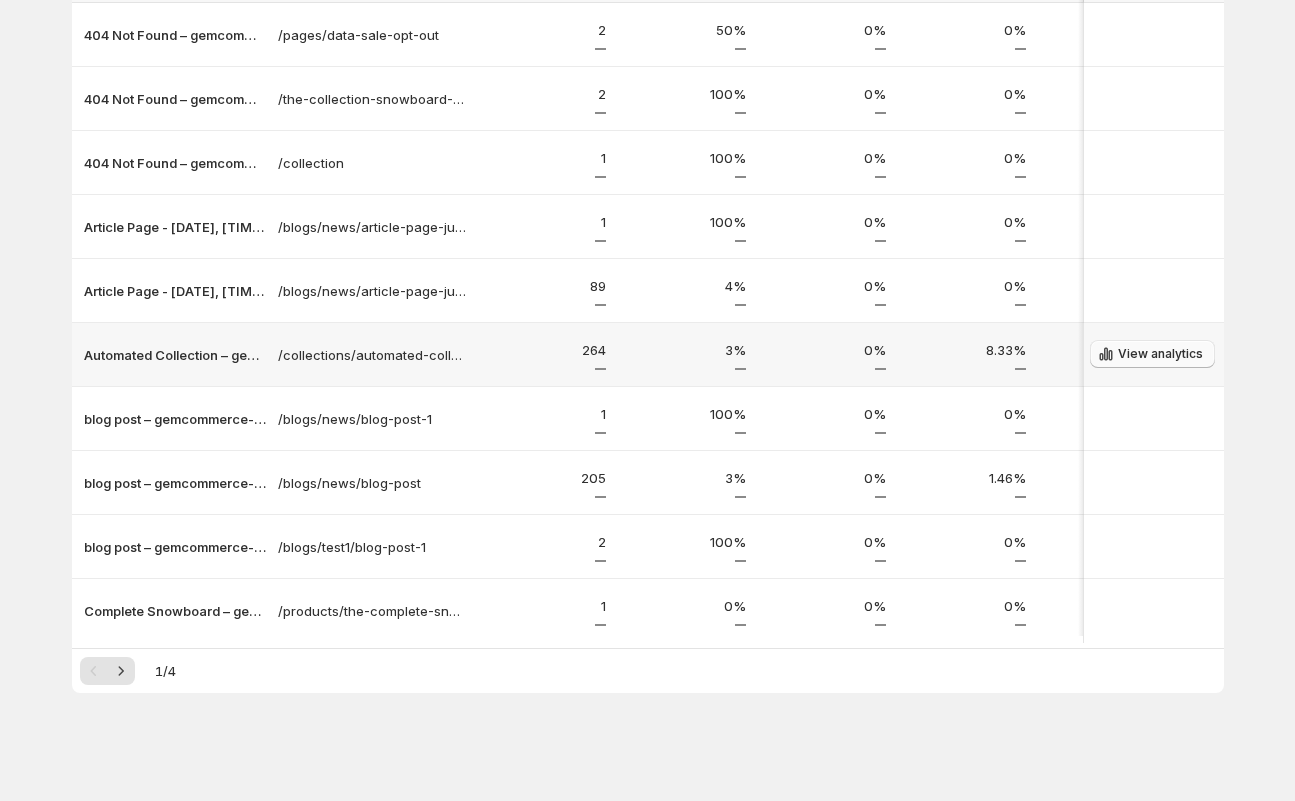 click on "View analytics" at bounding box center (1160, 354) 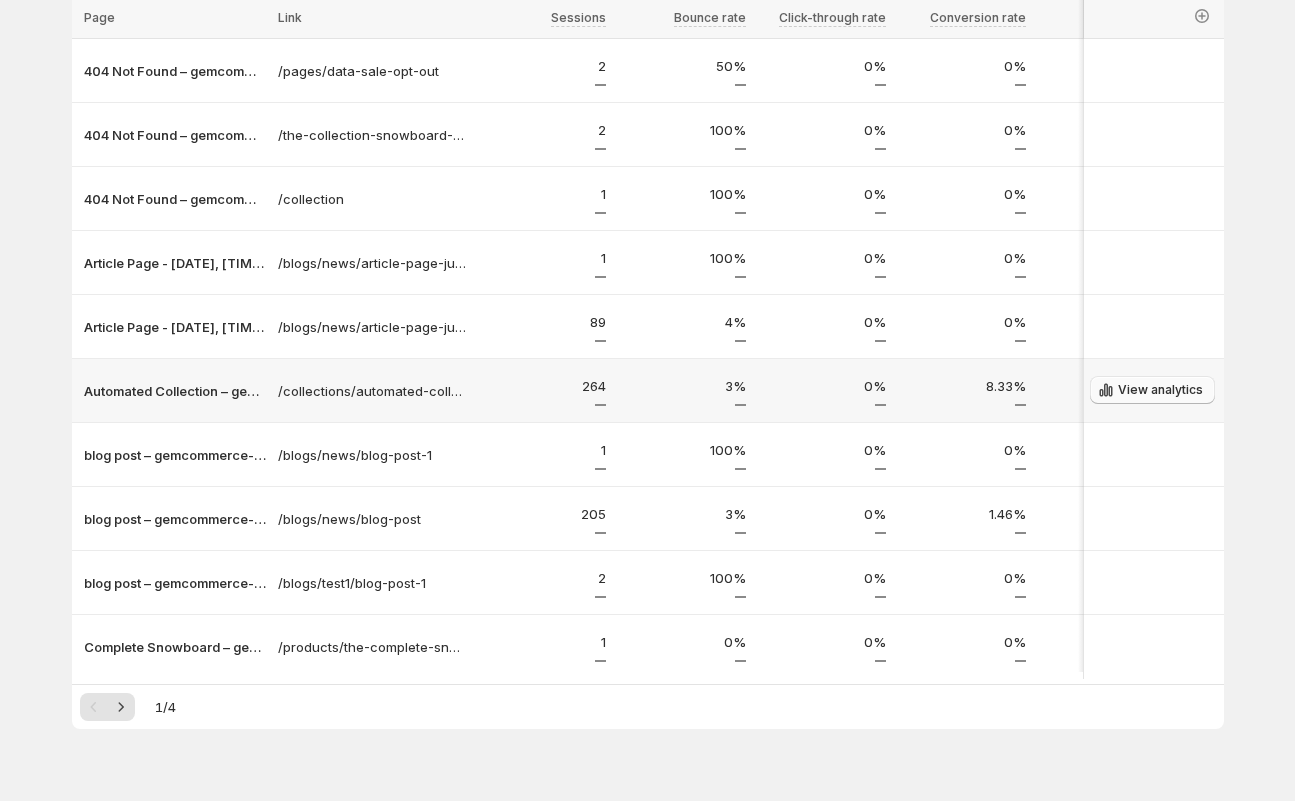 click on "View analytics" at bounding box center [1160, 390] 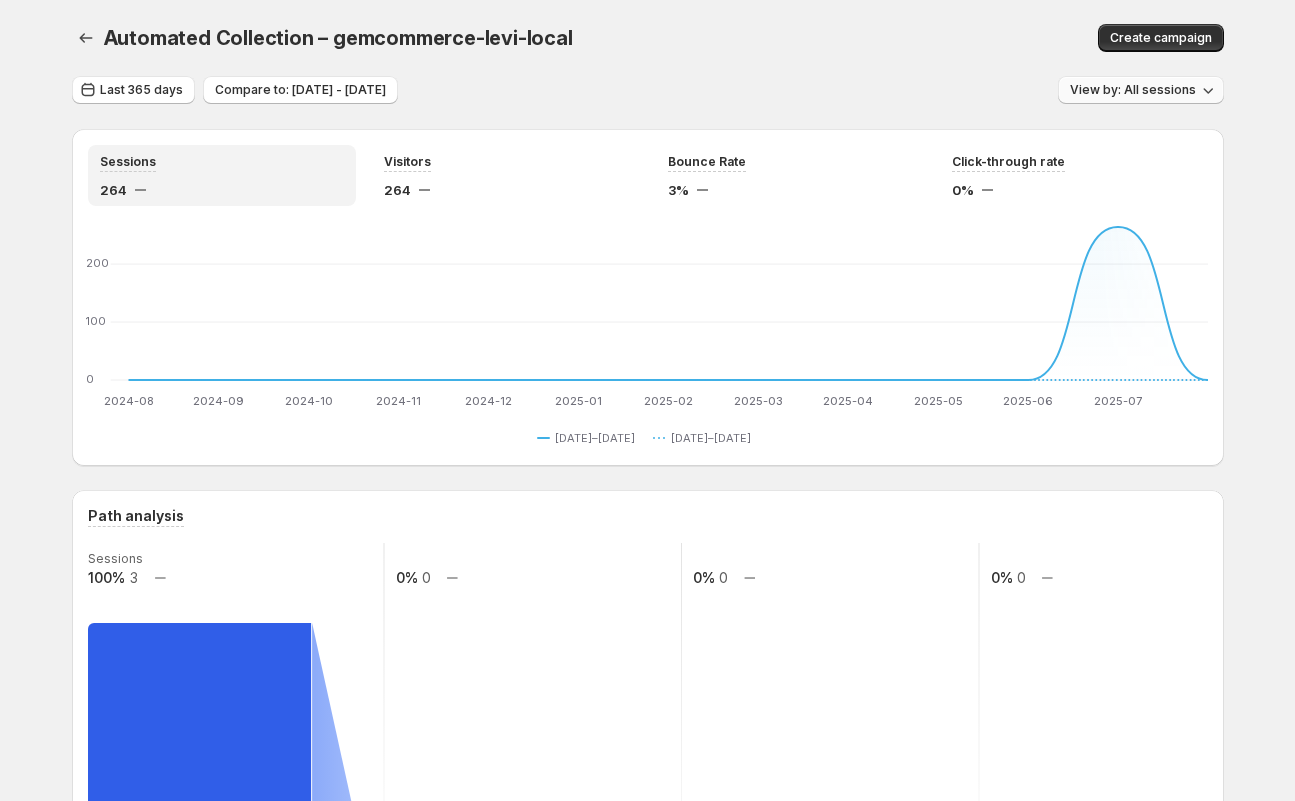 click on "View by: All sessions" at bounding box center [1141, 90] 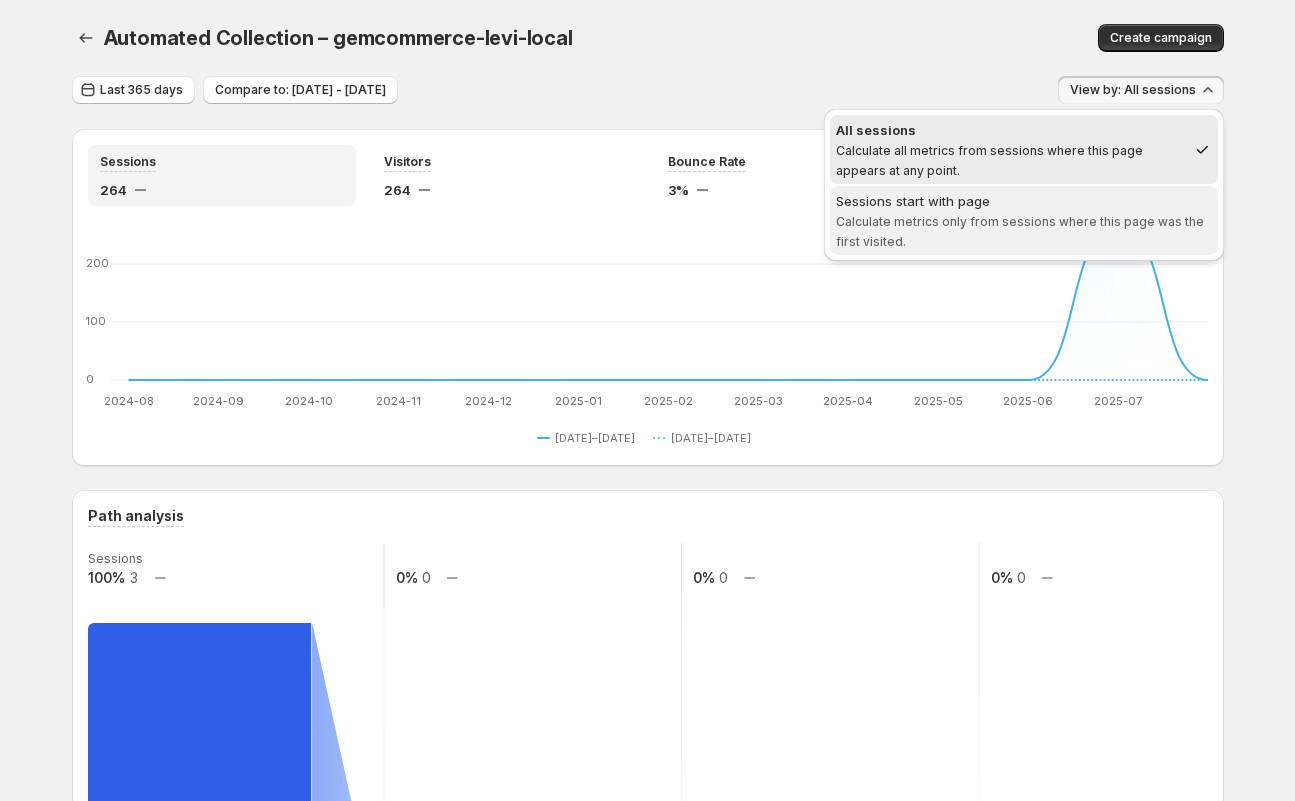 click on "Sessions start with page" at bounding box center (1024, 201) 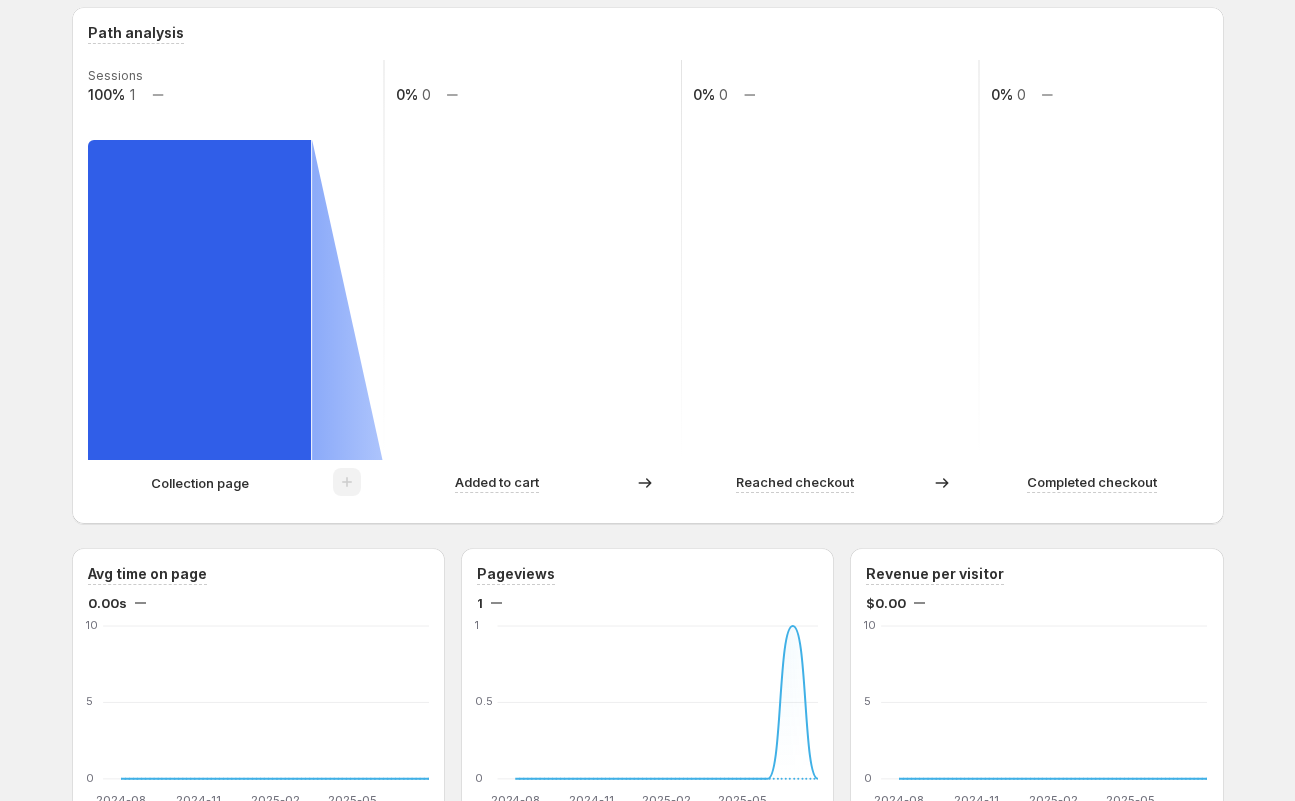 scroll, scrollTop: 0, scrollLeft: 0, axis: both 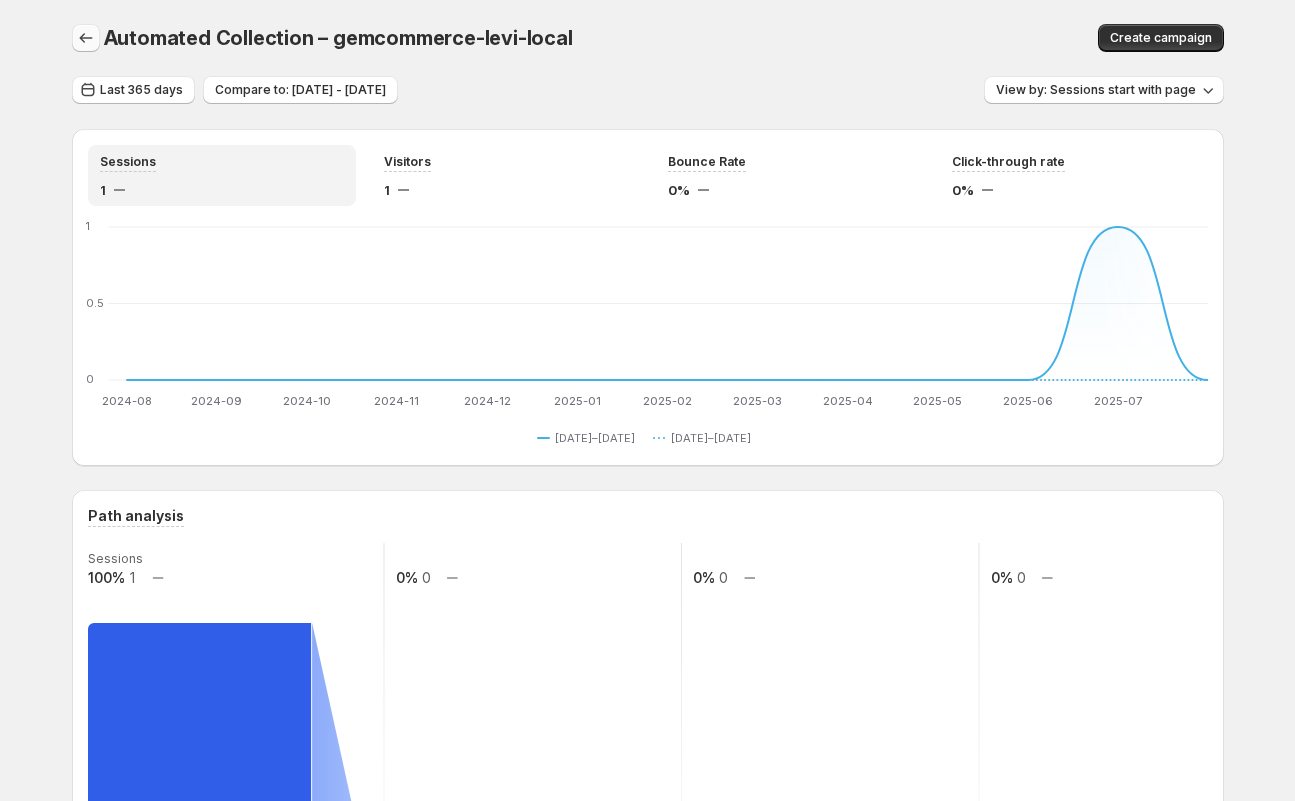 click 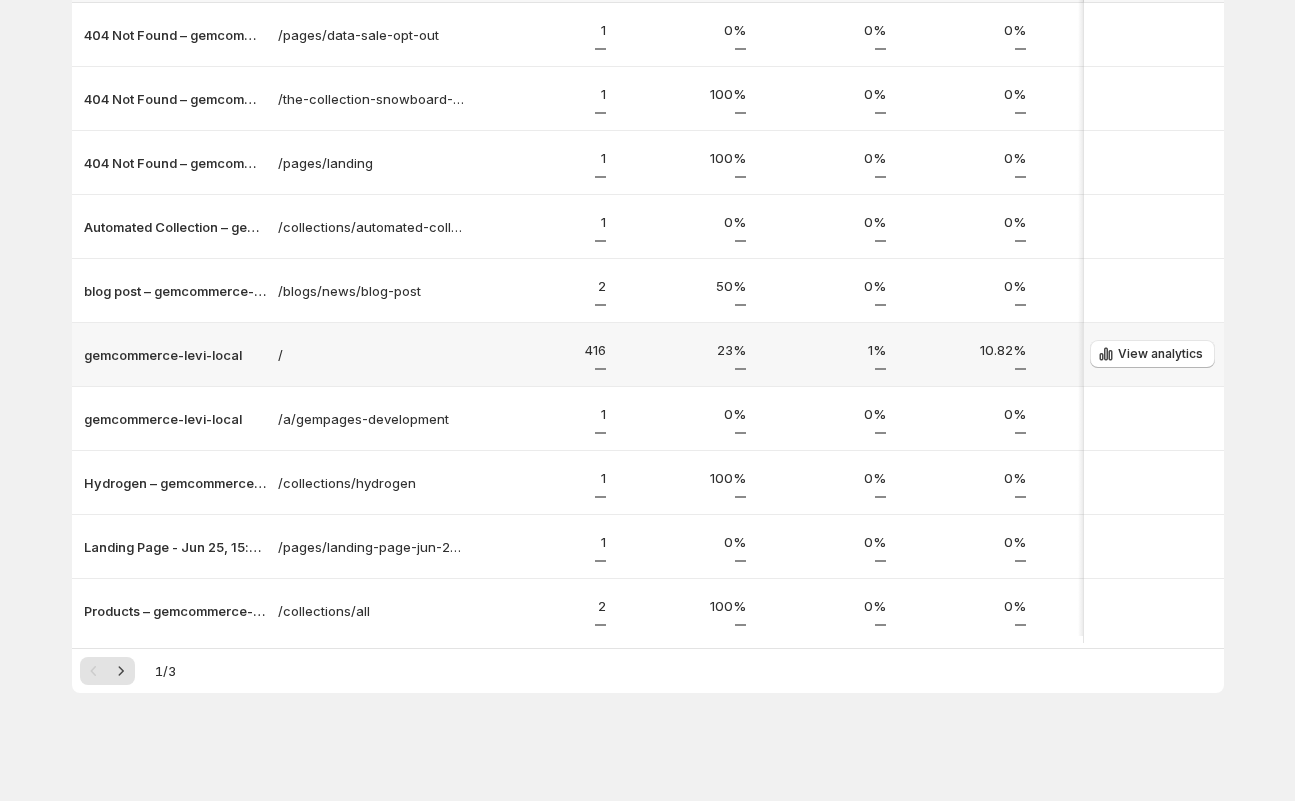 scroll, scrollTop: 212, scrollLeft: 0, axis: vertical 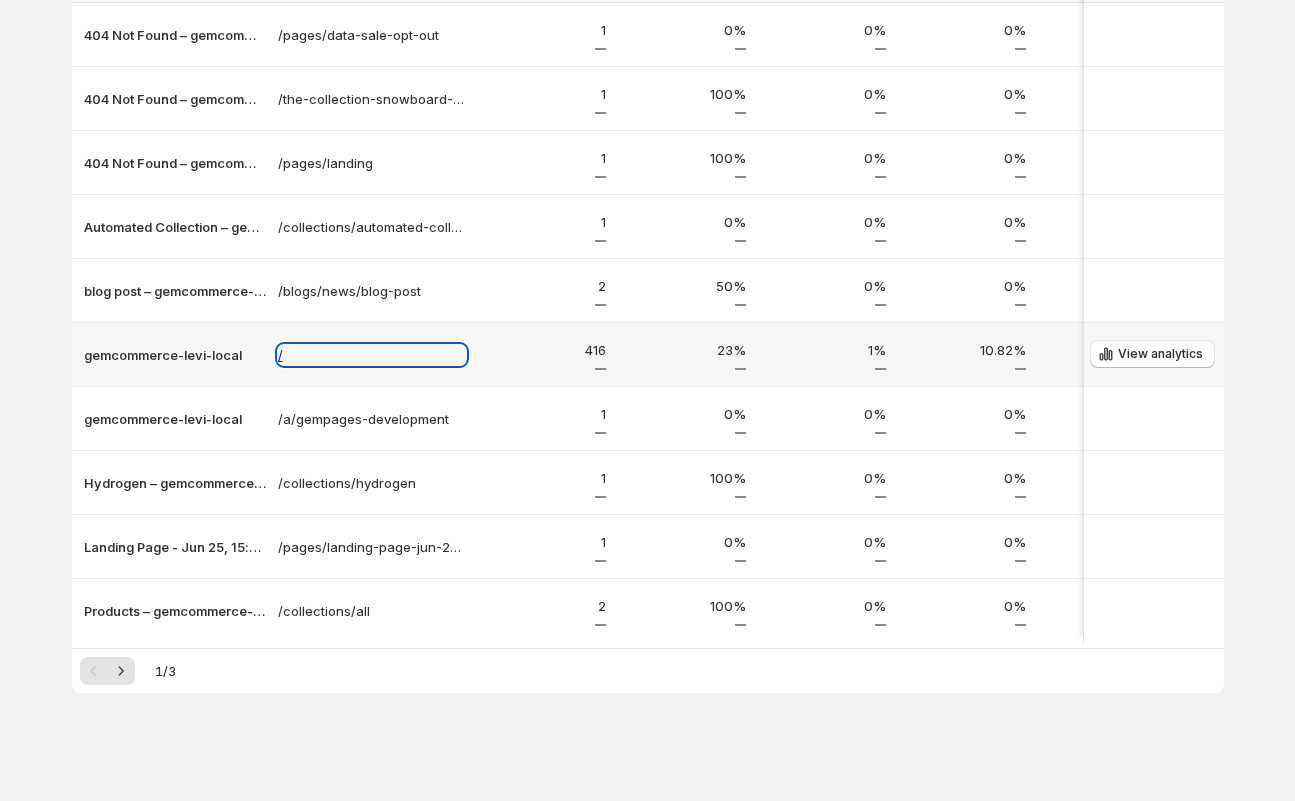 click on "/" at bounding box center (372, 355) 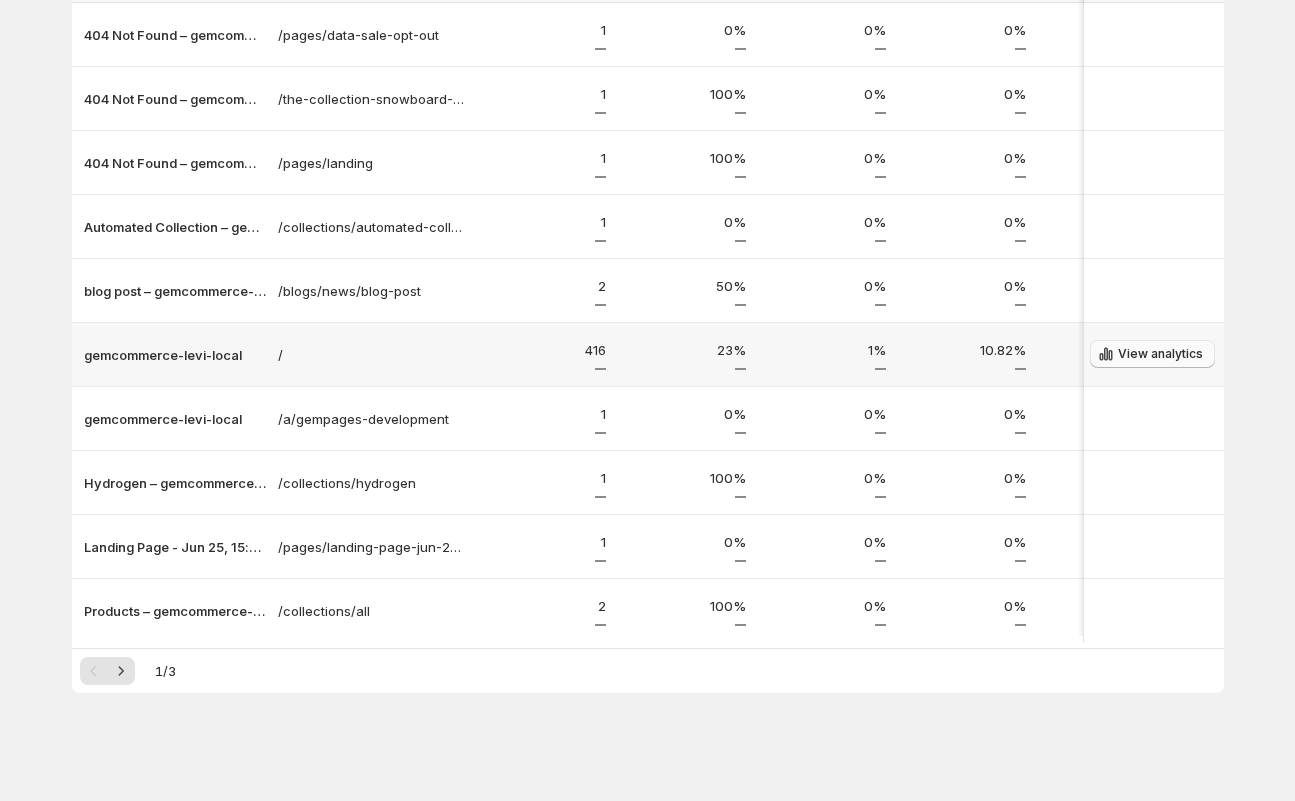 click on "View analytics" at bounding box center (1160, 354) 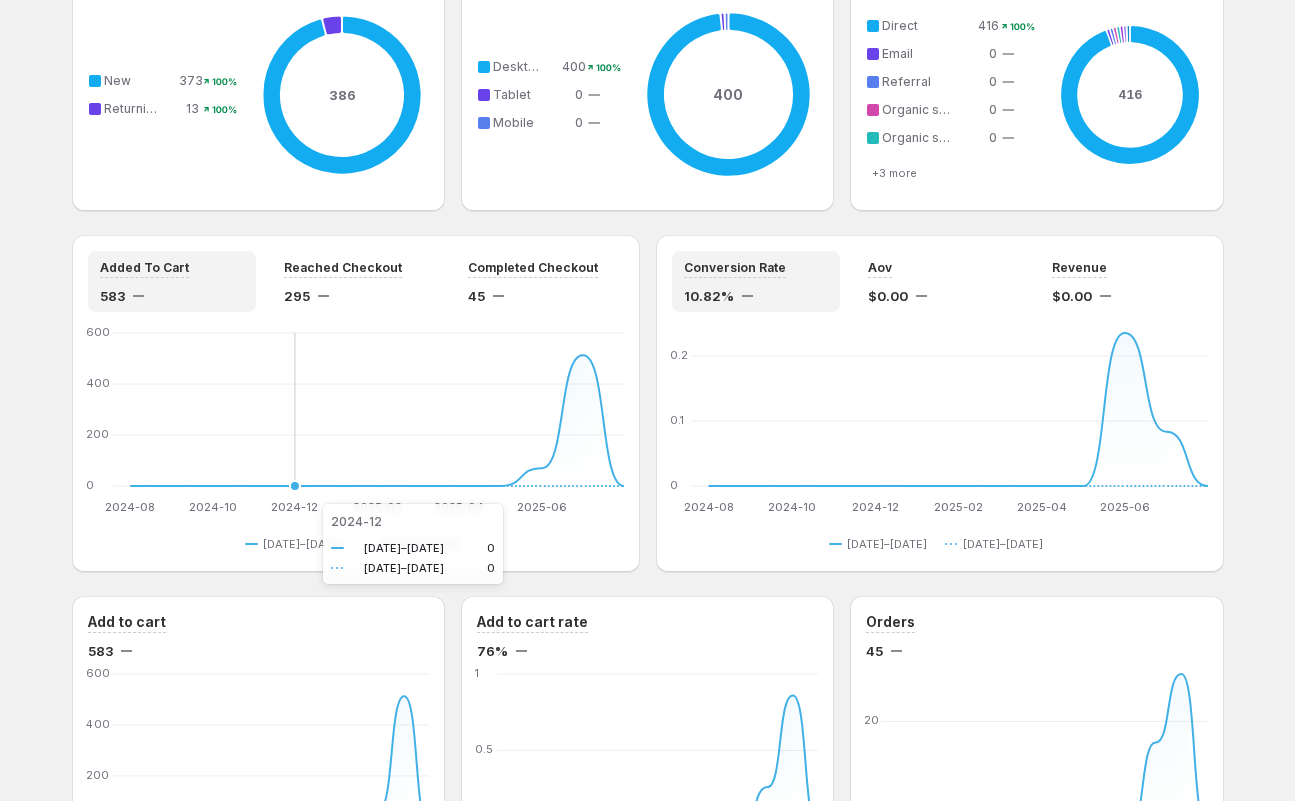scroll, scrollTop: 1287, scrollLeft: 0, axis: vertical 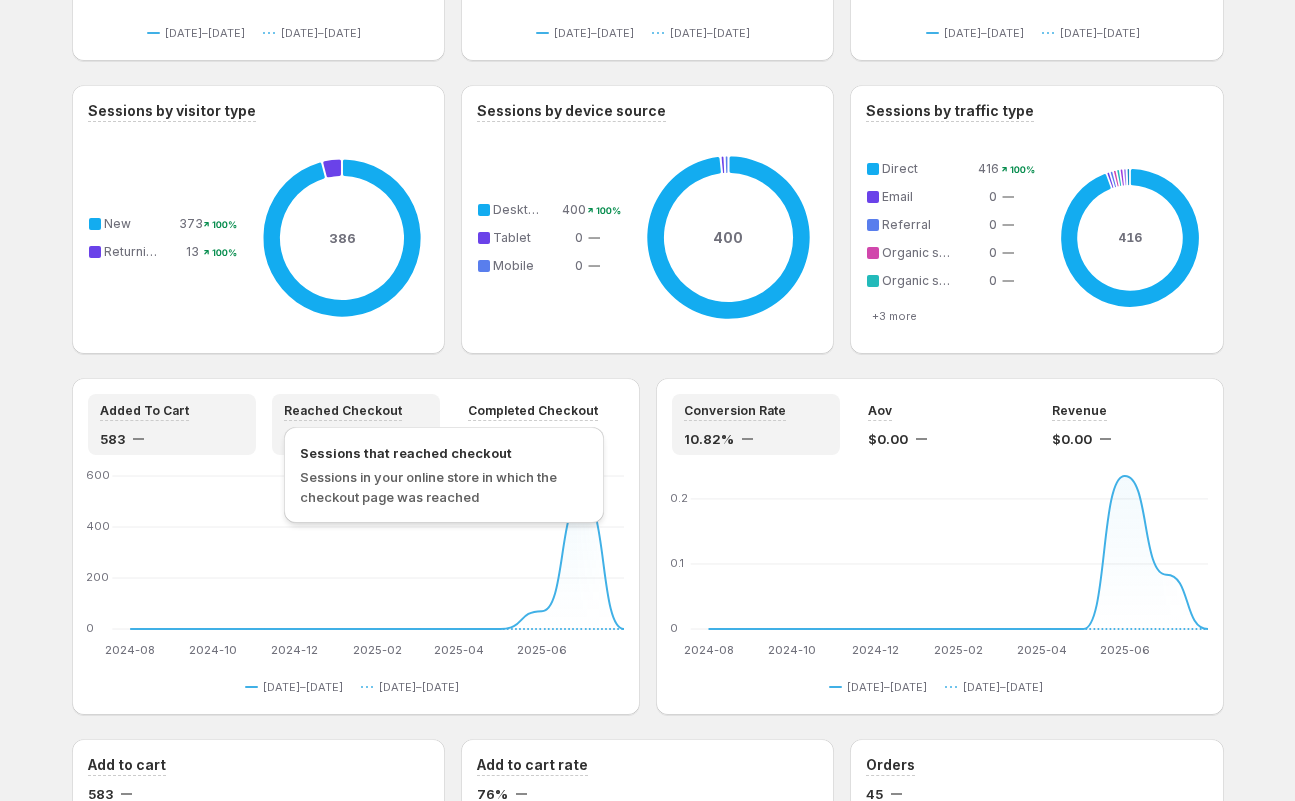 click on "Reached Checkout" at bounding box center (343, 410) 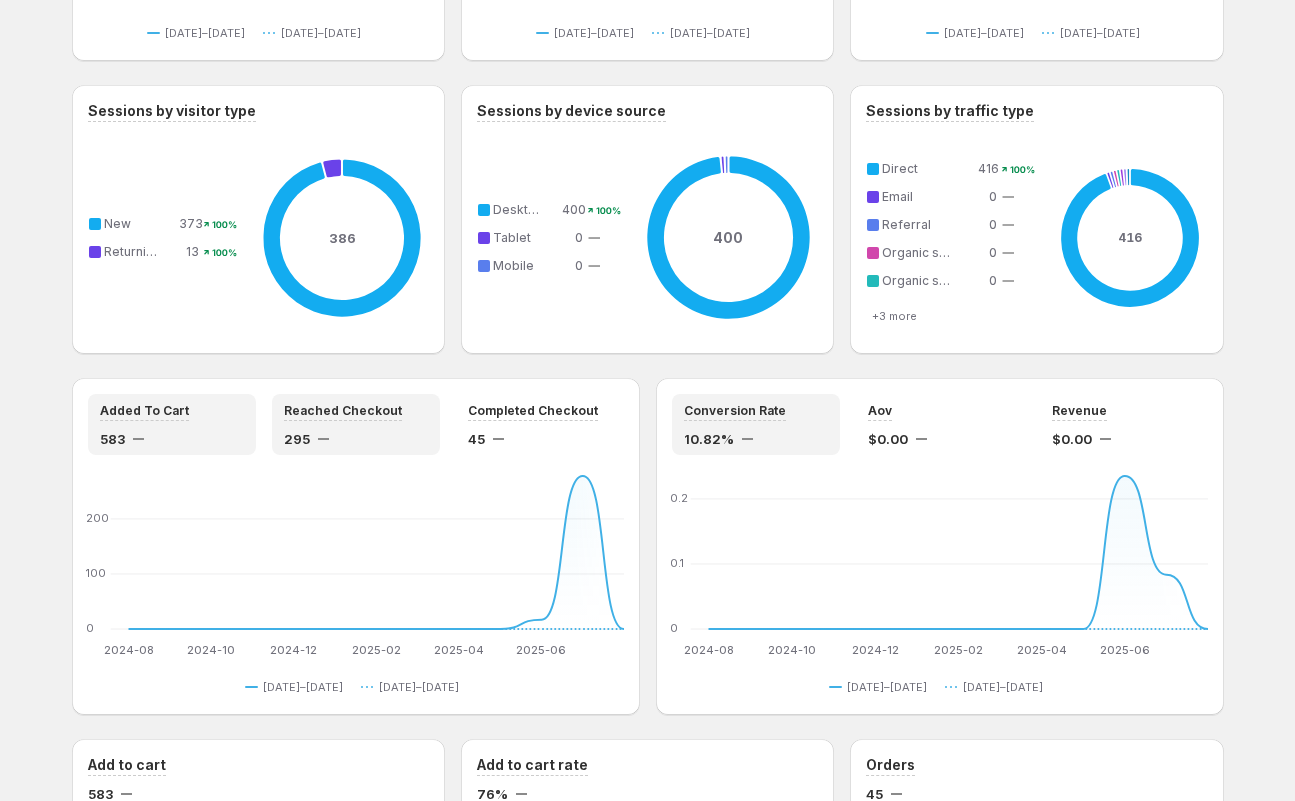 click on "583" at bounding box center [172, 439] 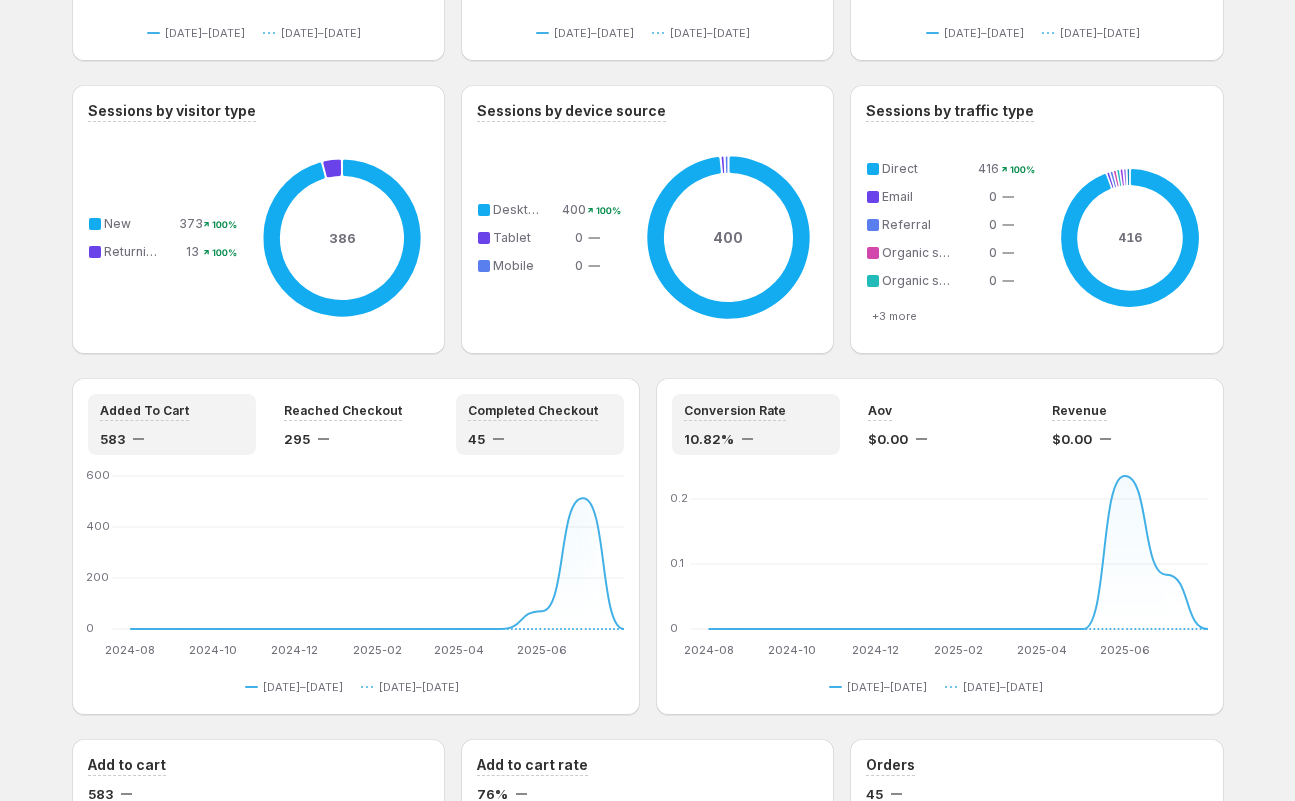 click on "Completed Checkout 45" at bounding box center [540, 424] 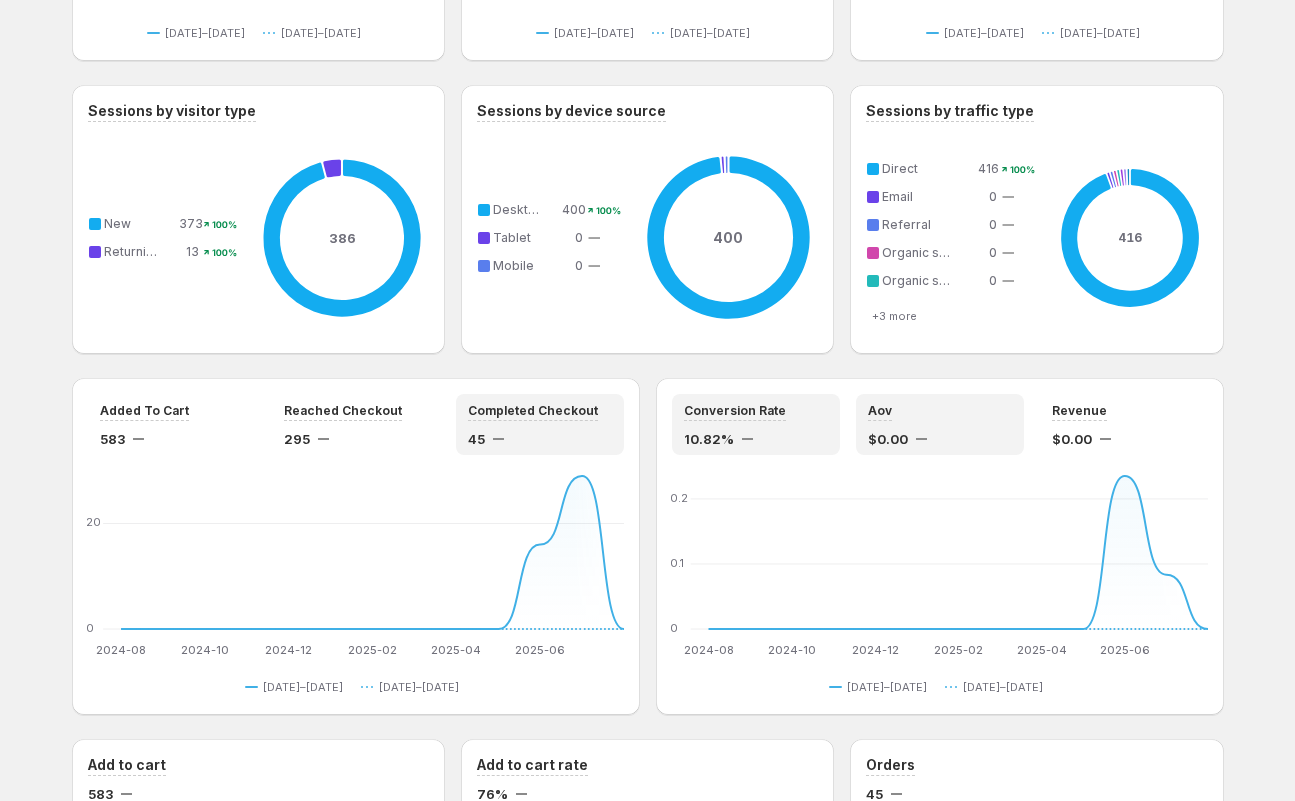 click on "$0.00" at bounding box center [940, 439] 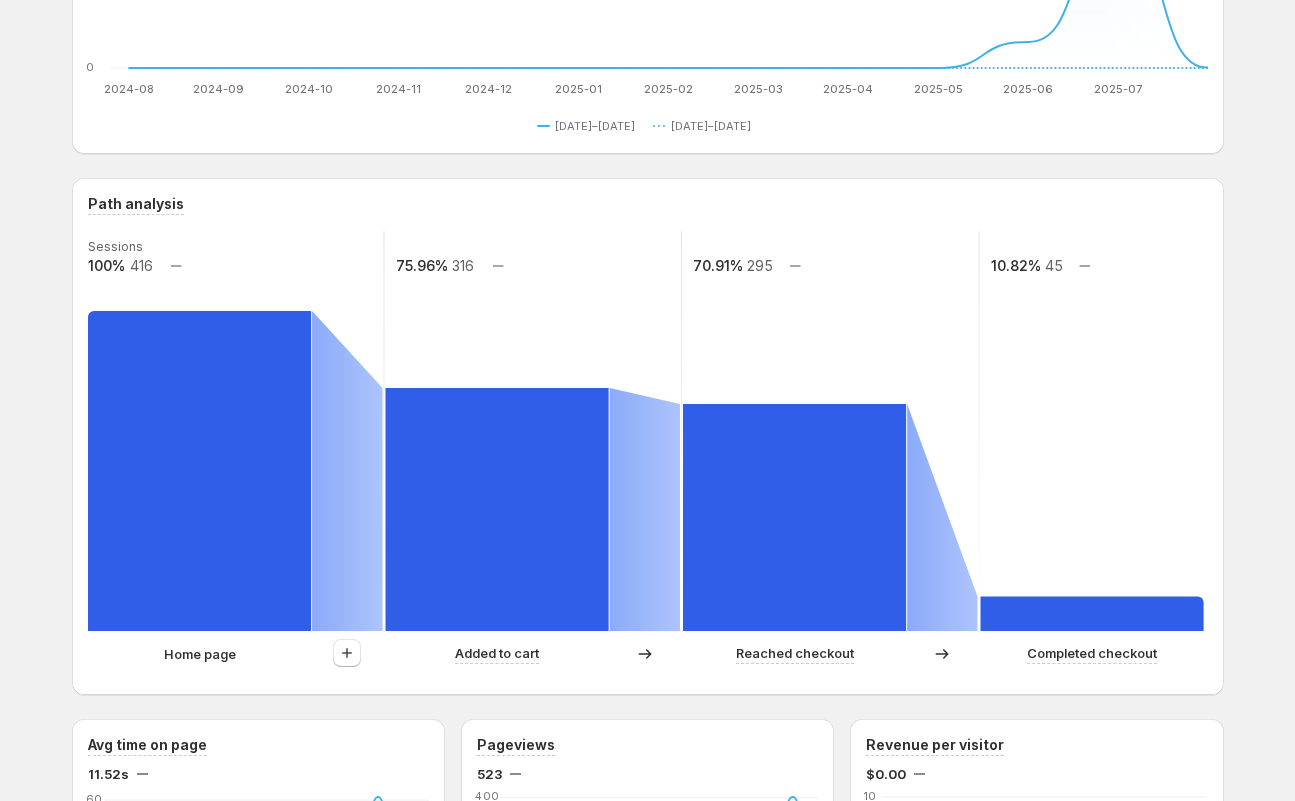 scroll, scrollTop: 0, scrollLeft: 0, axis: both 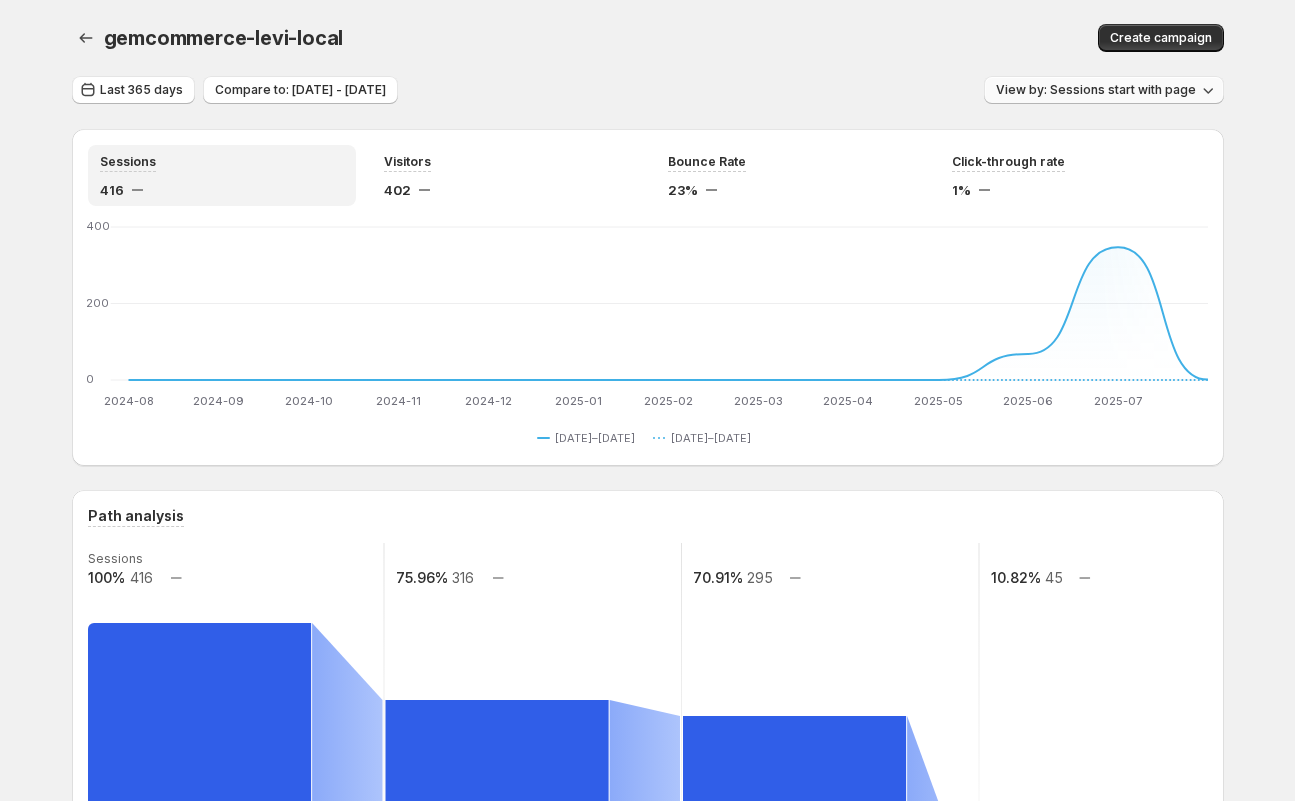 click on "View by: Sessions start with page" at bounding box center [1096, 90] 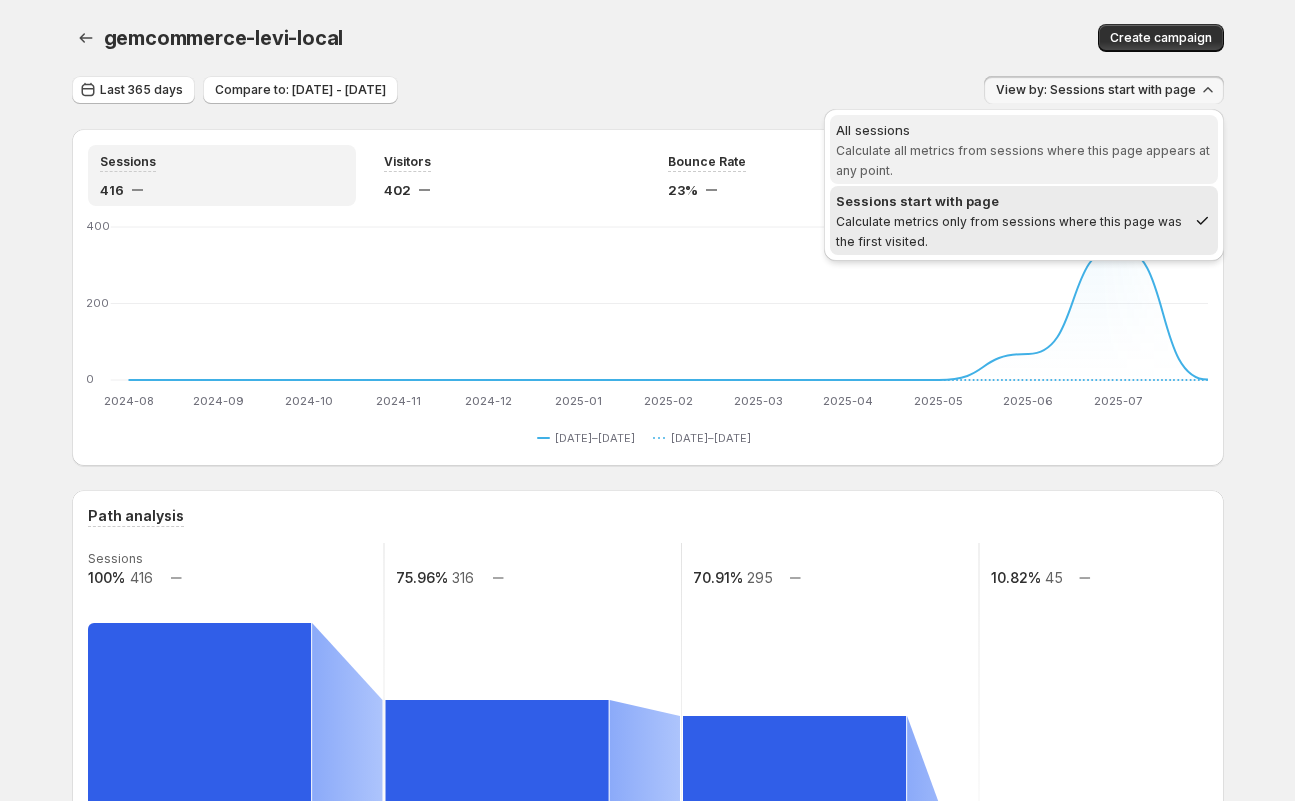 click on "All sessions Calculate all metrics from sessions where this page appears at any point." at bounding box center (1024, 150) 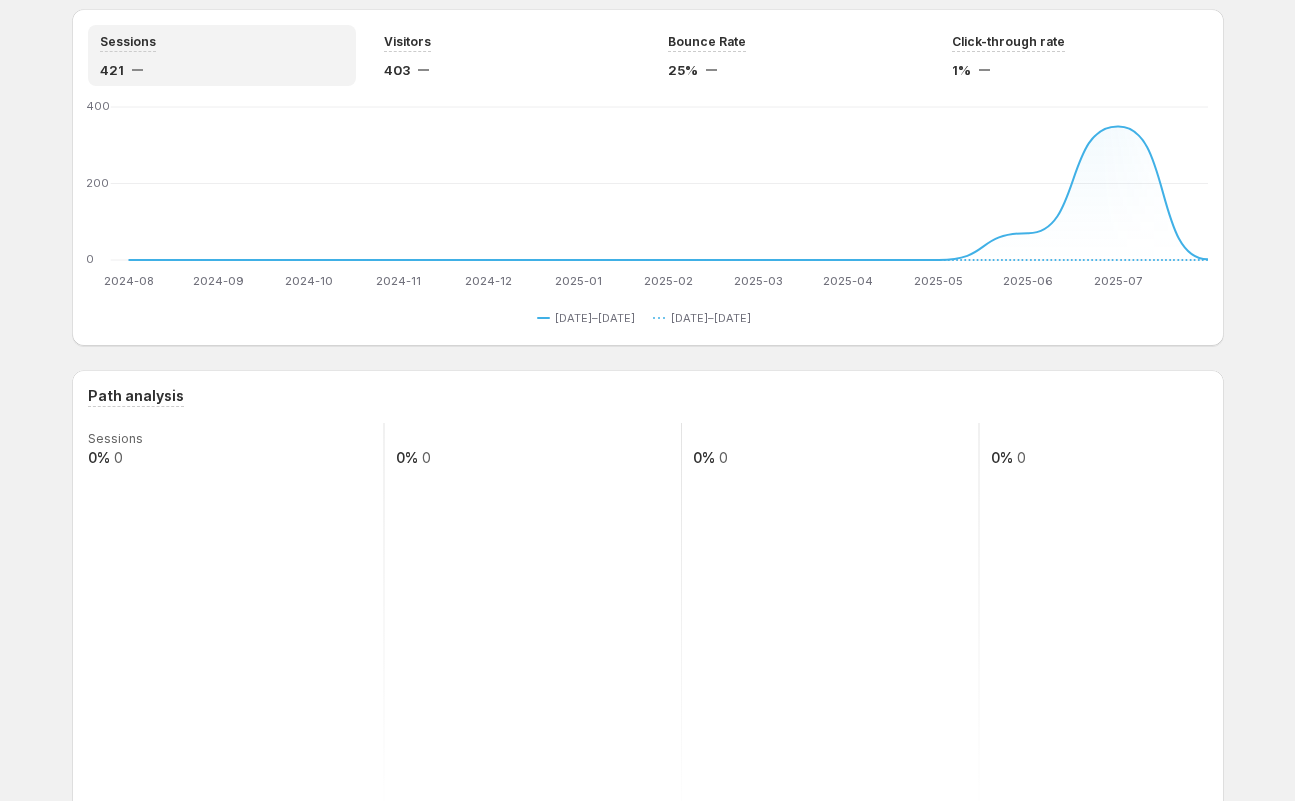 scroll, scrollTop: 0, scrollLeft: 0, axis: both 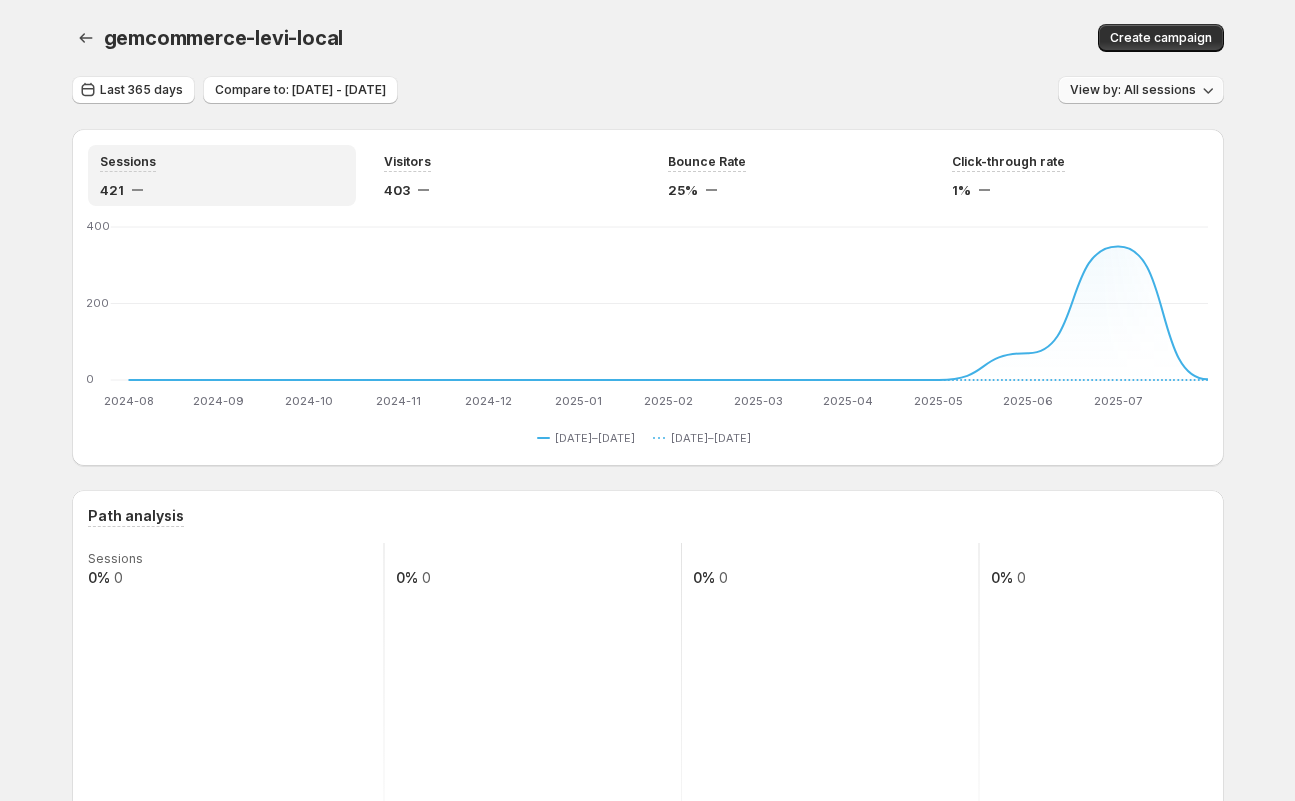click on "View by: All sessions" at bounding box center (1133, 90) 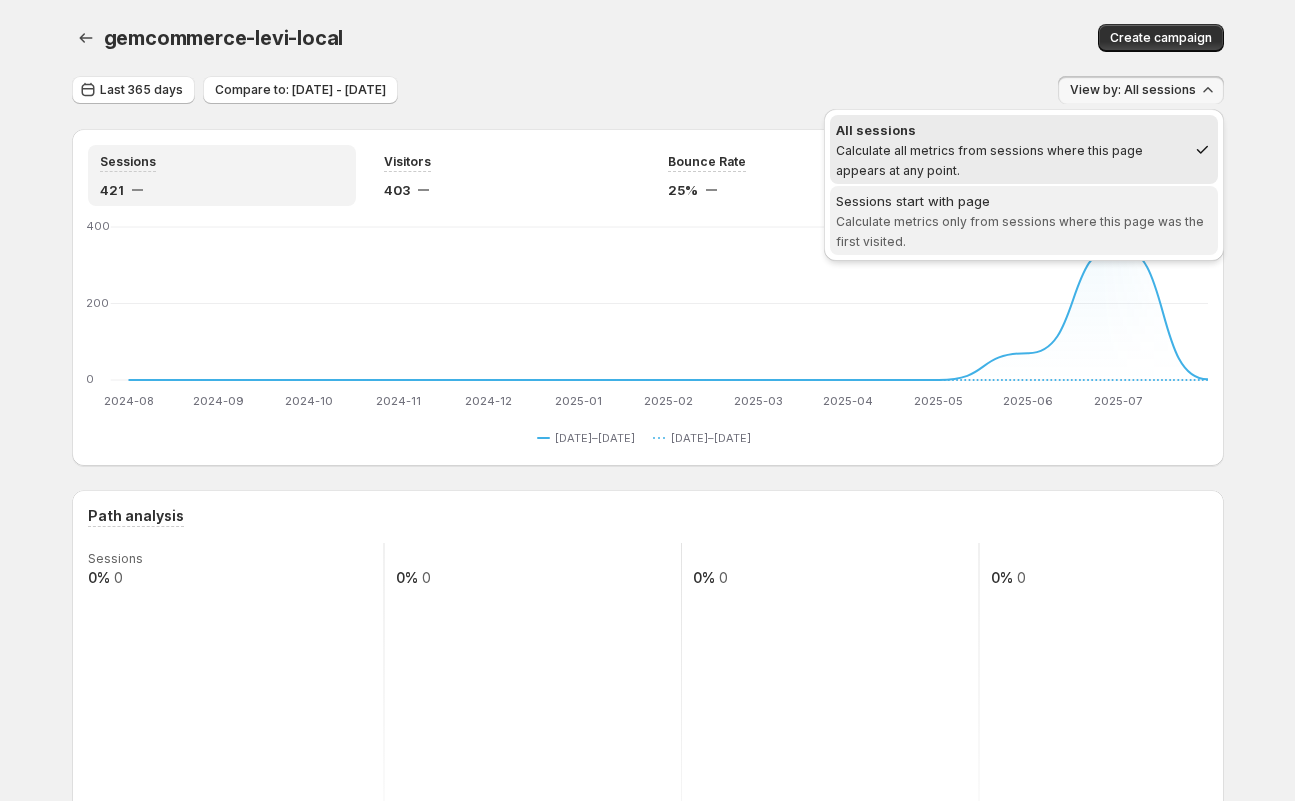 click on "Sessions start with page Calculate metrics only from sessions where this page was the first visited." at bounding box center (1024, 221) 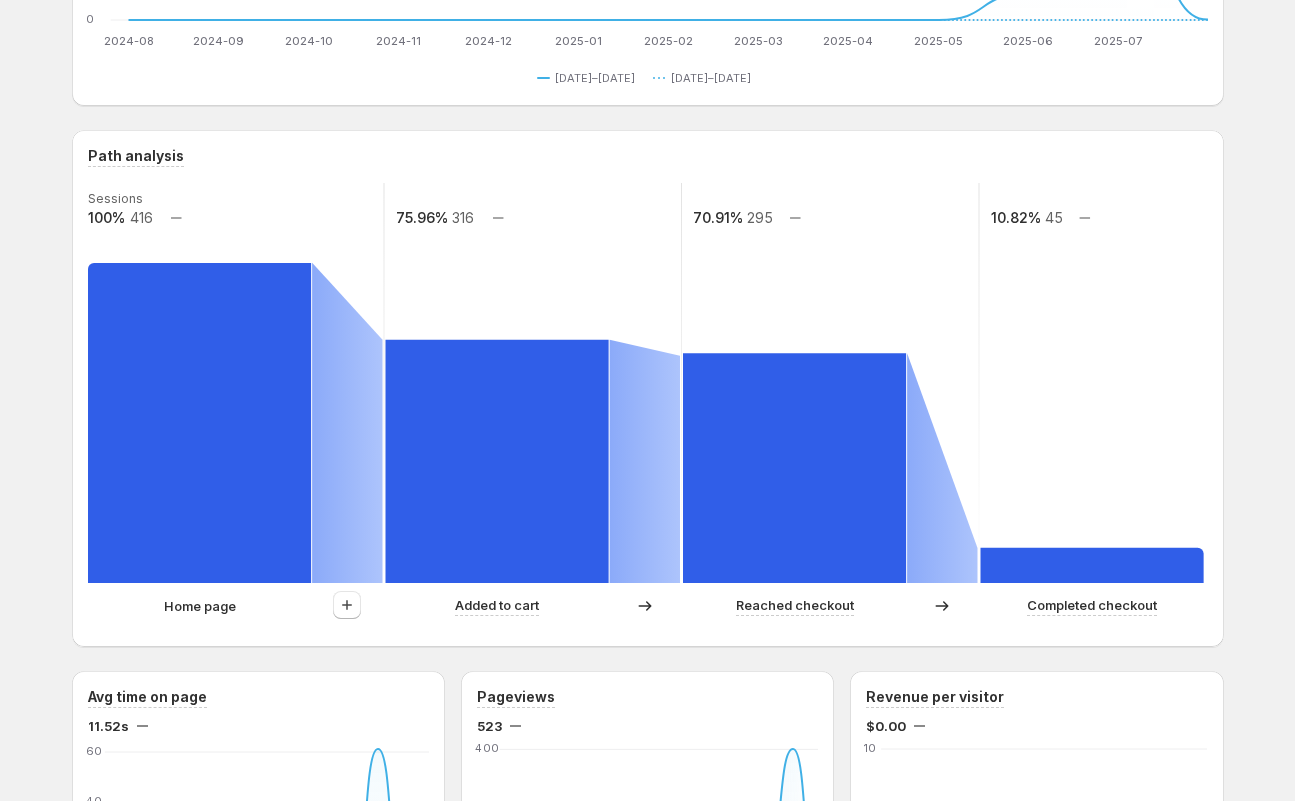 scroll, scrollTop: 401, scrollLeft: 0, axis: vertical 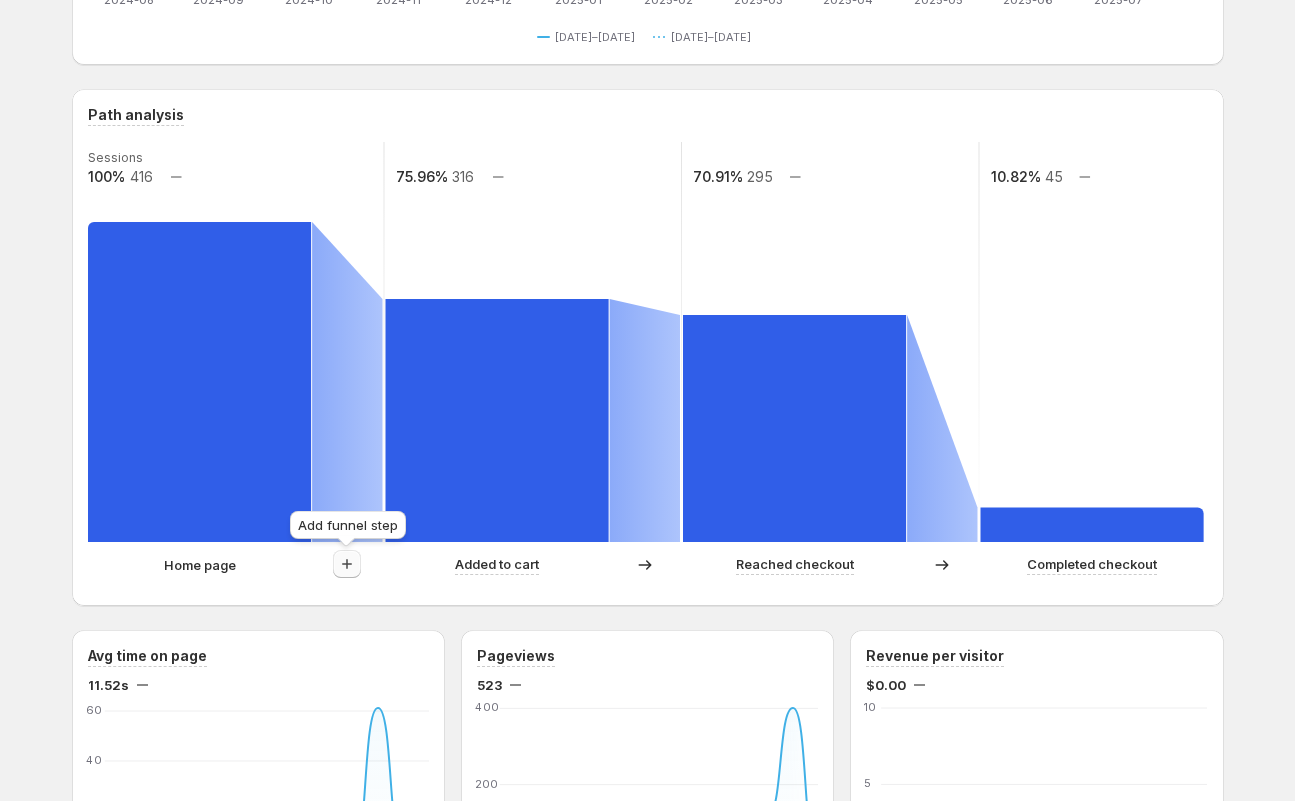 click 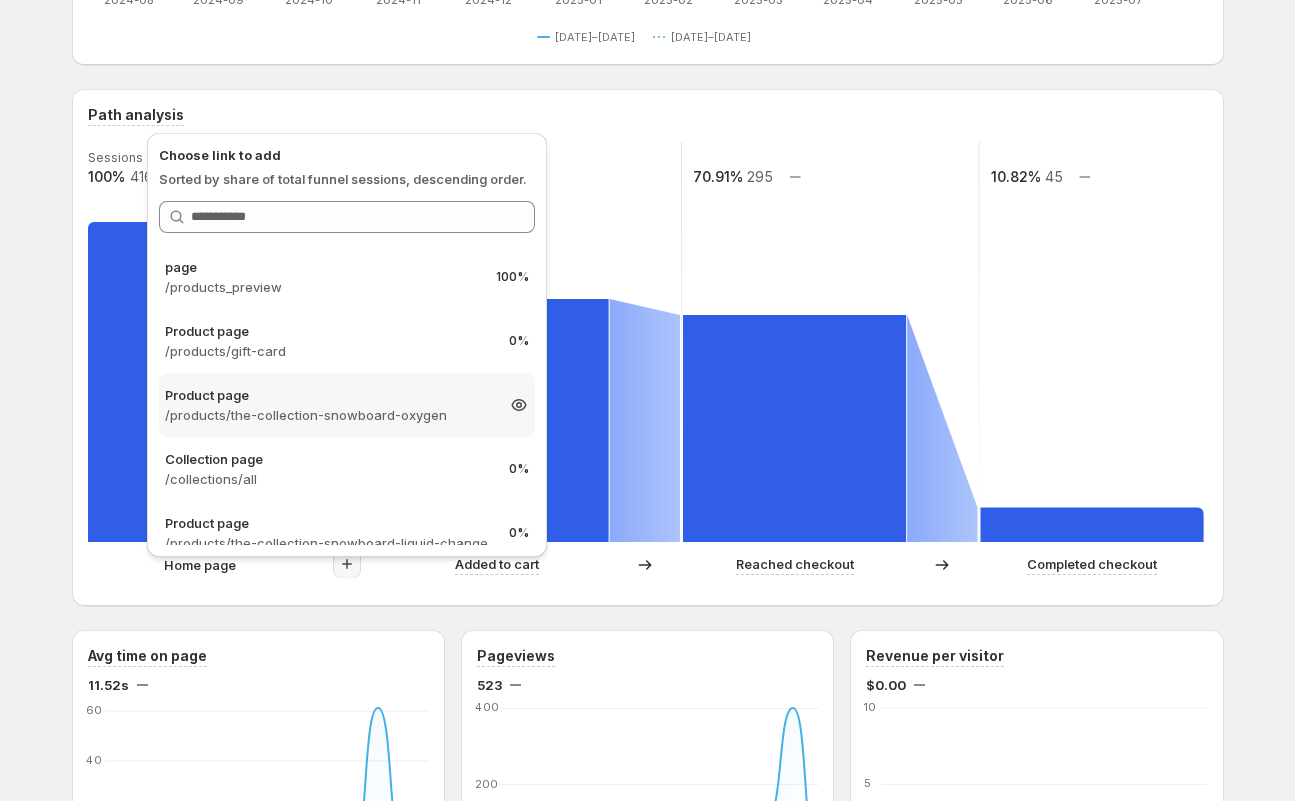 click on "Product page" at bounding box center [329, 395] 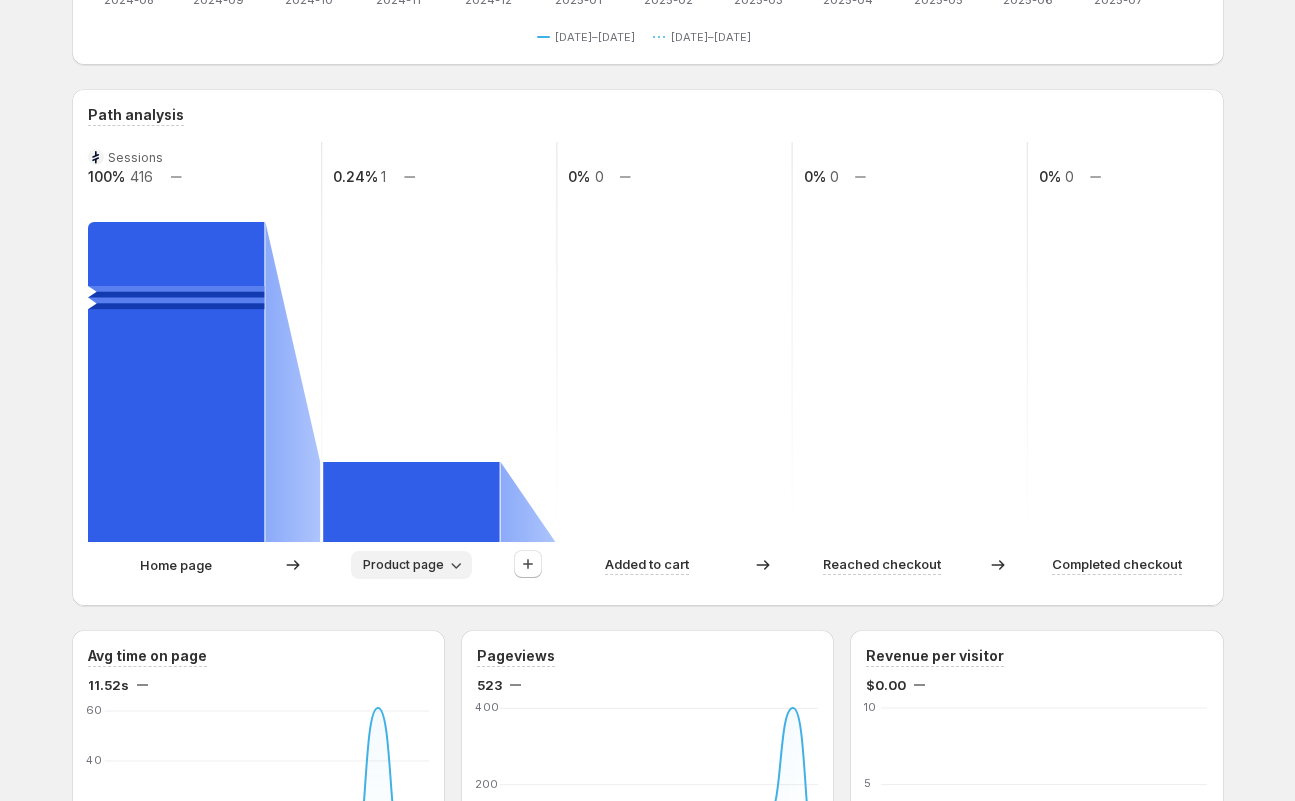 click 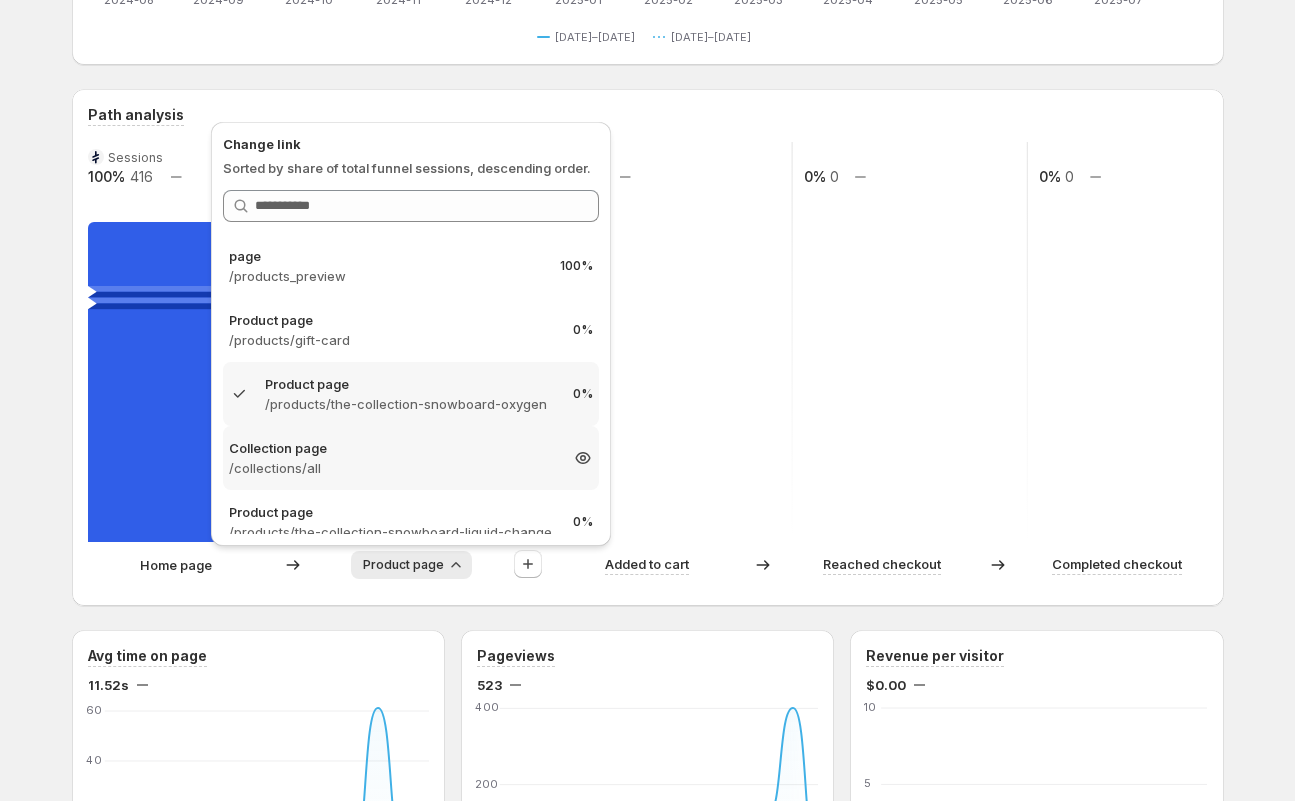 click on "/collections/all" at bounding box center (393, 468) 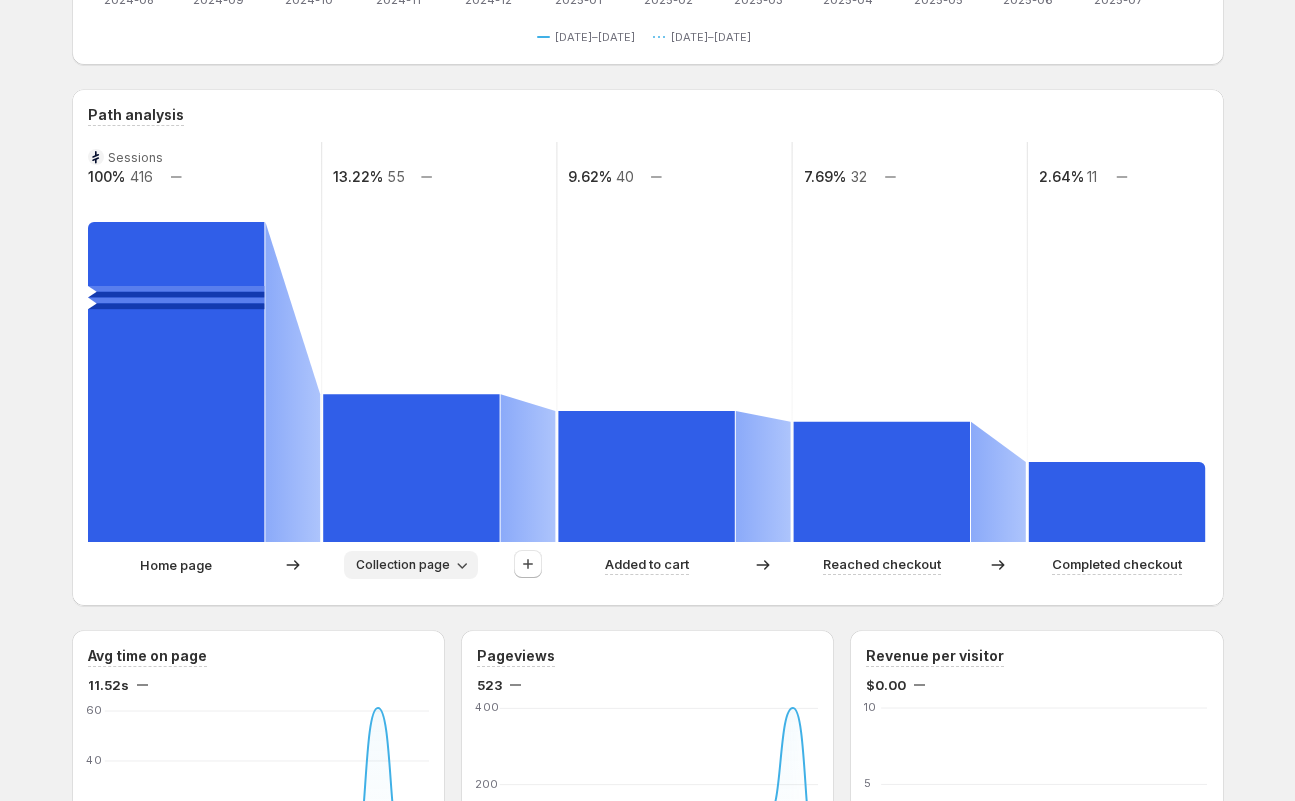 click on "Collection page" at bounding box center (403, 565) 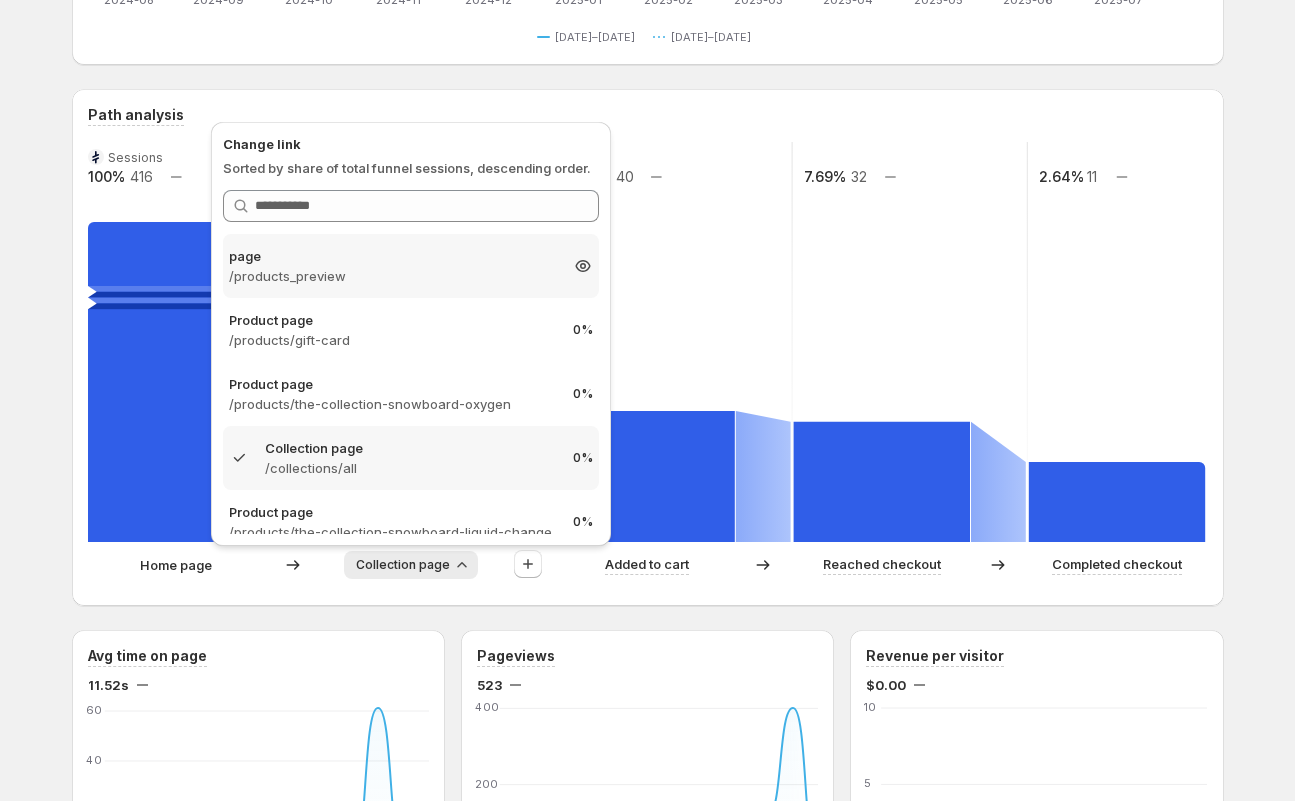 click on "/products_preview" at bounding box center (393, 276) 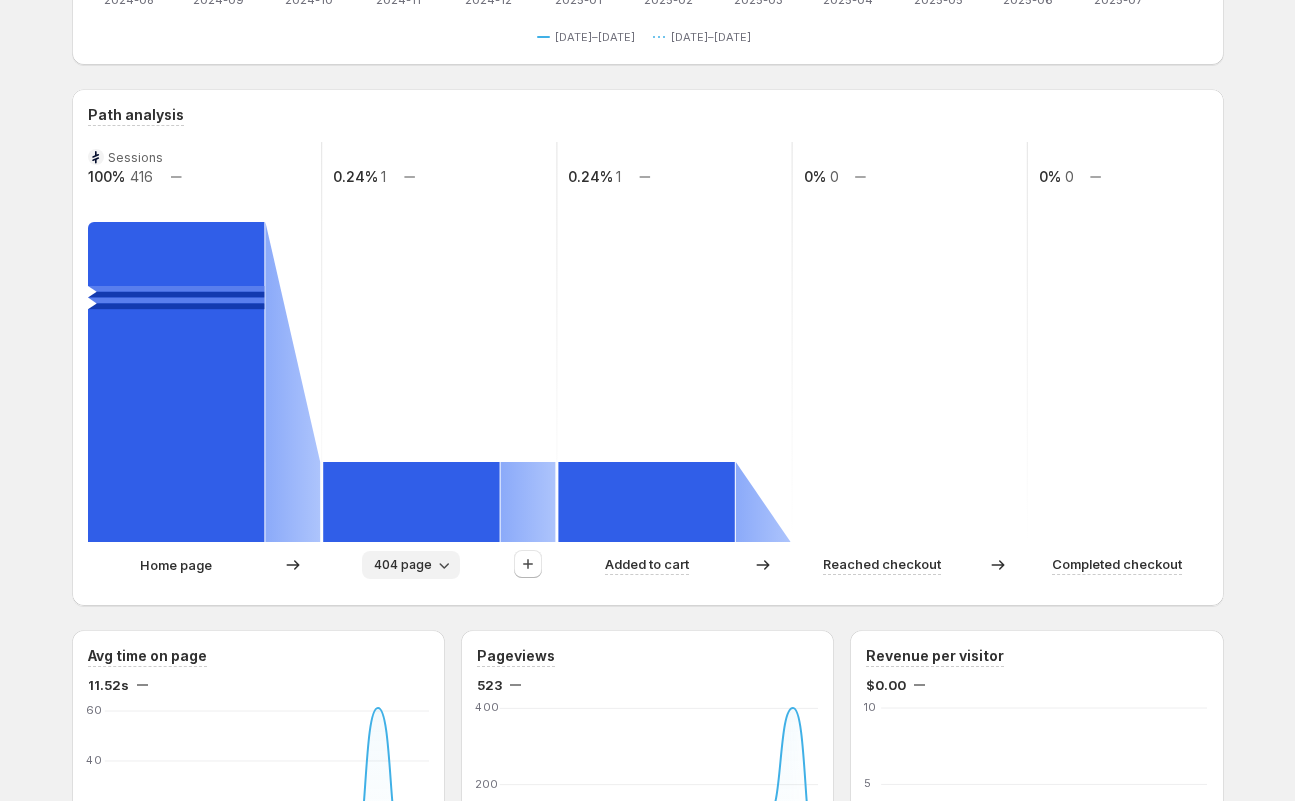 click on "404 page" at bounding box center (403, 565) 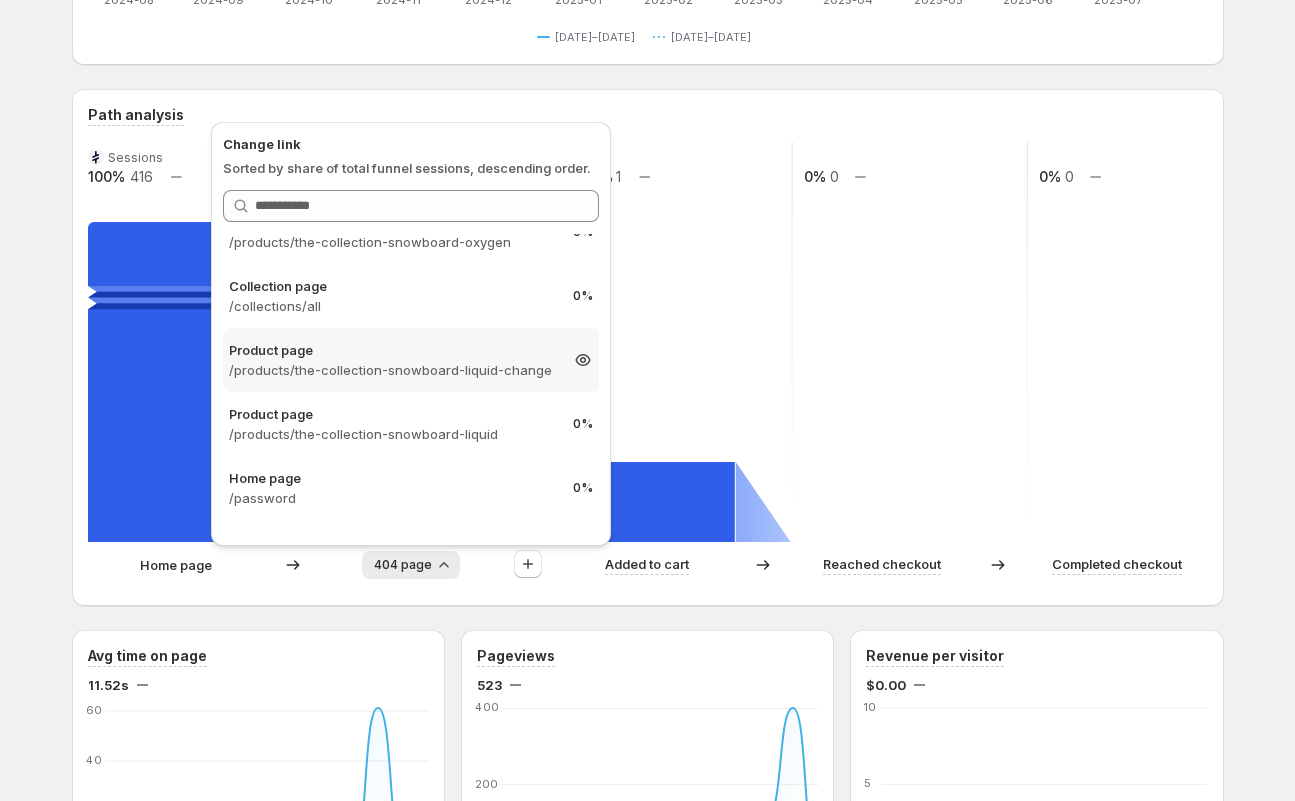 scroll, scrollTop: 270, scrollLeft: 0, axis: vertical 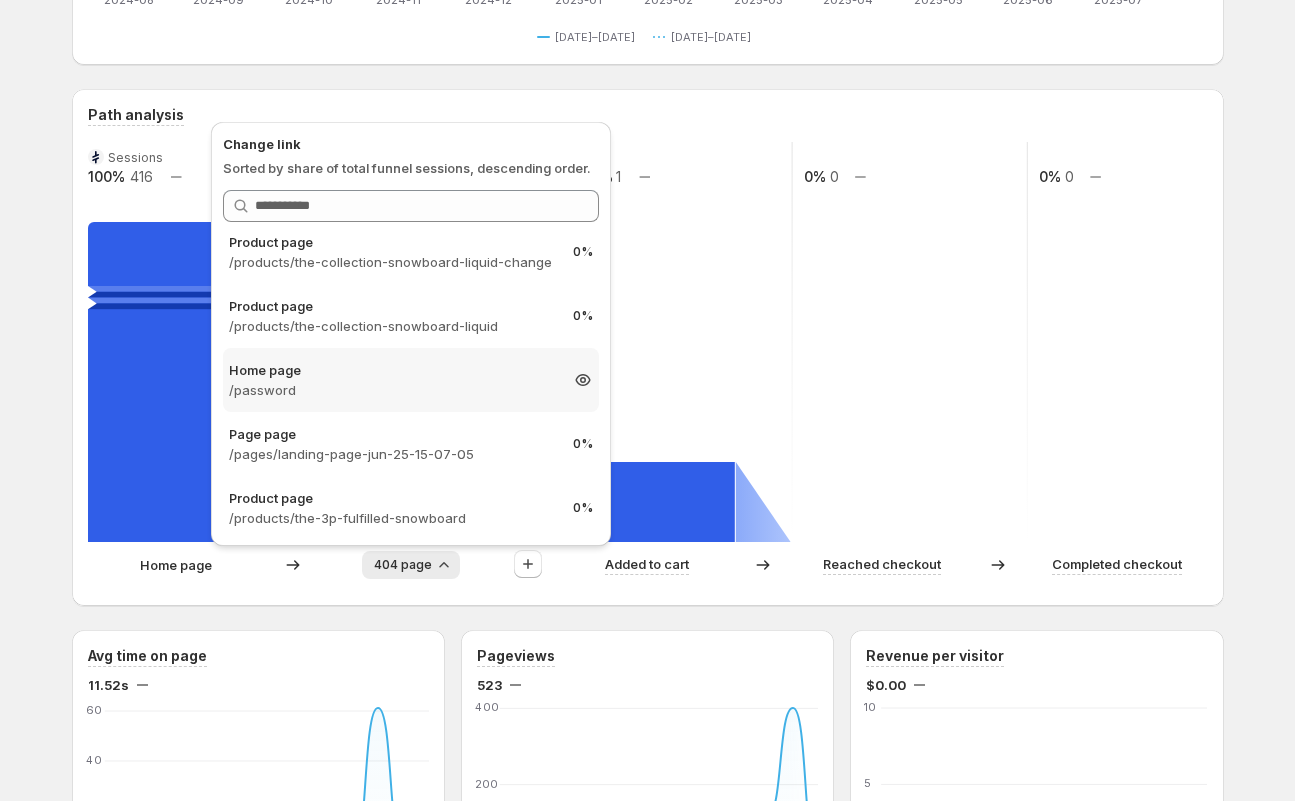 click on "Home page /password 0%" at bounding box center (411, 380) 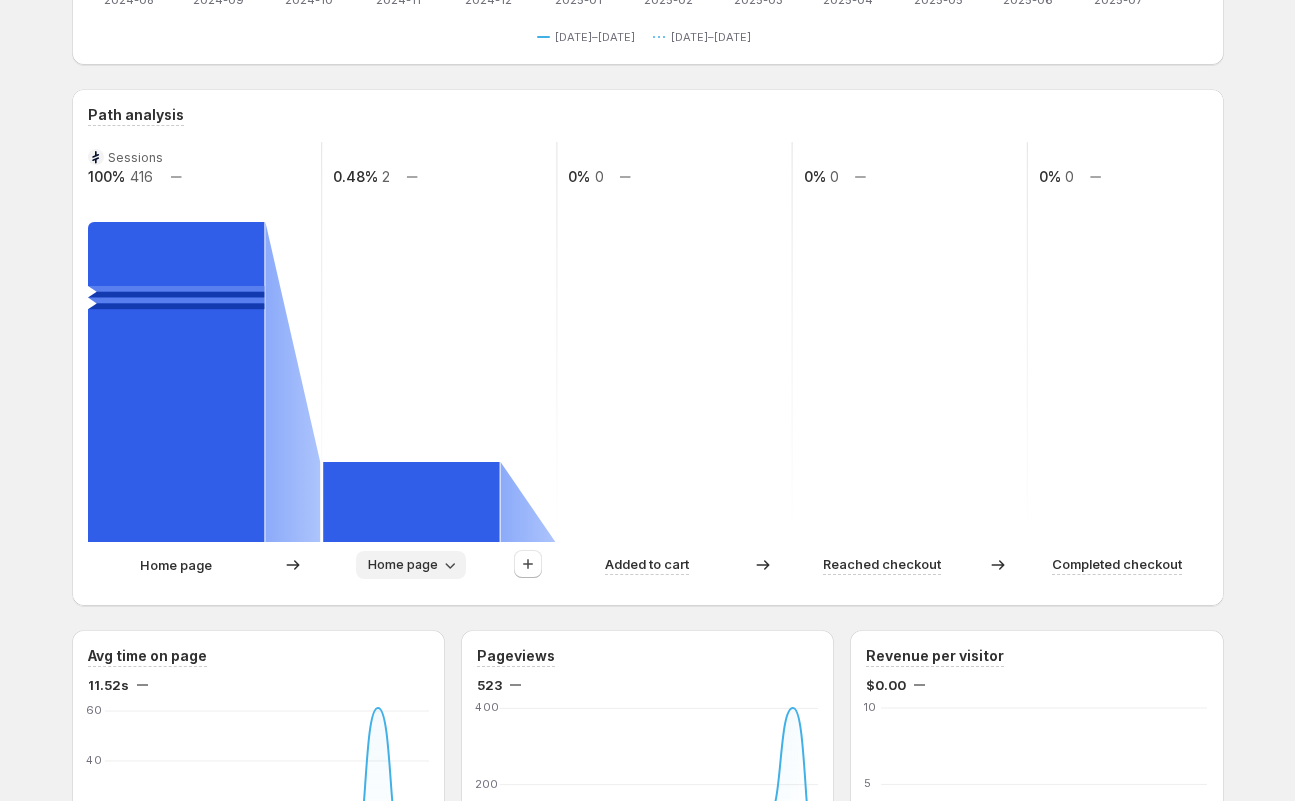 click on "Home page" at bounding box center (403, 565) 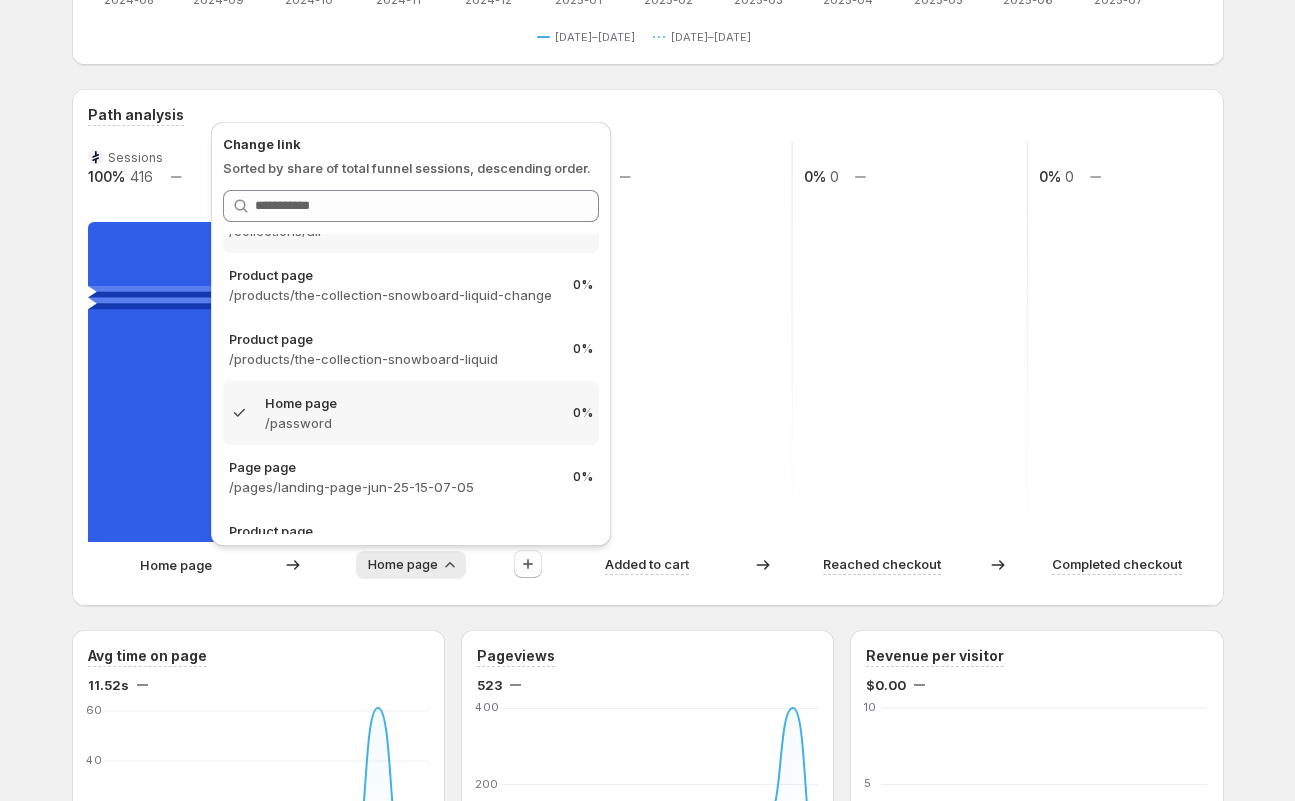 scroll, scrollTop: 354, scrollLeft: 0, axis: vertical 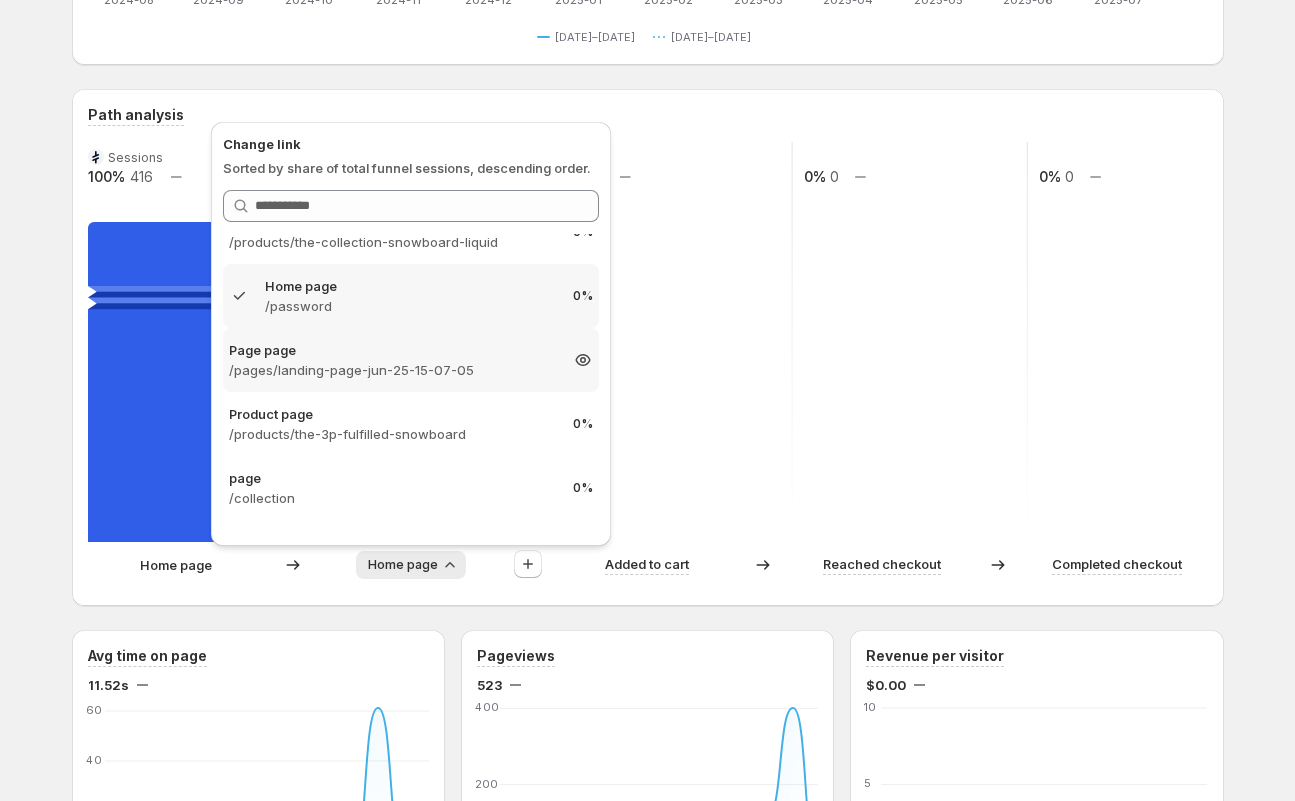 click on "/pages/landing-page-jun-25-15-07-05" at bounding box center [393, 370] 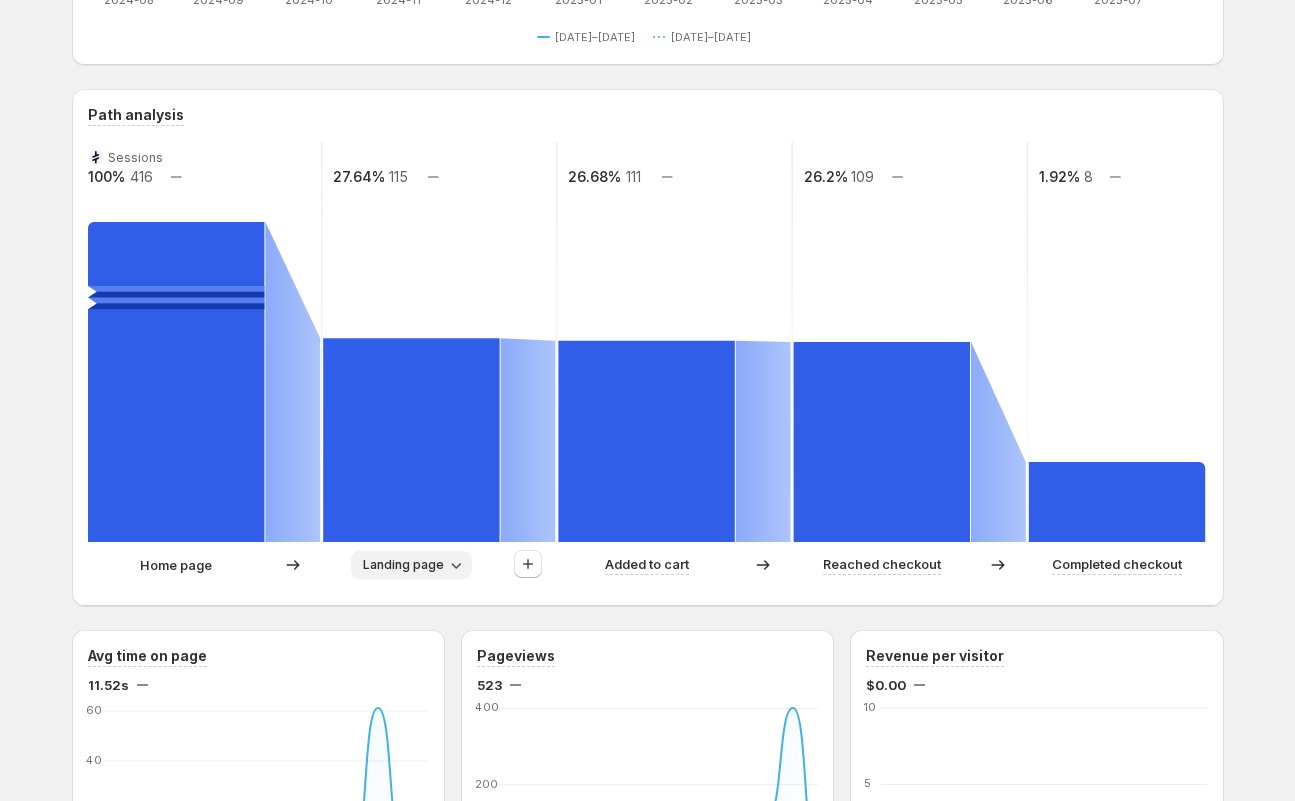 click on "Landing page" at bounding box center (403, 565) 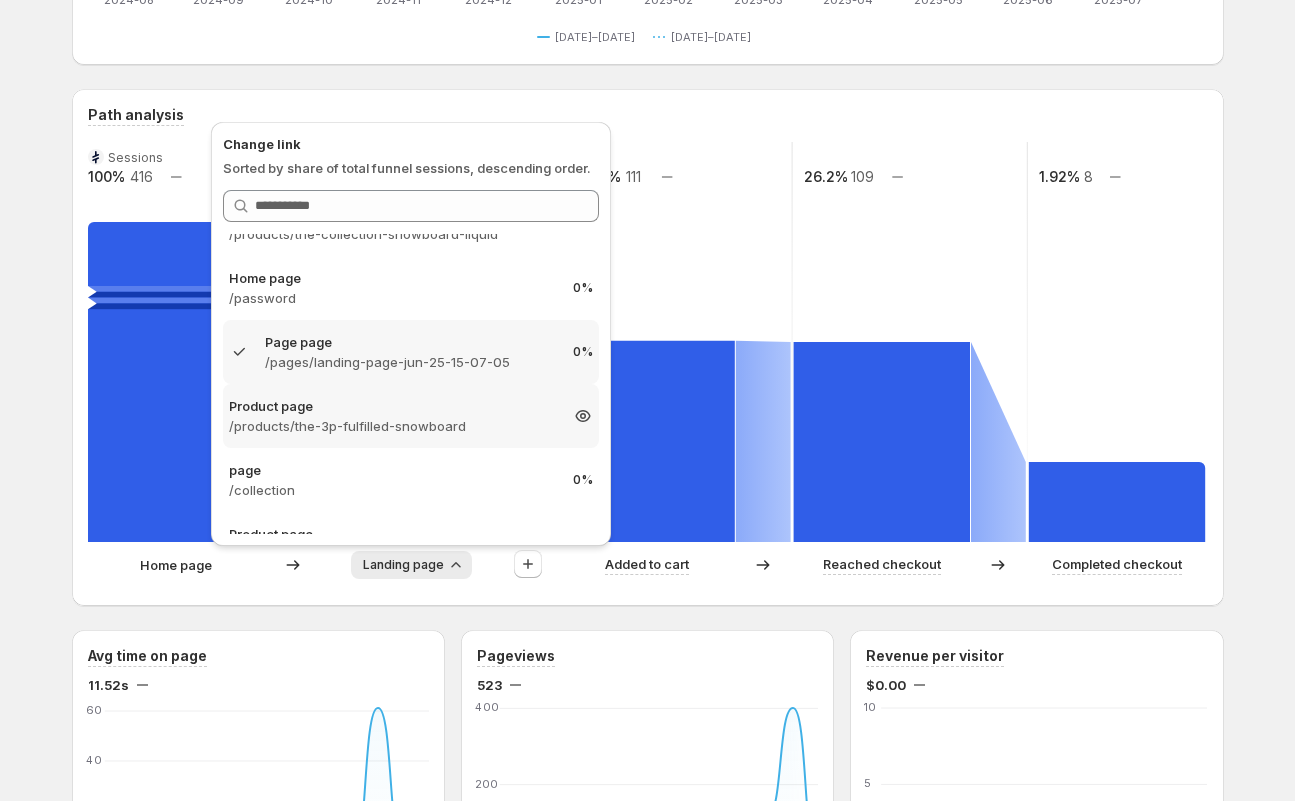 scroll, scrollTop: 553, scrollLeft: 0, axis: vertical 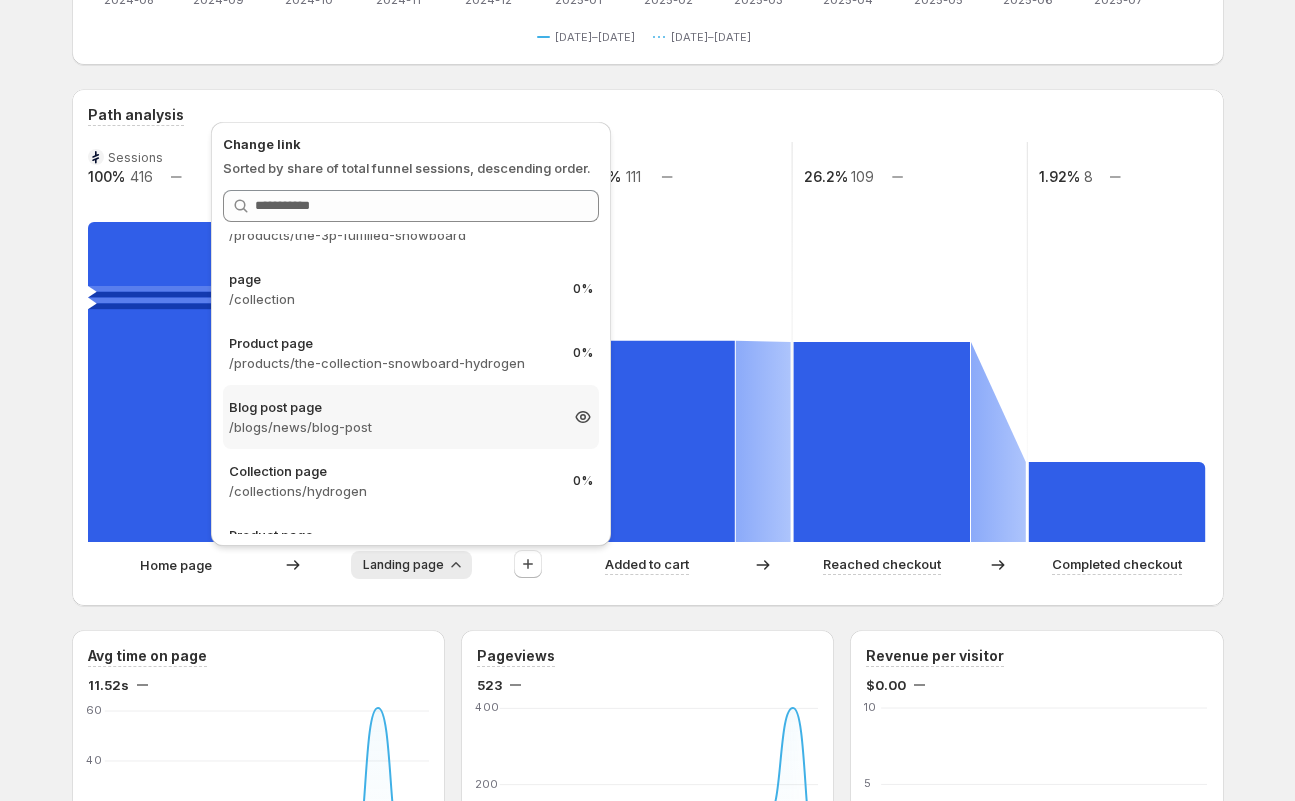 click on "/blogs/news/blog-post" at bounding box center (393, 427) 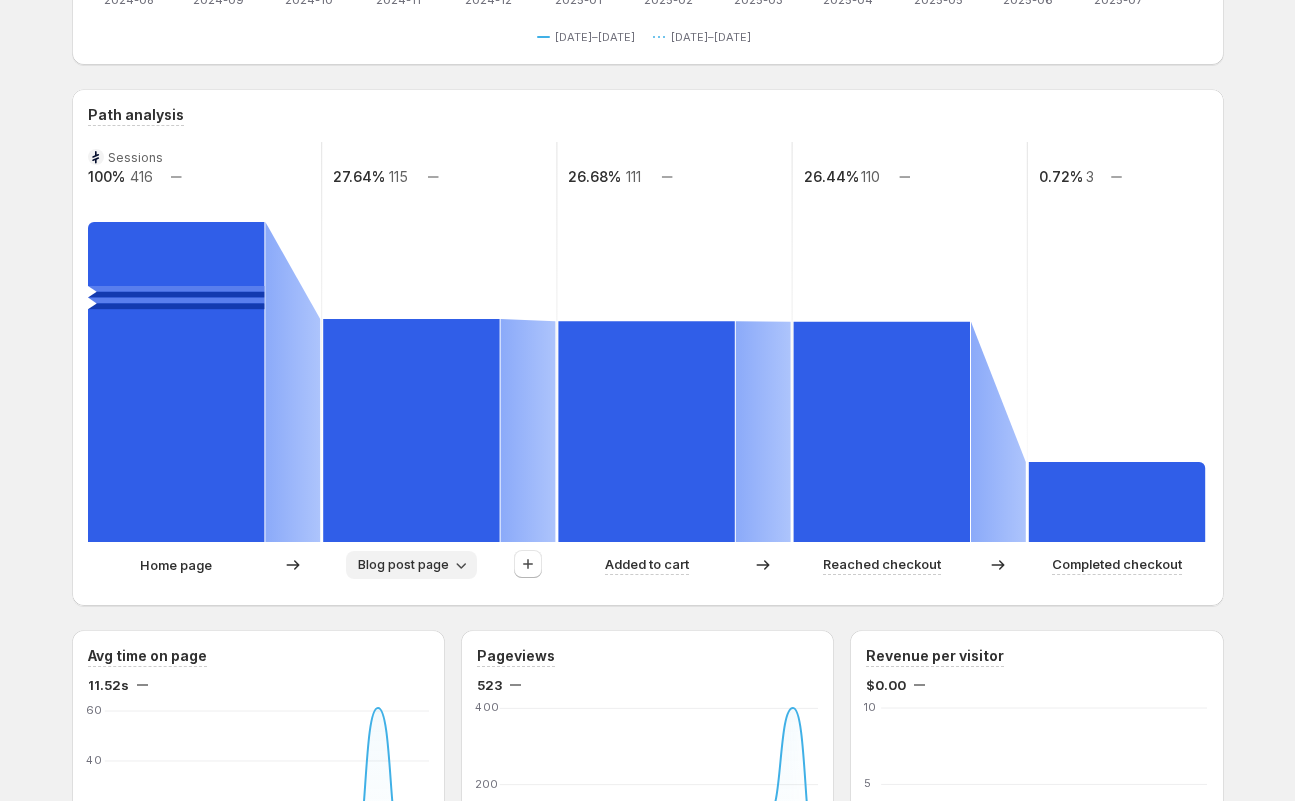 click on "Blog post page" at bounding box center [403, 565] 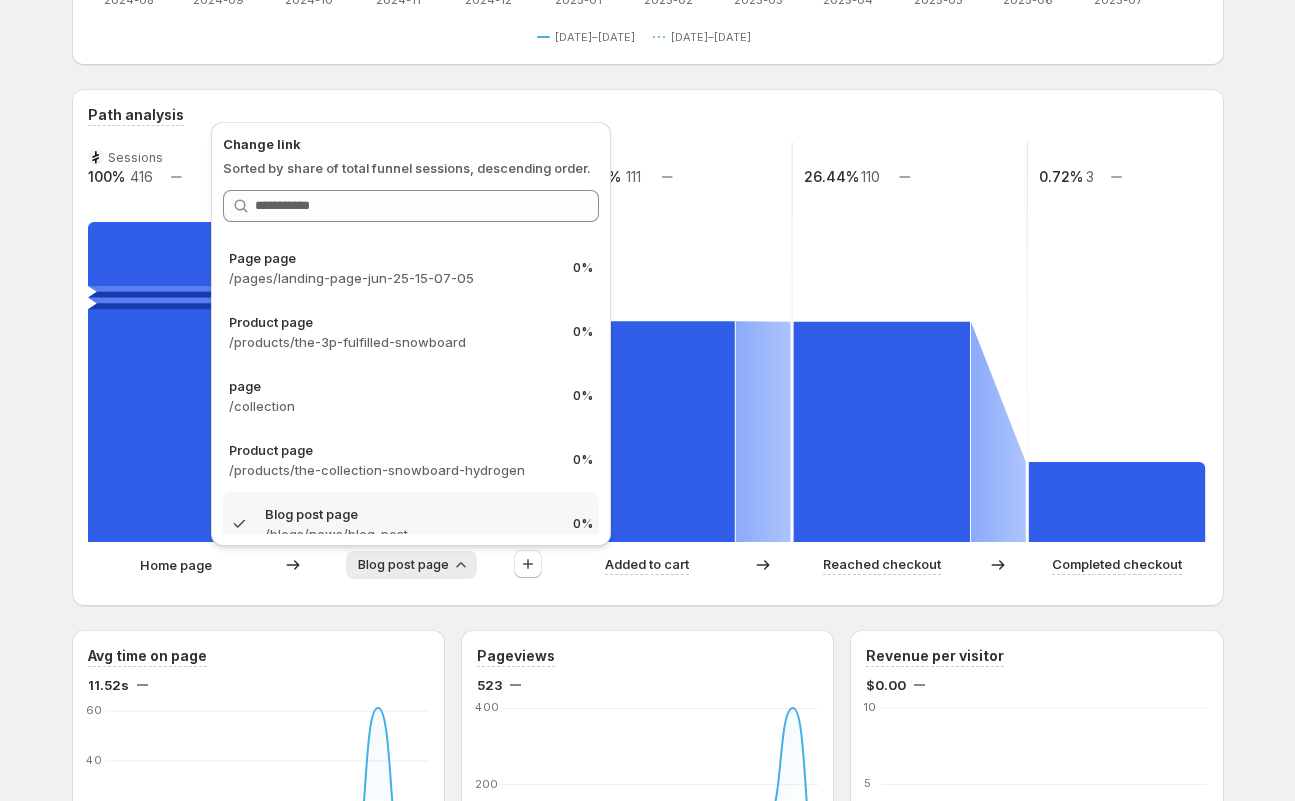 scroll, scrollTop: 576, scrollLeft: 0, axis: vertical 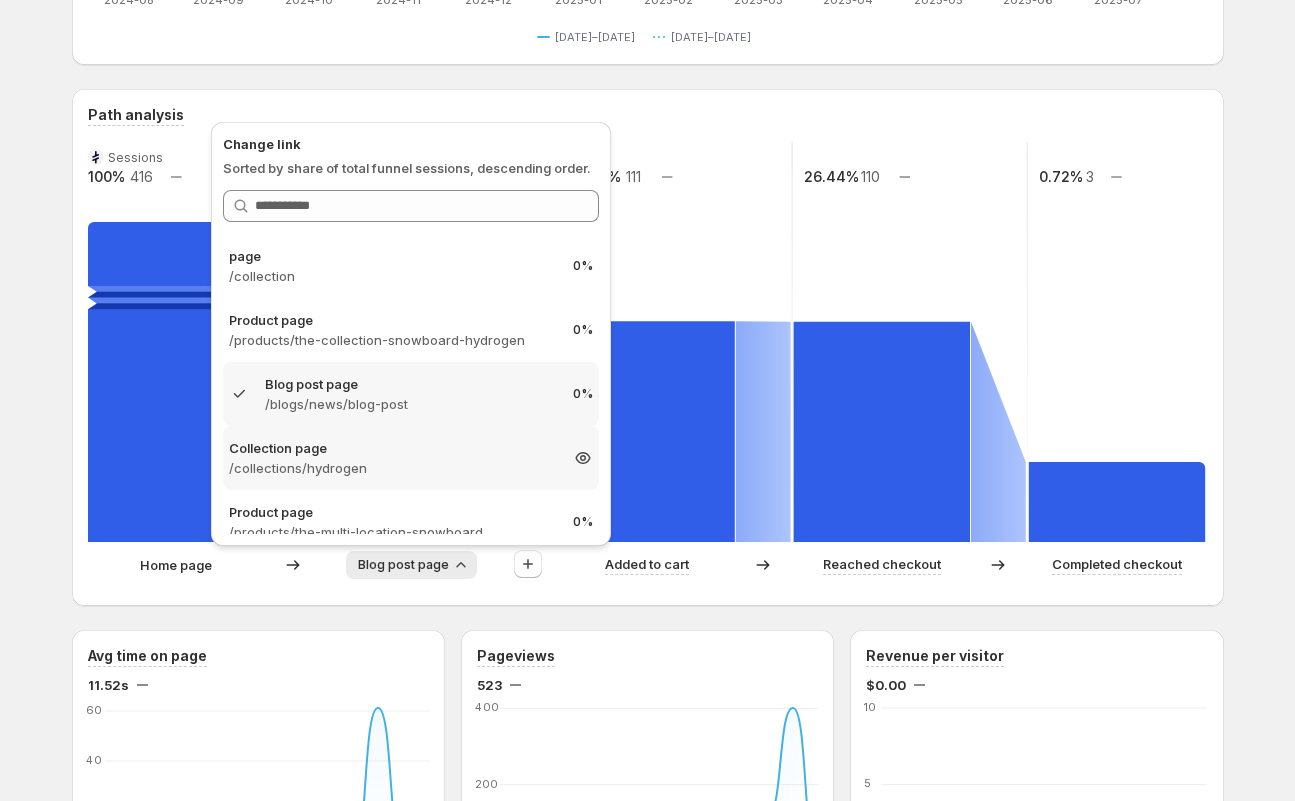 click on "/collections/hydrogen" at bounding box center [393, 468] 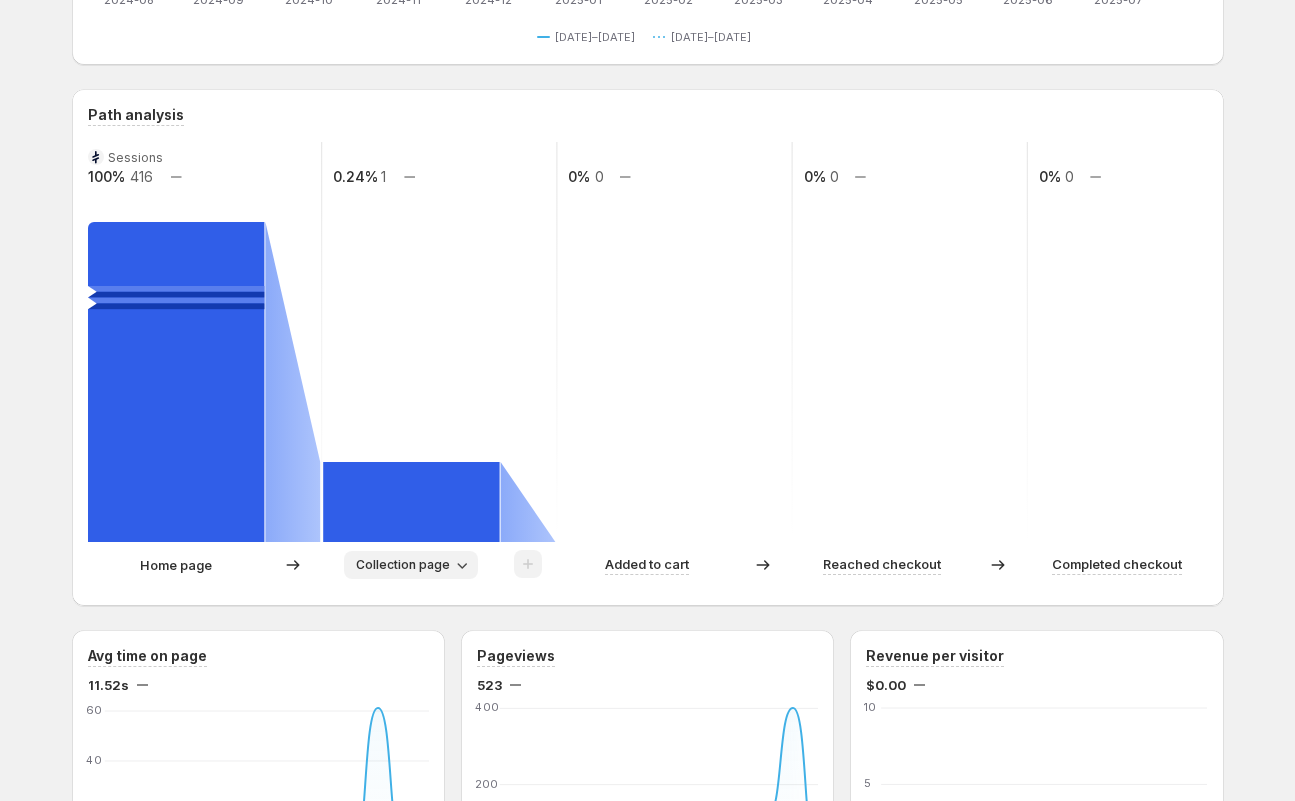 click on "Collection page" at bounding box center (411, 565) 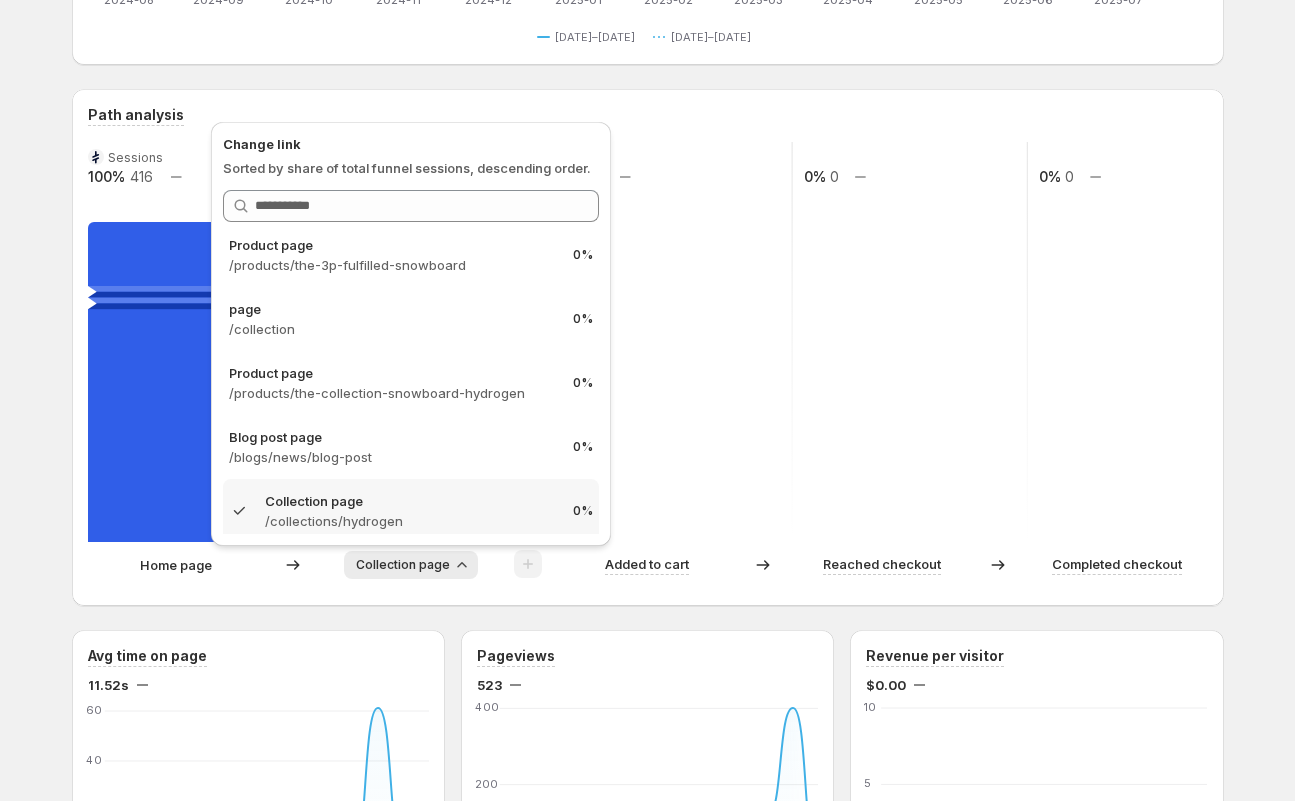 scroll, scrollTop: 788, scrollLeft: 0, axis: vertical 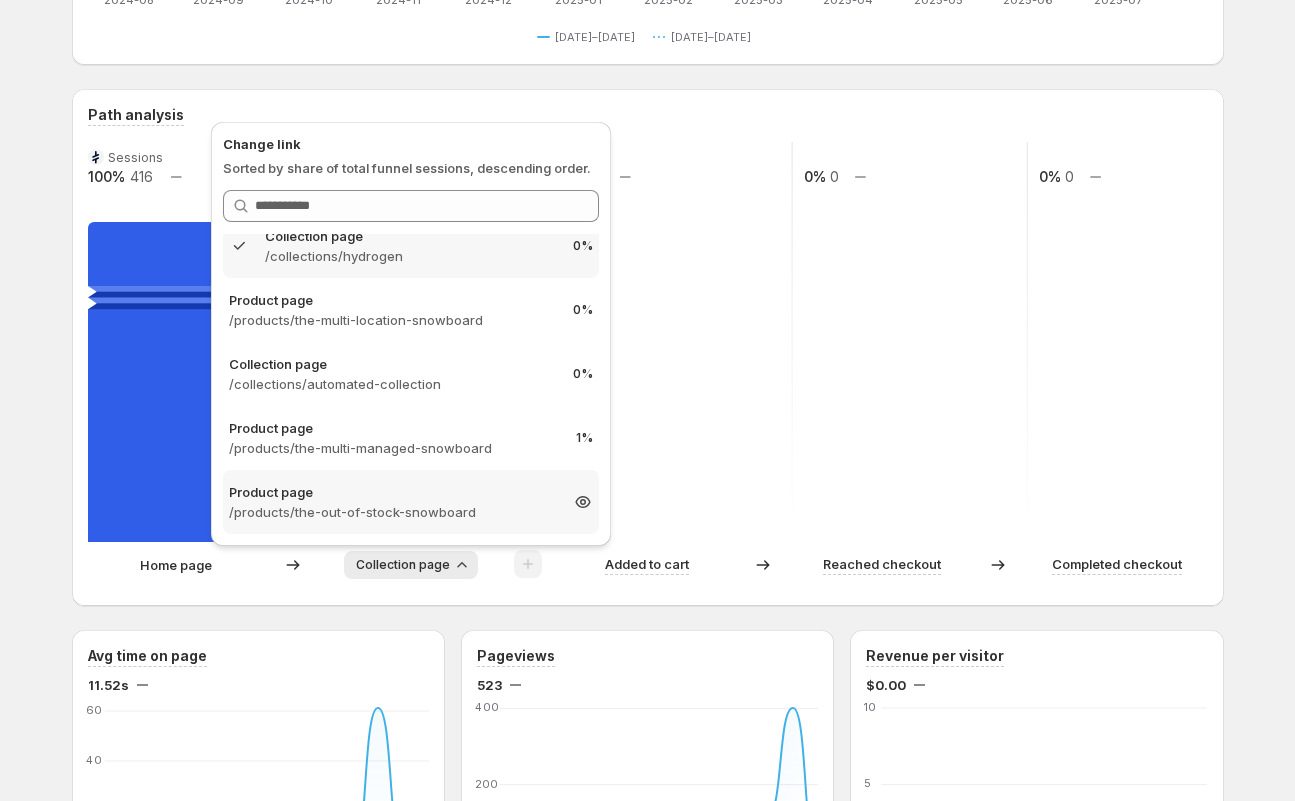 click on "/products/the-out-of-stock-snowboard" at bounding box center [393, 512] 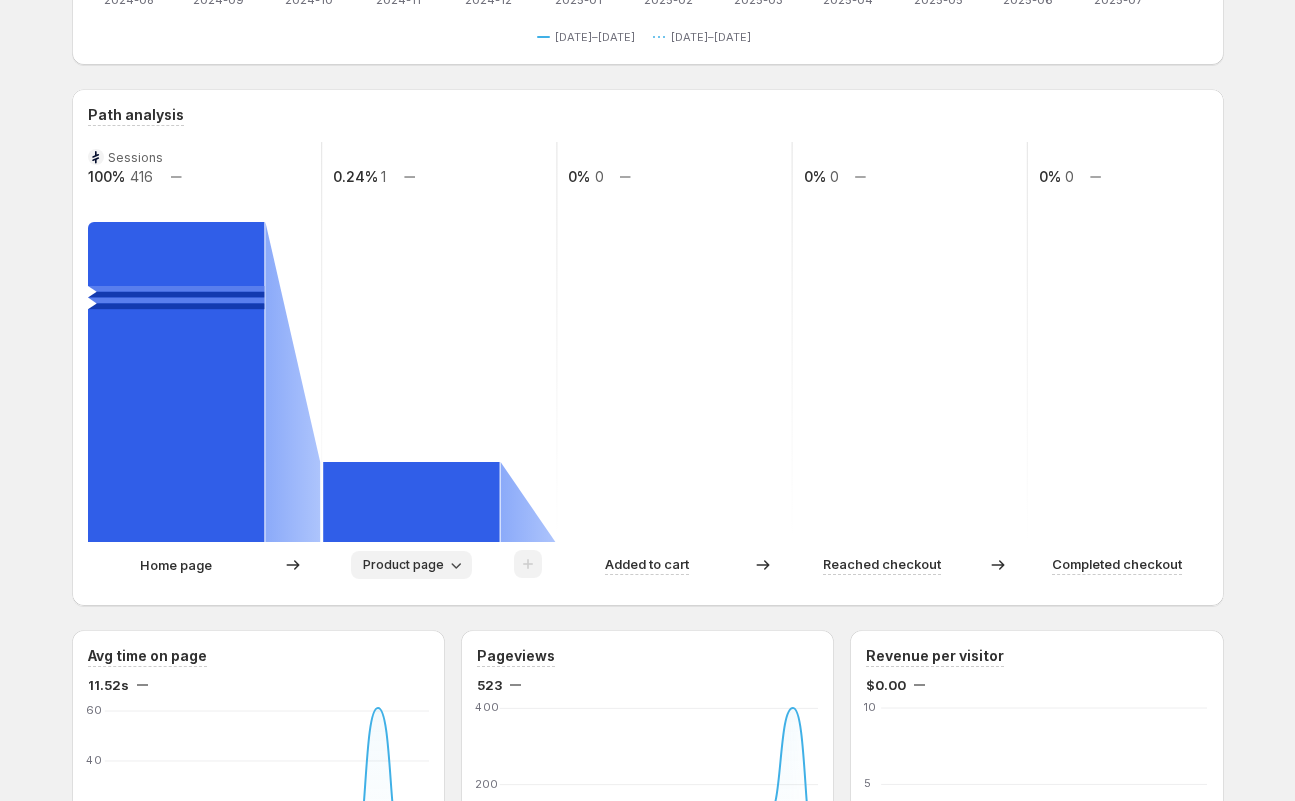 click on "Product page" at bounding box center [403, 565] 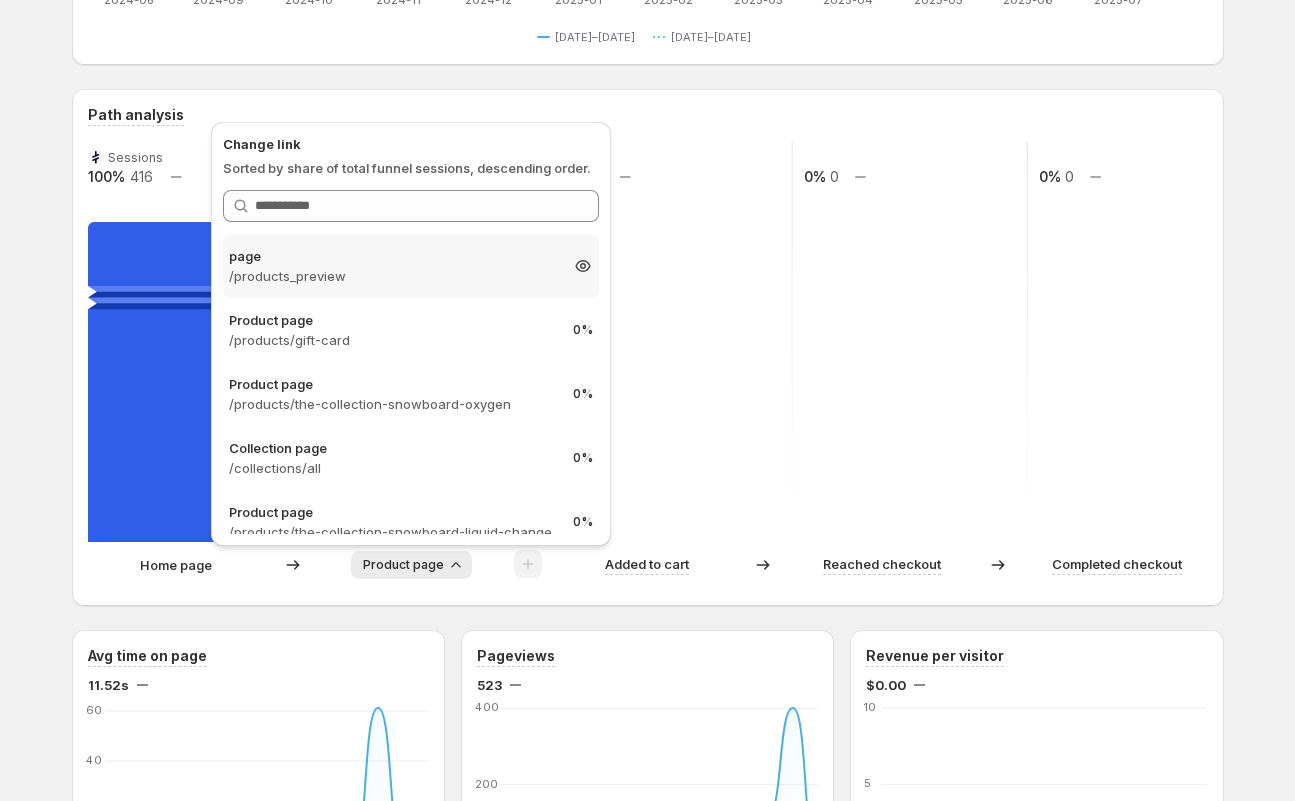 click on "page /products_preview 100%" at bounding box center (411, 266) 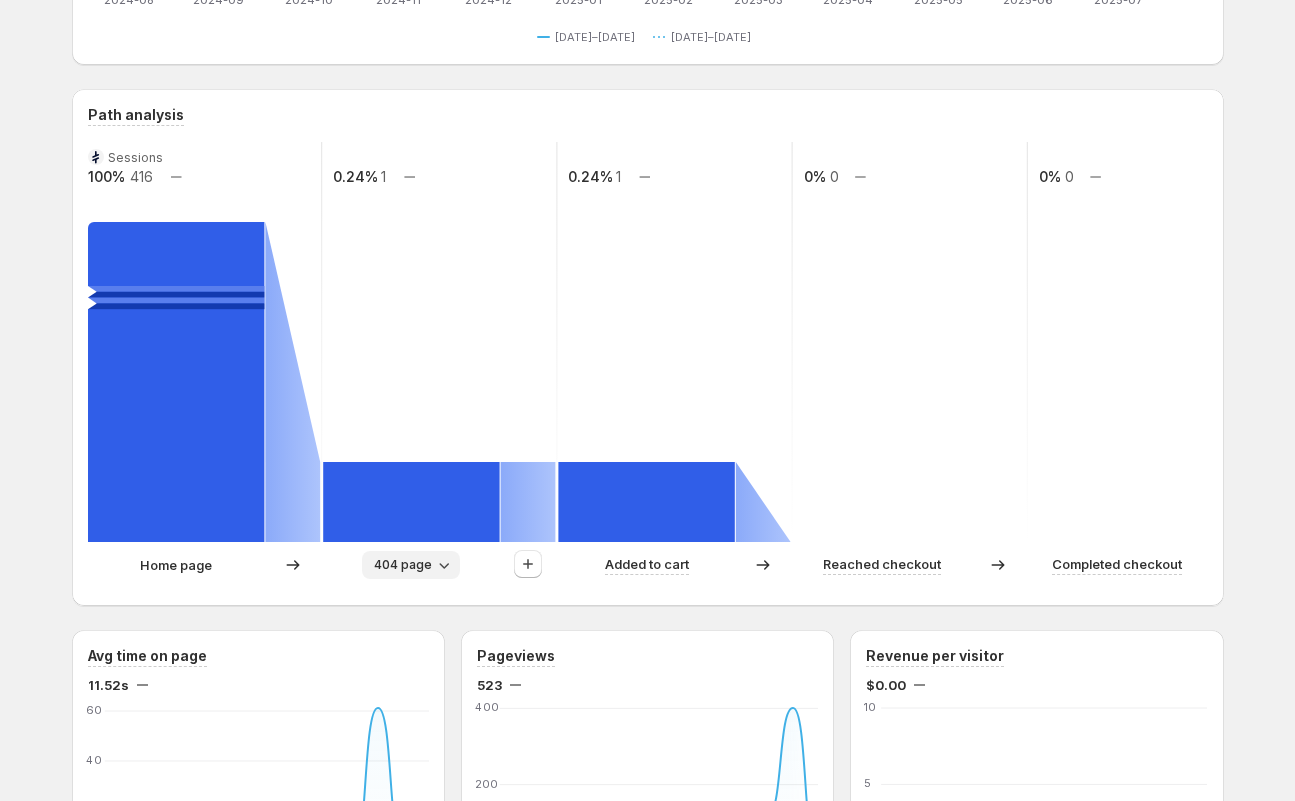click on "404 page" at bounding box center (411, 565) 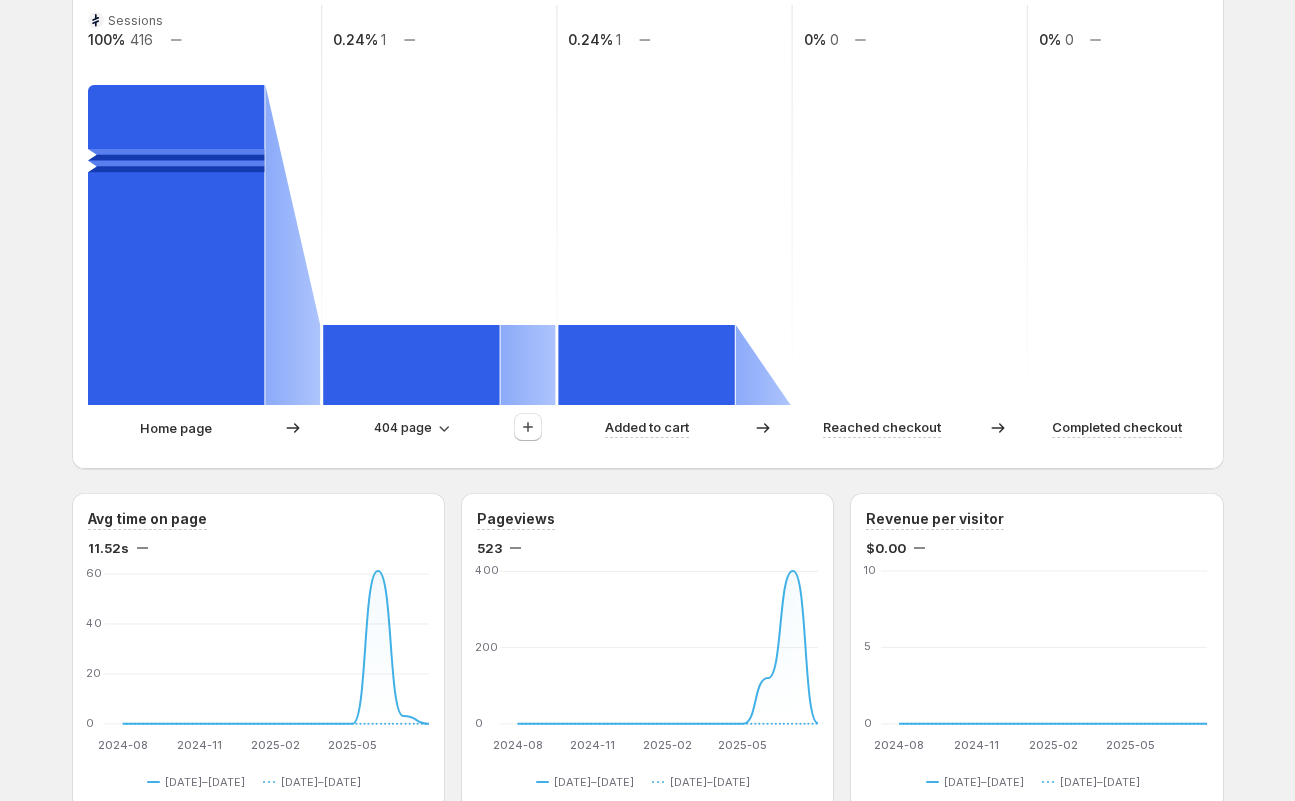 scroll, scrollTop: 642, scrollLeft: 0, axis: vertical 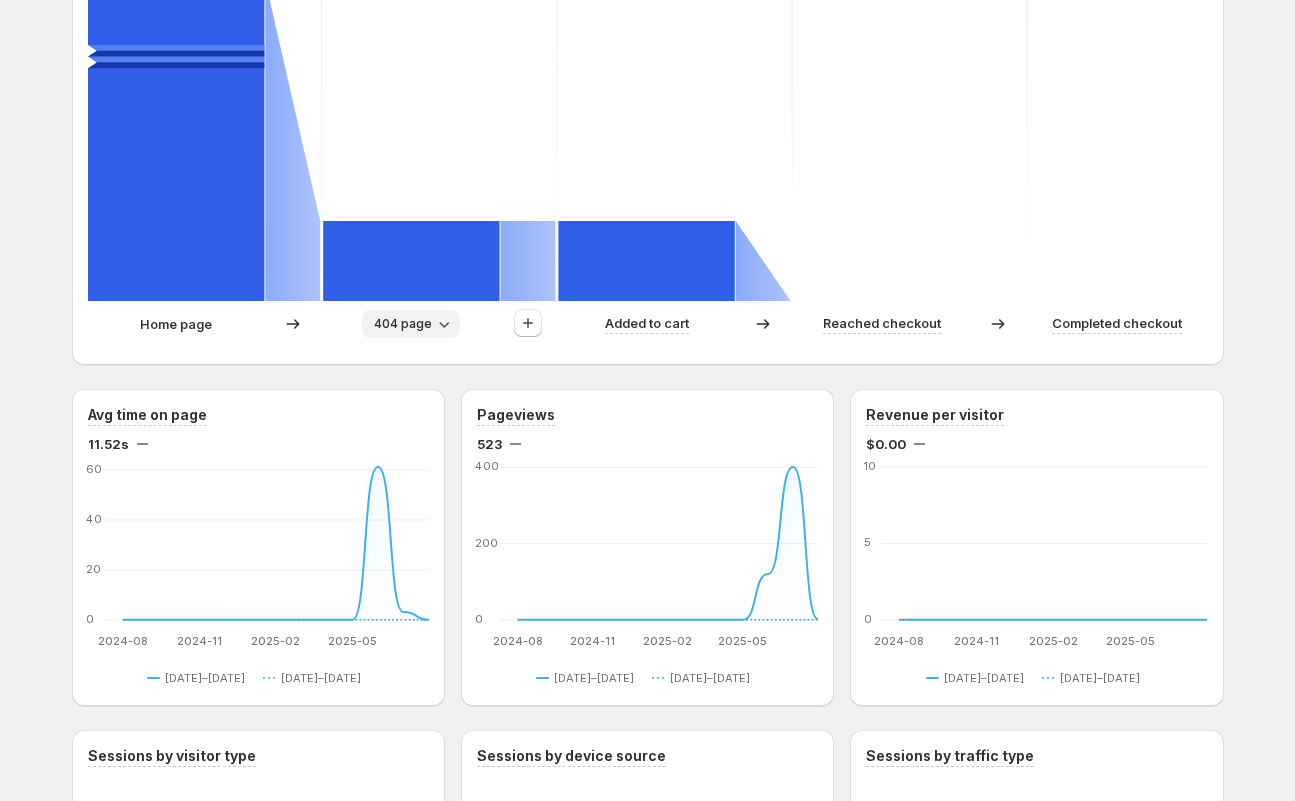 click on "404 page" at bounding box center [411, 324] 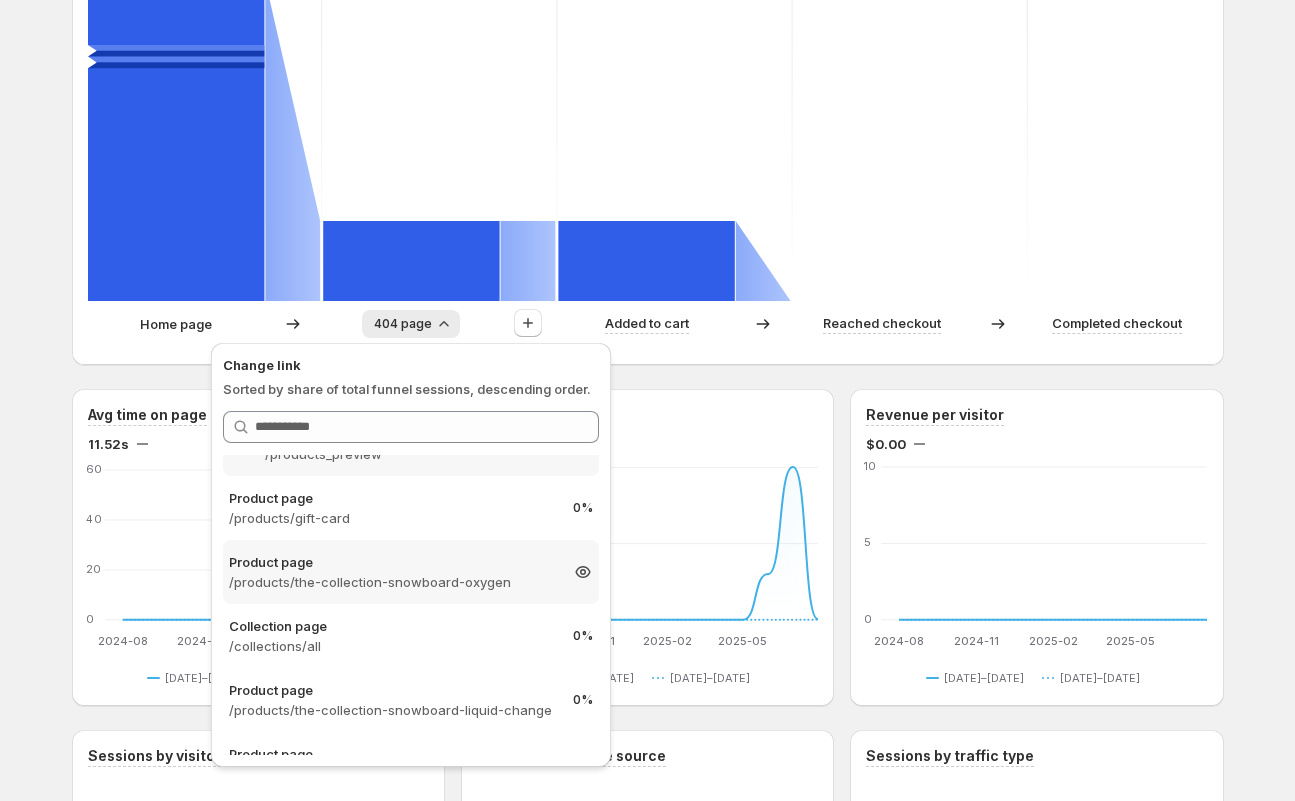 scroll, scrollTop: 197, scrollLeft: 0, axis: vertical 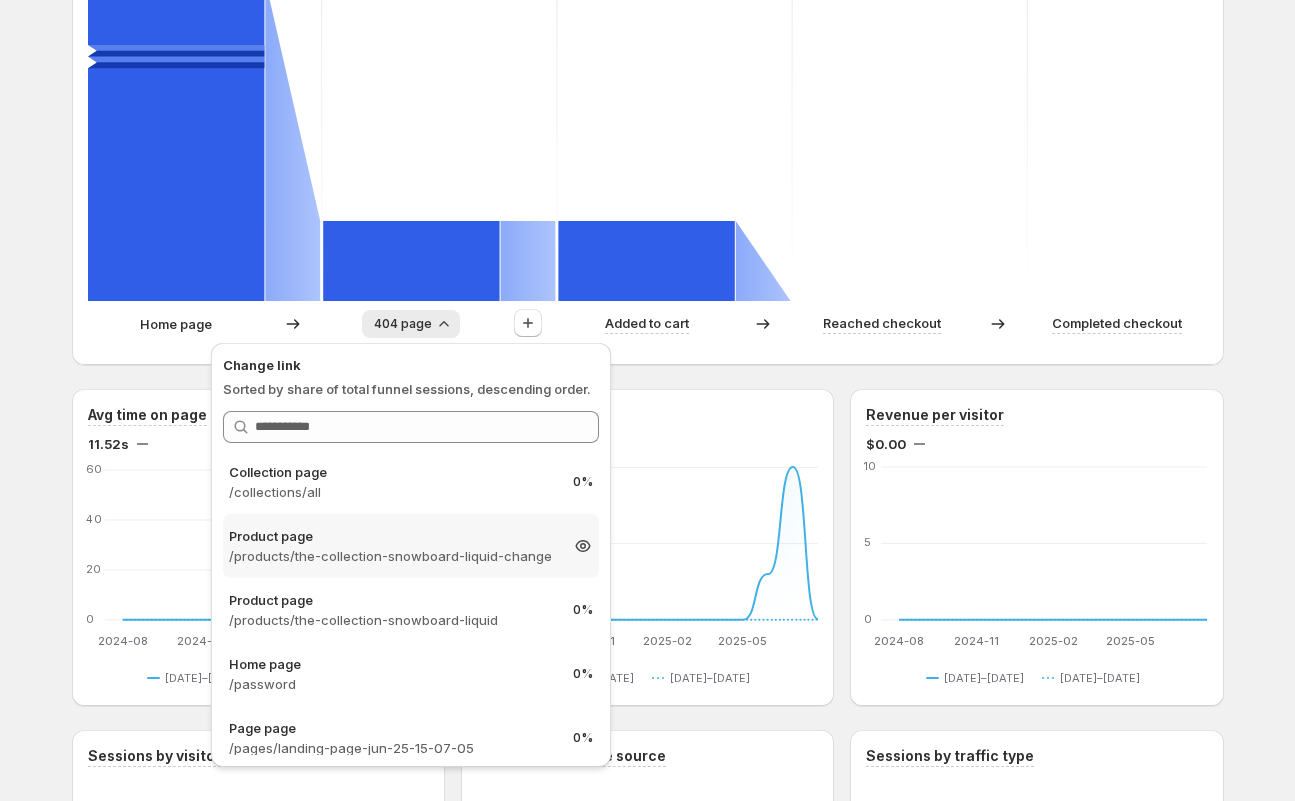 click on "/products/the-collection-snowboard-liquid-change" at bounding box center (393, 556) 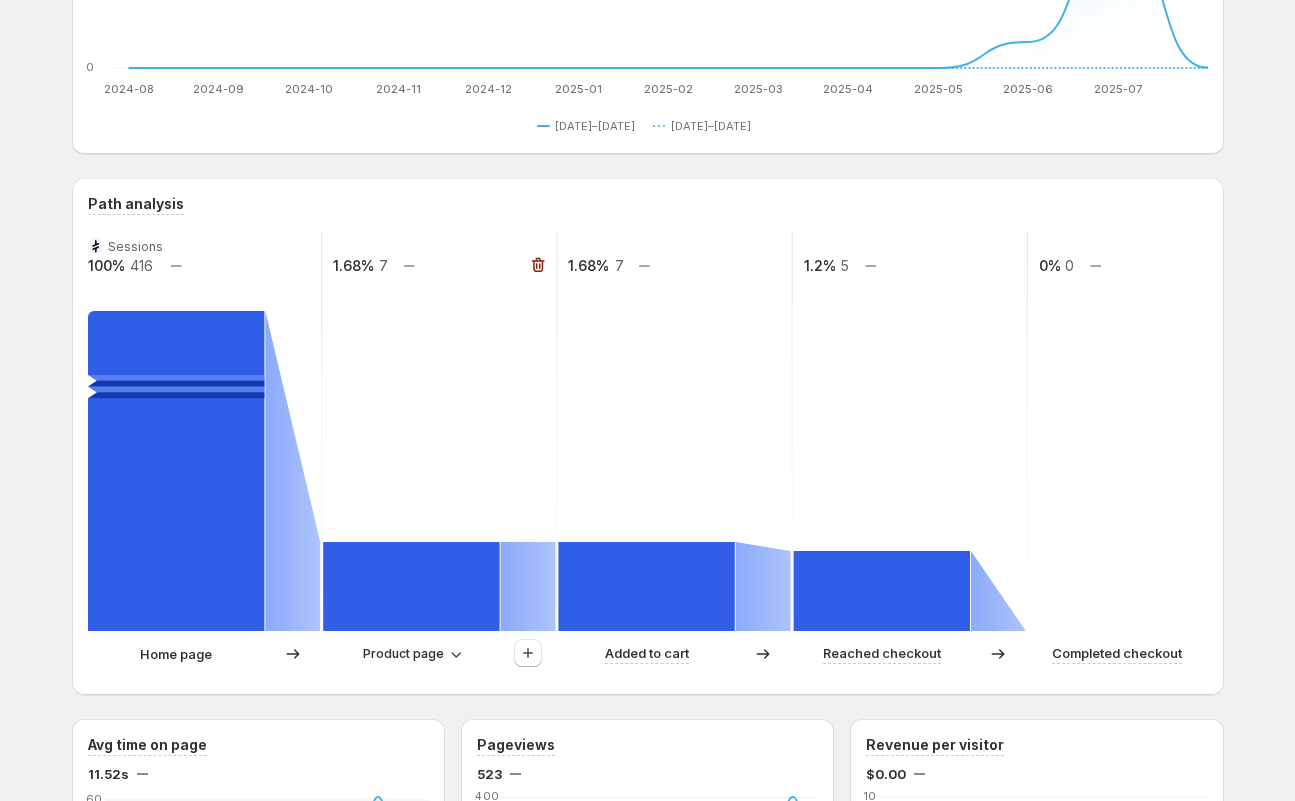 scroll, scrollTop: 372, scrollLeft: 0, axis: vertical 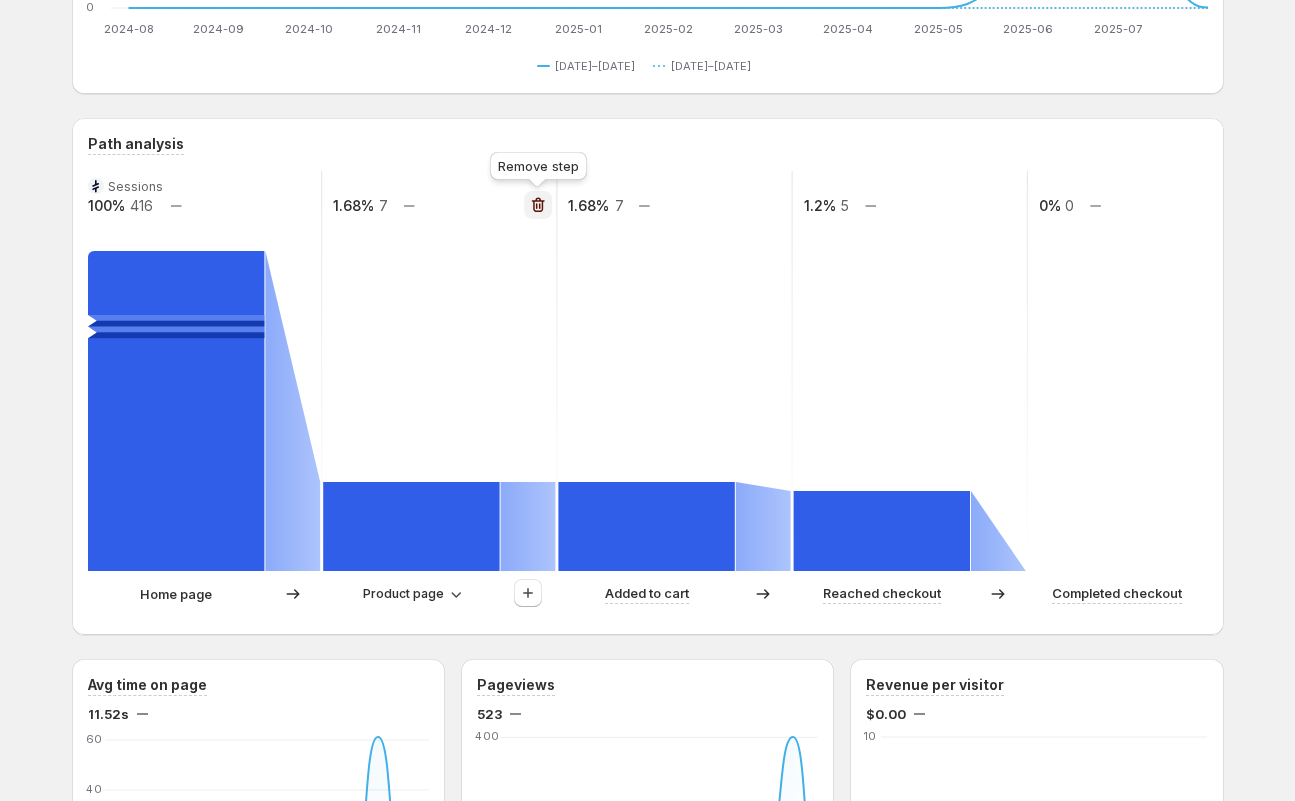 click 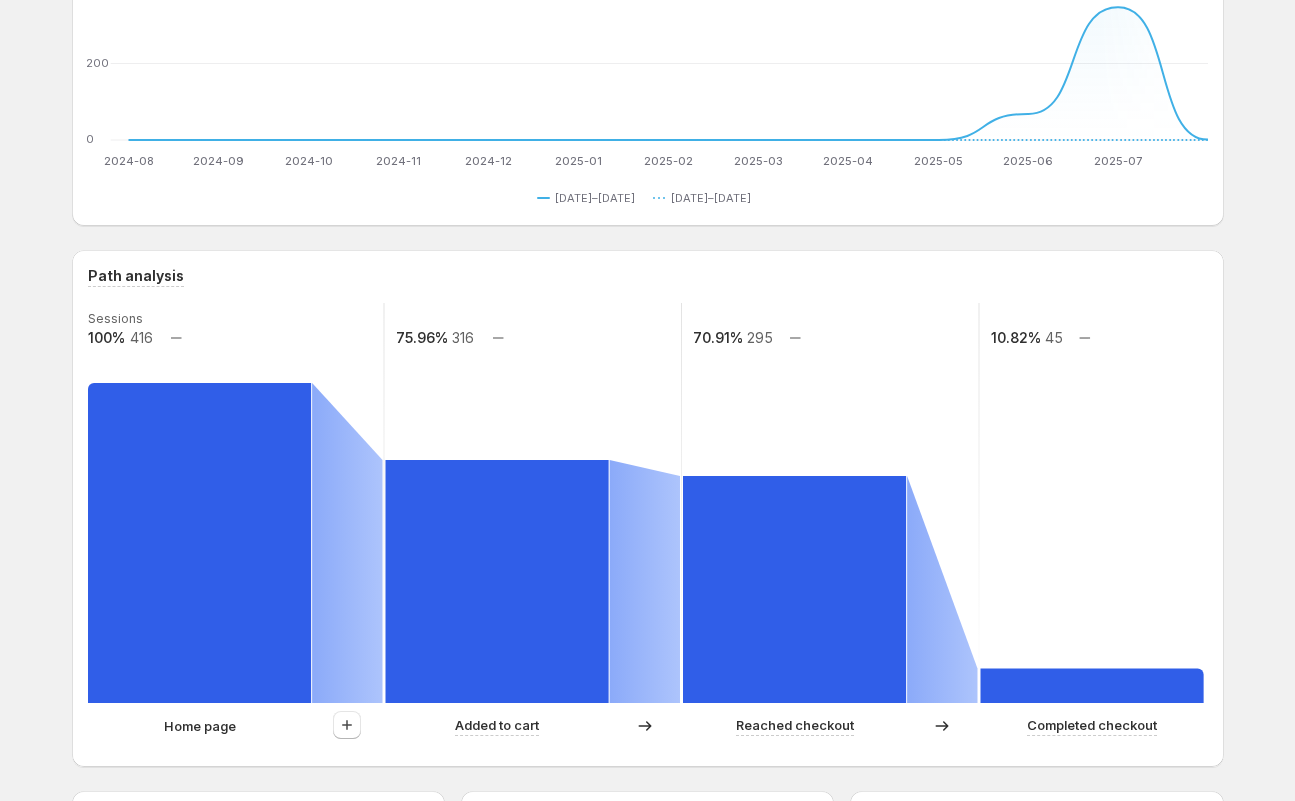 scroll, scrollTop: 0, scrollLeft: 0, axis: both 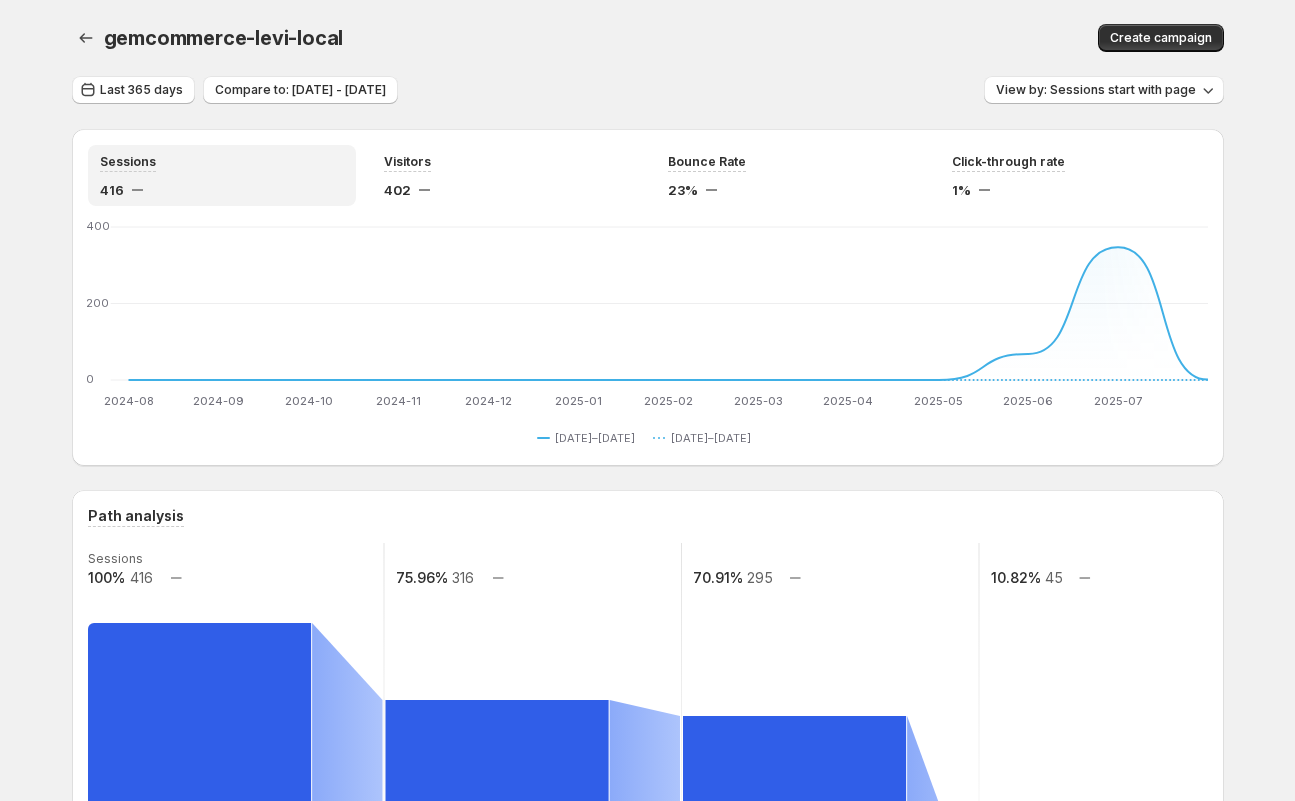click on "gemcommerce-levi-local" at bounding box center [408, 38] 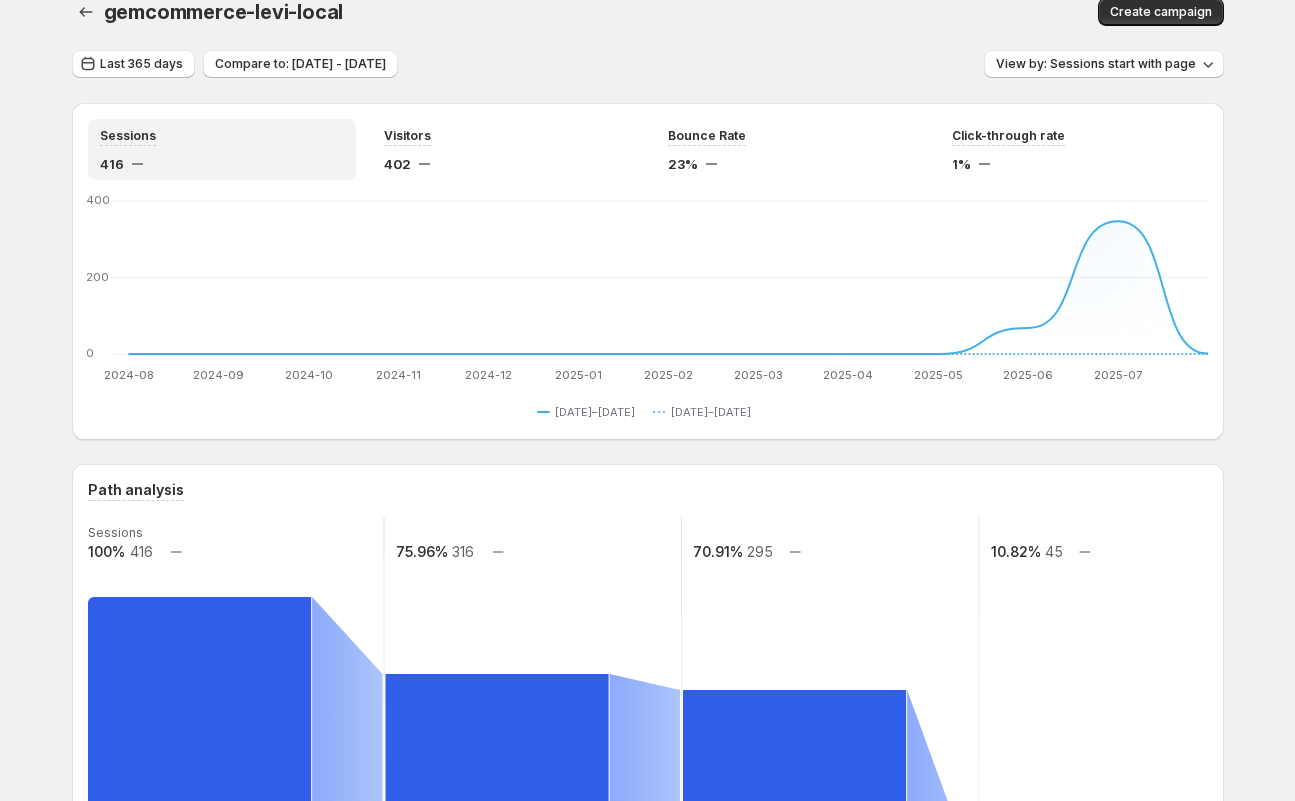 scroll, scrollTop: 0, scrollLeft: 0, axis: both 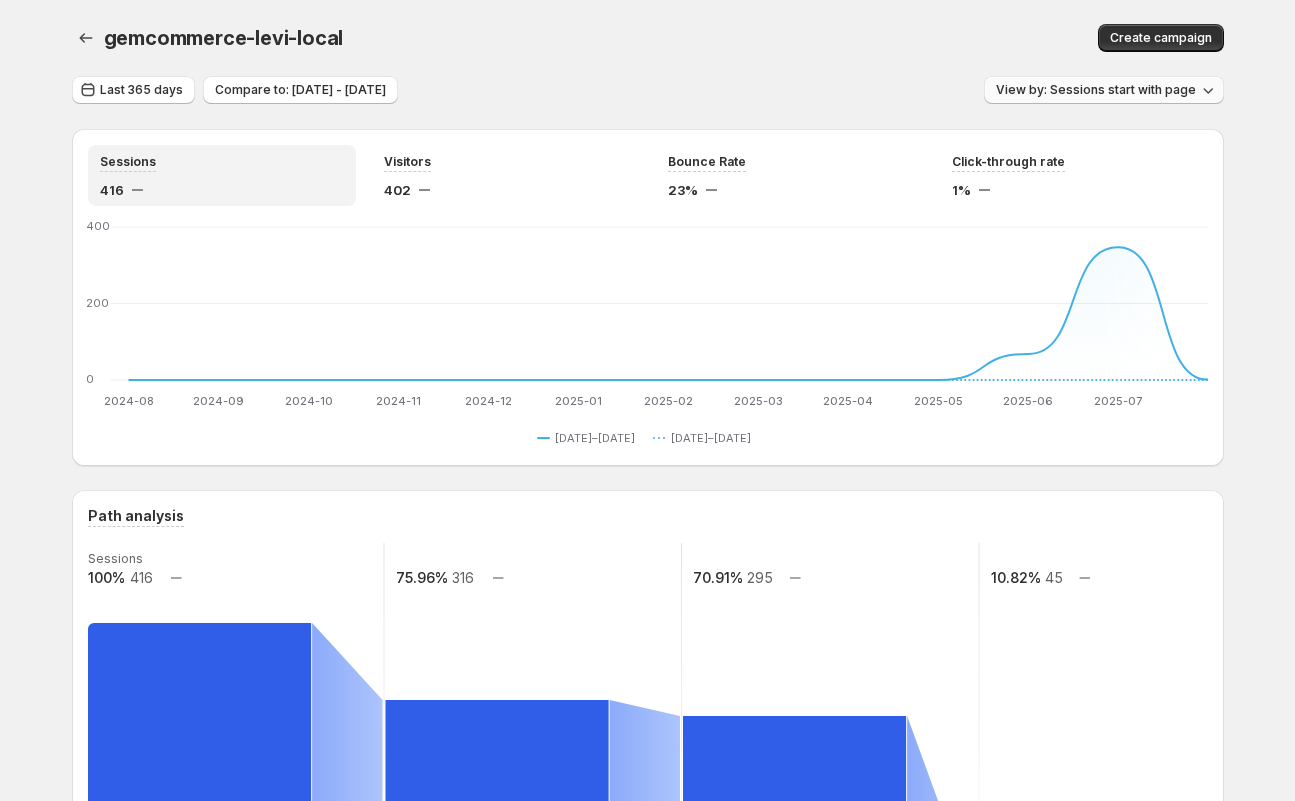 click on "View by: Sessions start with page" at bounding box center (1096, 90) 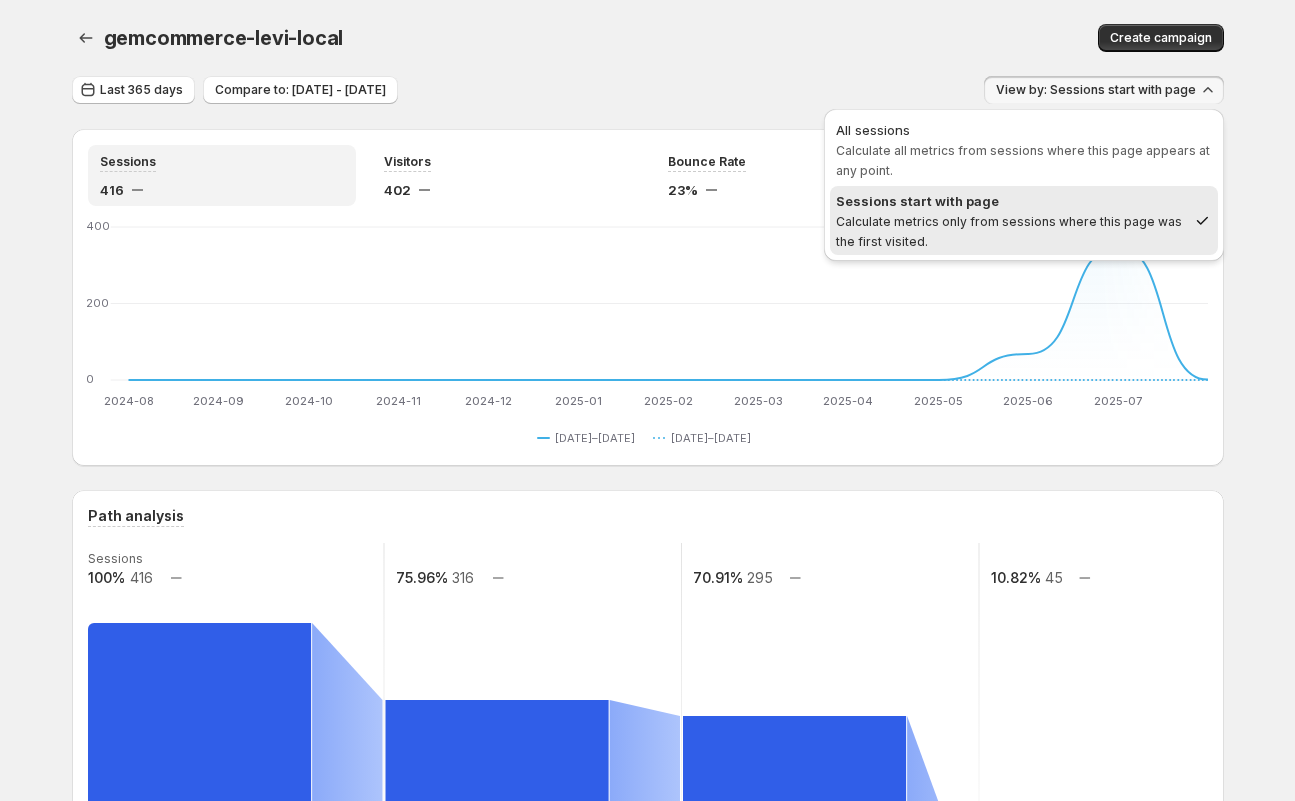 click on "gemcommerce-levi-local. This page is ready gemcommerce-levi-local Create campaign" at bounding box center (648, 38) 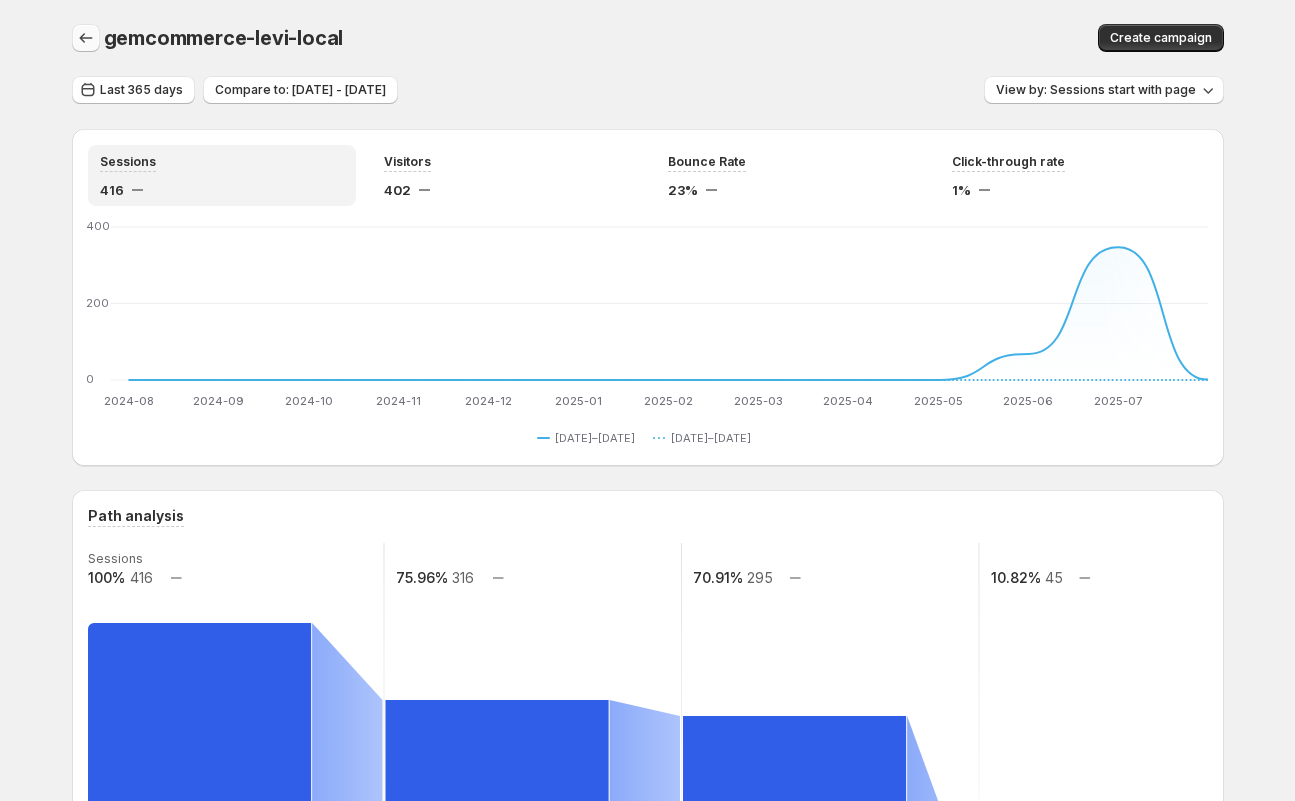 click 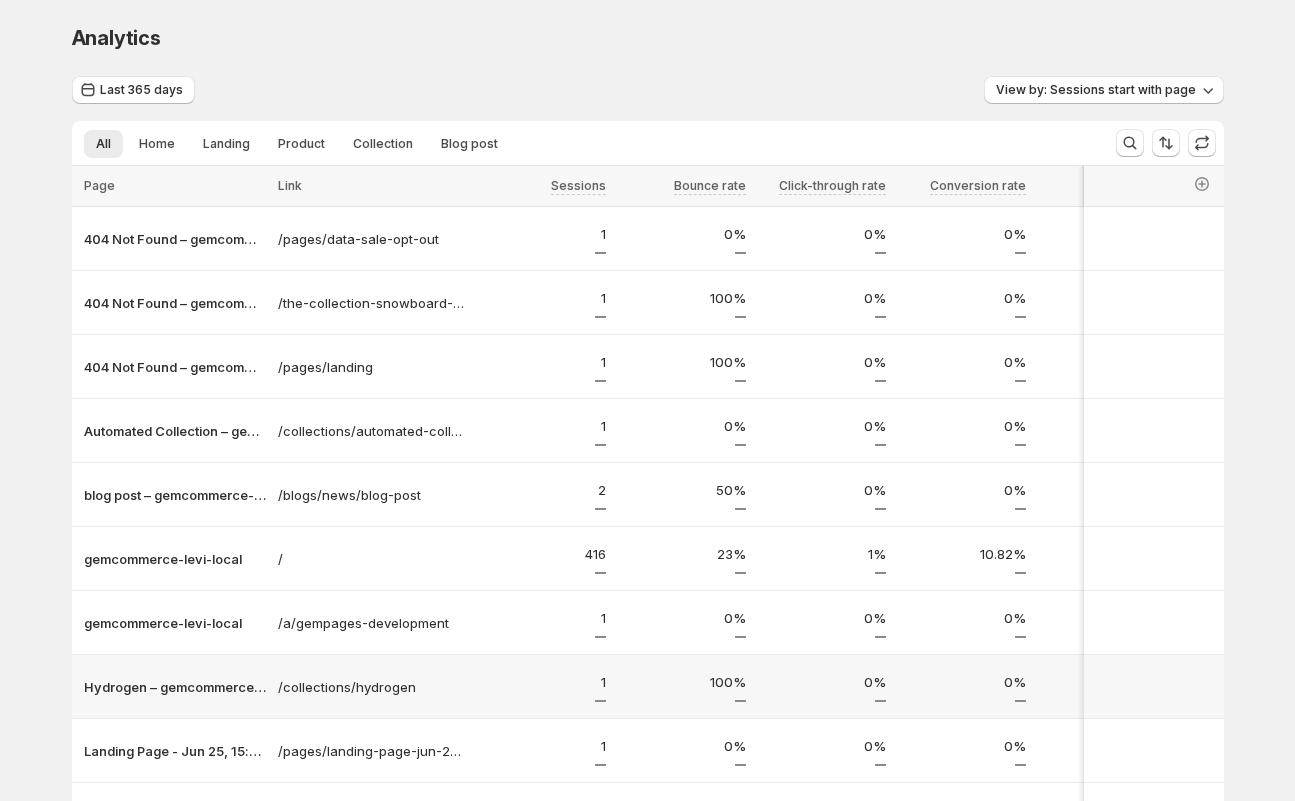 scroll, scrollTop: 212, scrollLeft: 0, axis: vertical 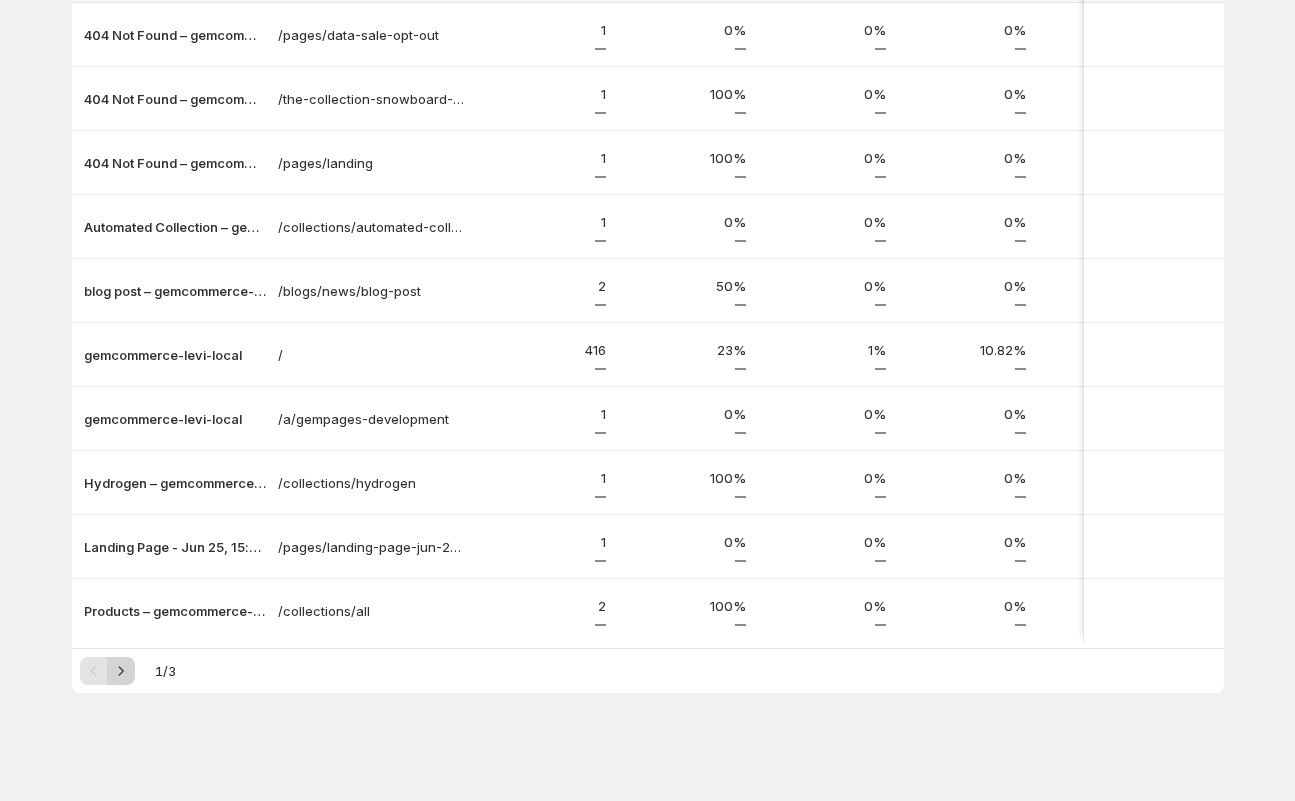 click 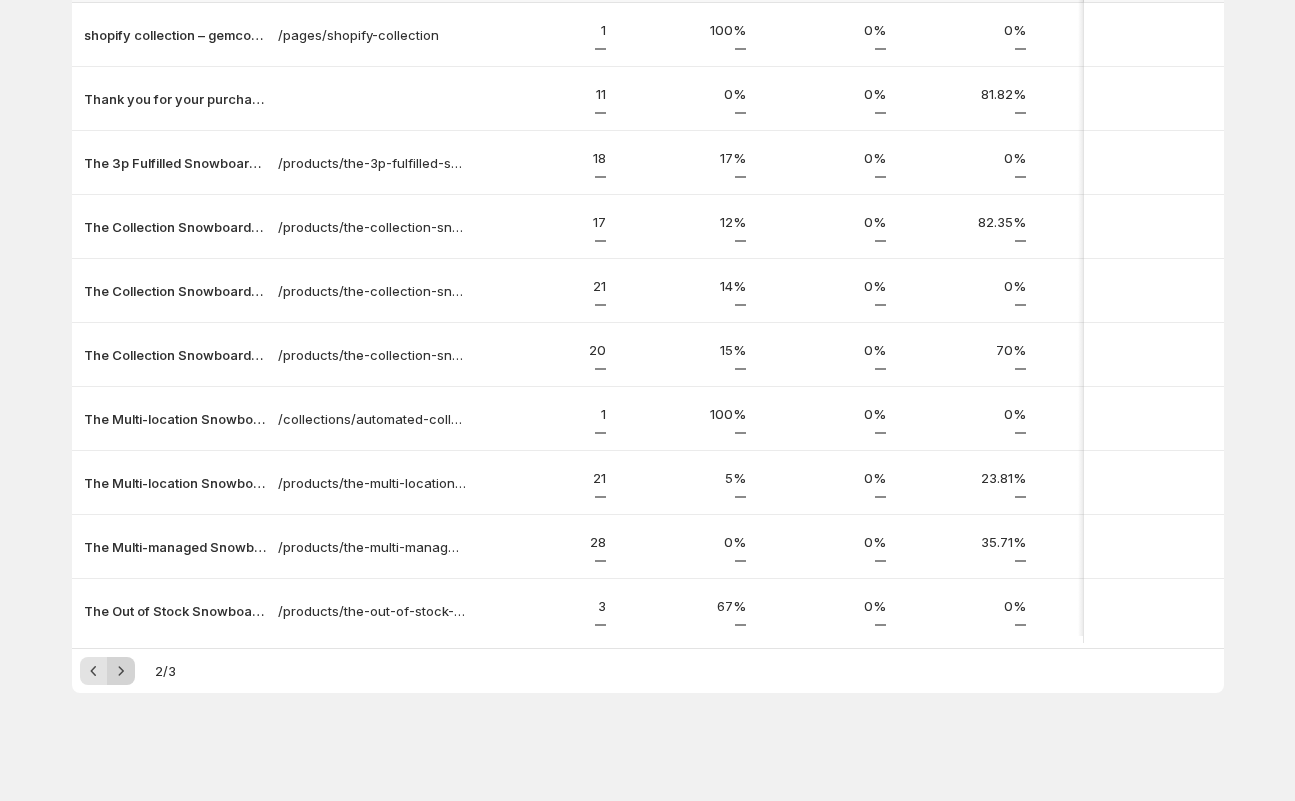 click at bounding box center [121, 671] 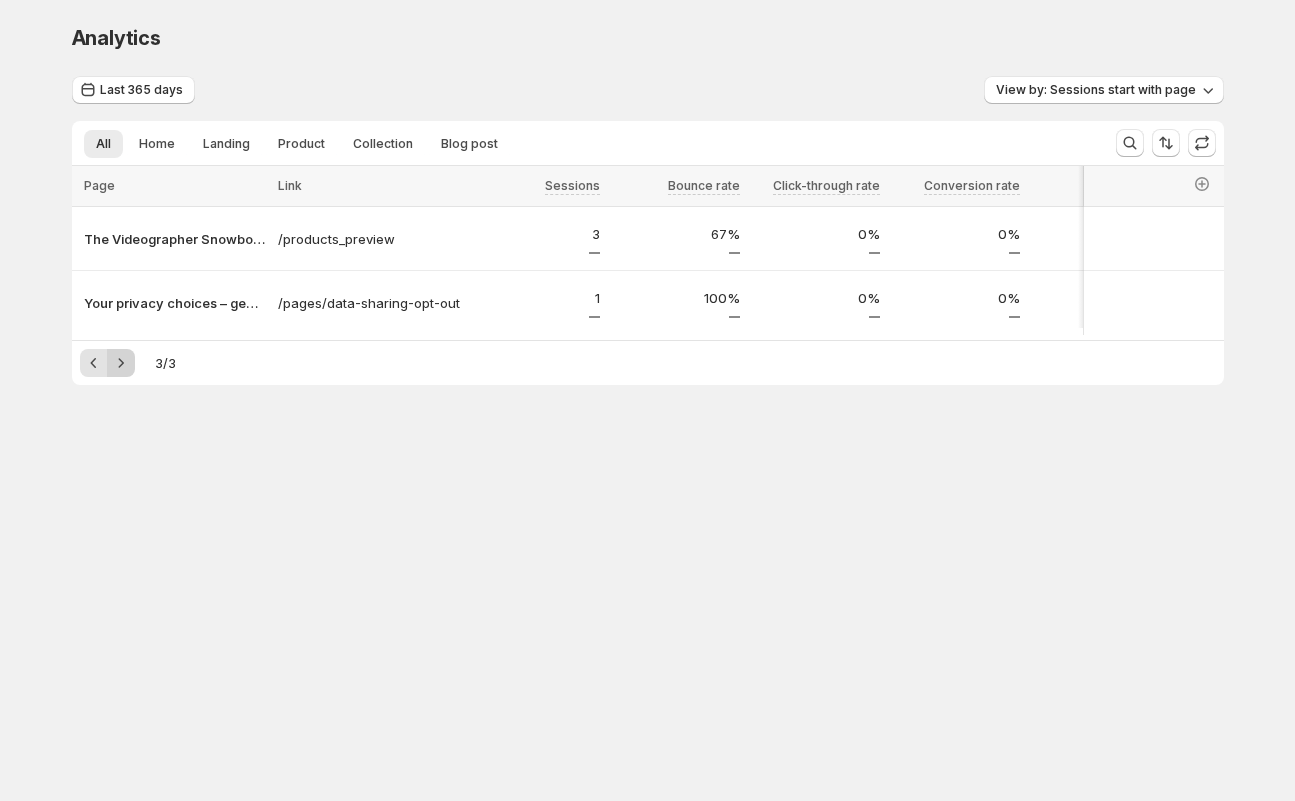 scroll, scrollTop: 0, scrollLeft: 0, axis: both 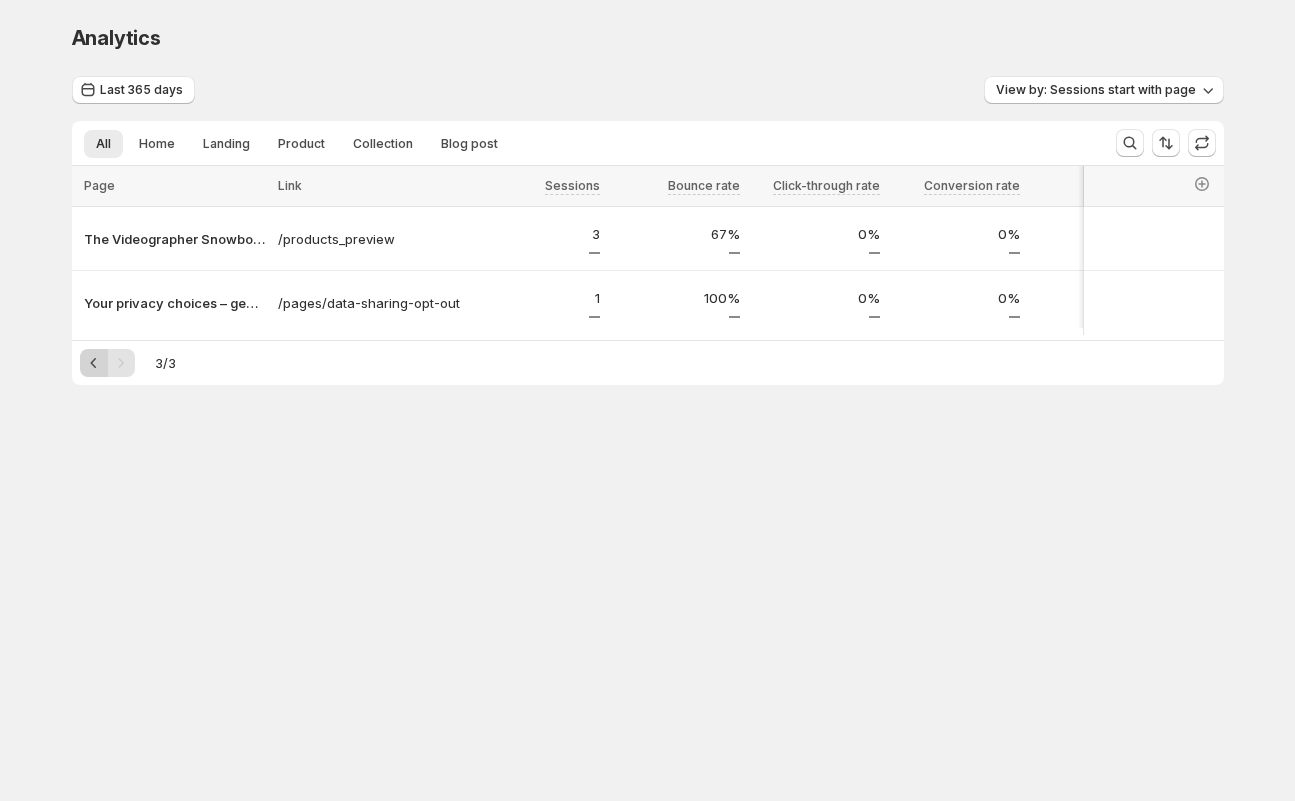 click 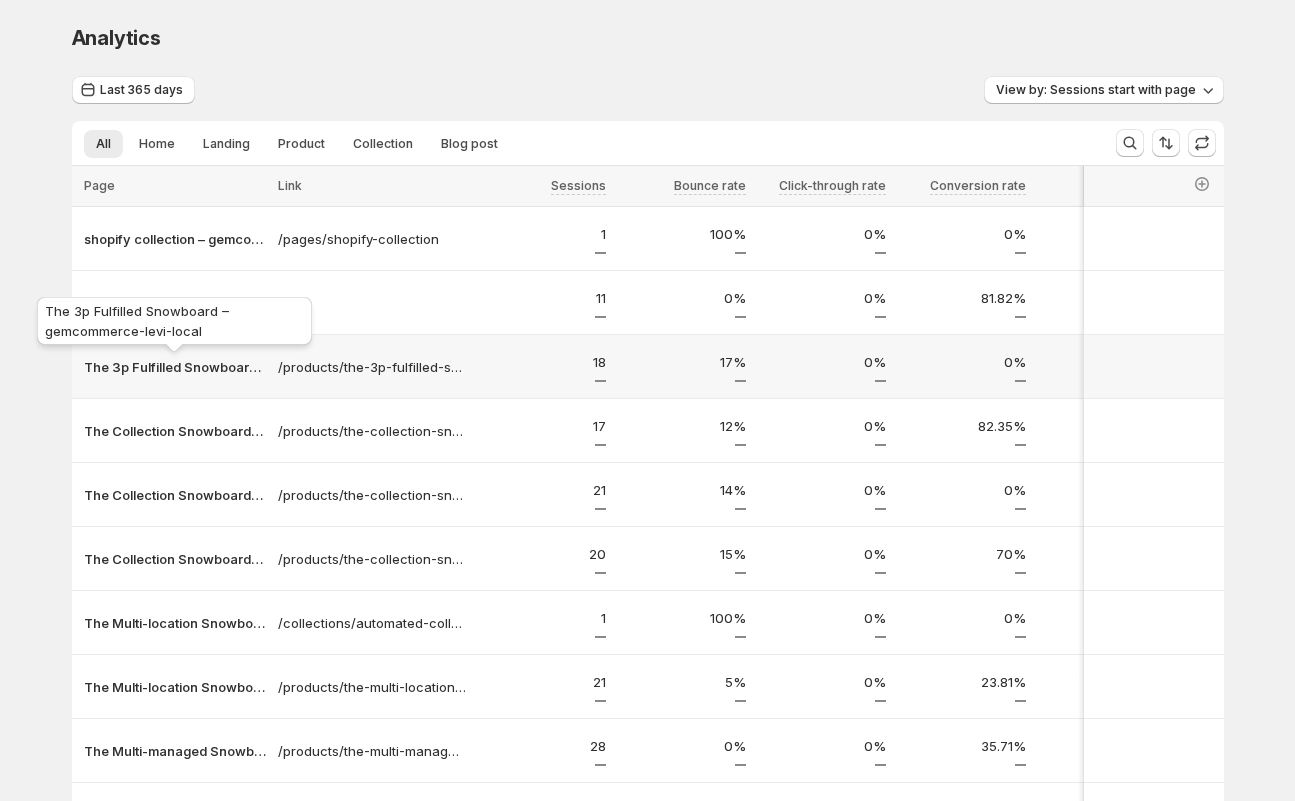 click on "The 3p Fulfilled Snowboard – gemcommerce-levi-local" at bounding box center (175, 367) 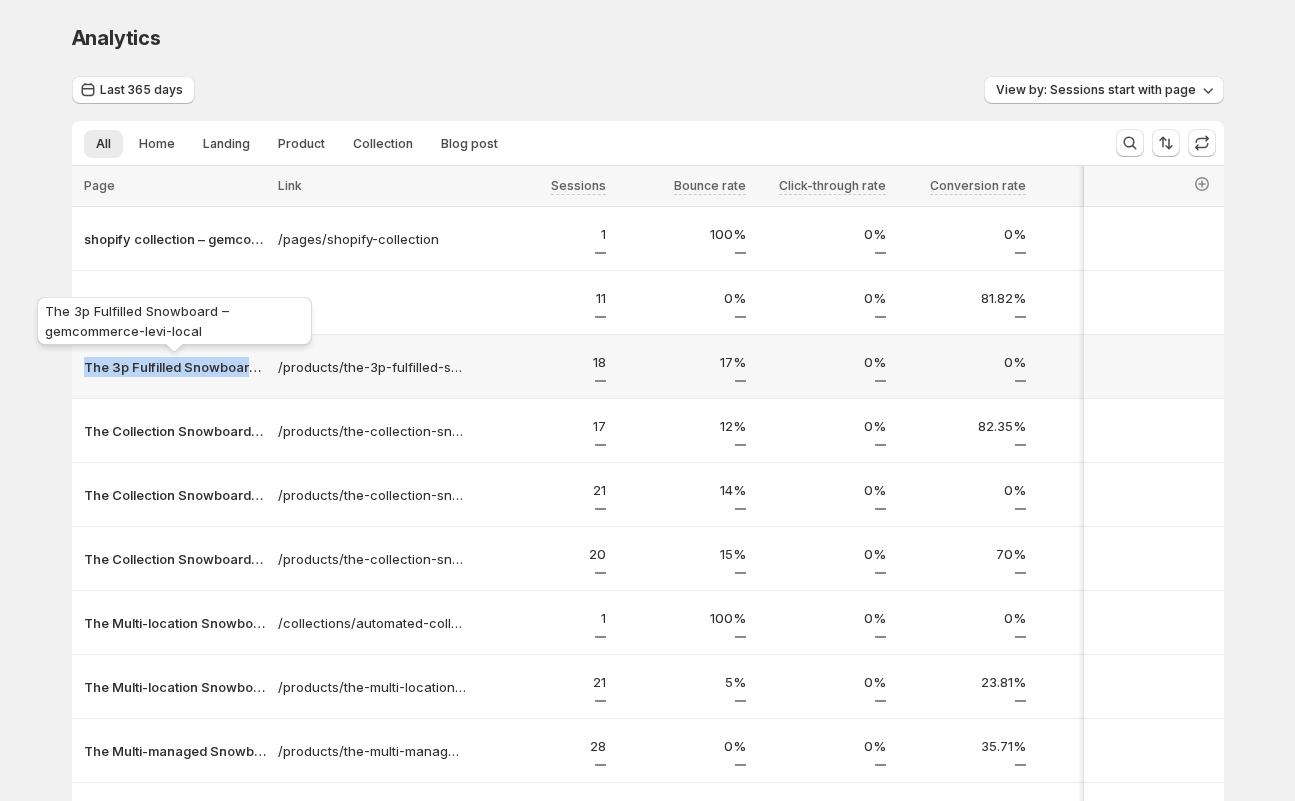 click on "The 3p Fulfilled Snowboard – gemcommerce-levi-local" at bounding box center [175, 367] 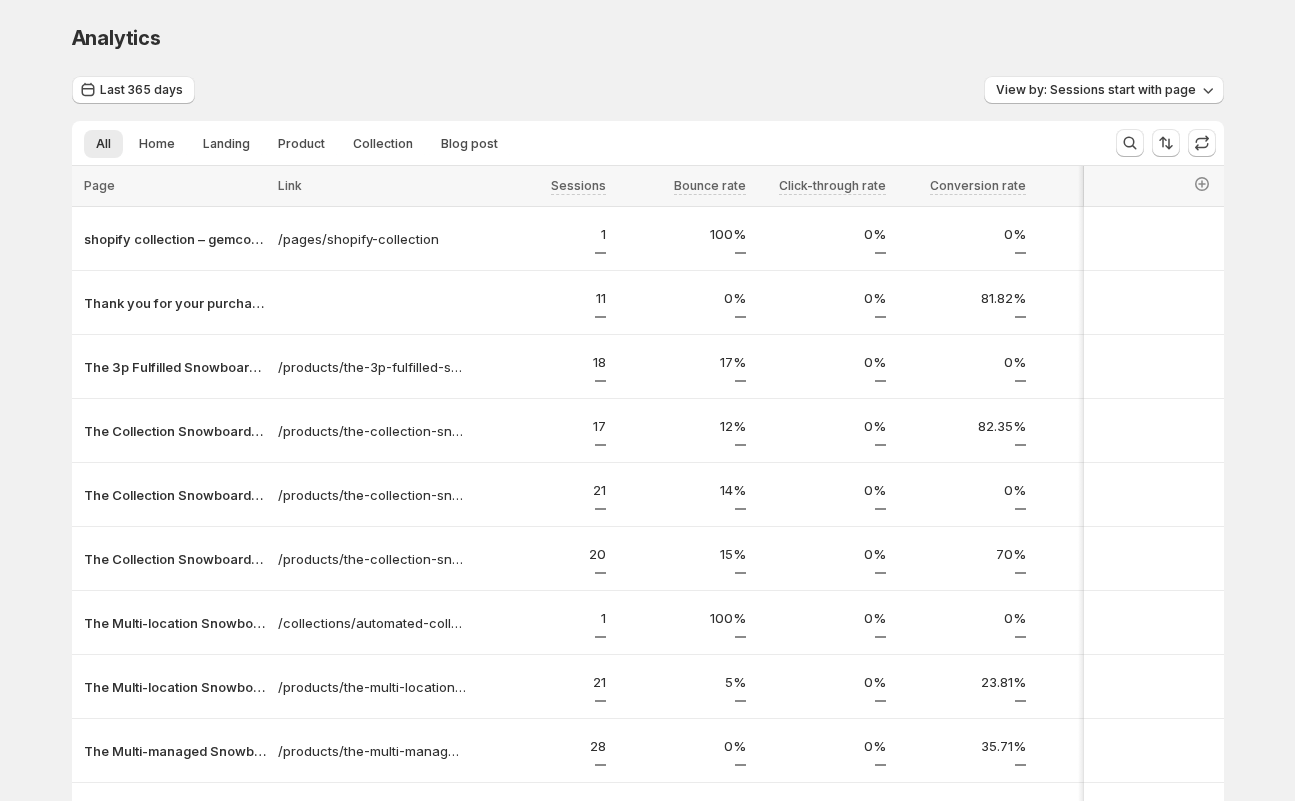 click on "Analytics. This page is ready Analytics Last 365 days View by: Sessions start with page All Home Landing Product Collection Blog post More views All Home Landing Product Collection Blog post More views Page Link Sessions Bounce rate Click-through rate Conversion rate Visitors Avg time on page Pageviews Revenue per visitor Added to cart Reached checkout Completed checkout Revenue per visitor Cart additions Add to cart rate Orders Average order value shopify collection – gemcommerce-levi-local /pages/shopify-collection 1 100% 0% 0% 1 4.00s 1 $0.00 0 0 0 $0.00 0 0% 0 $0.00 View analytics Thank you for your purchase! - gemcommerce-levi-local - Checkout 11 0% 0% 81.82% 1 0.00s 0 $0.00 0 10 9 $0.00 0 0% 9 $0.00 View analytics 18 17% 0%" at bounding box center (647, 502) 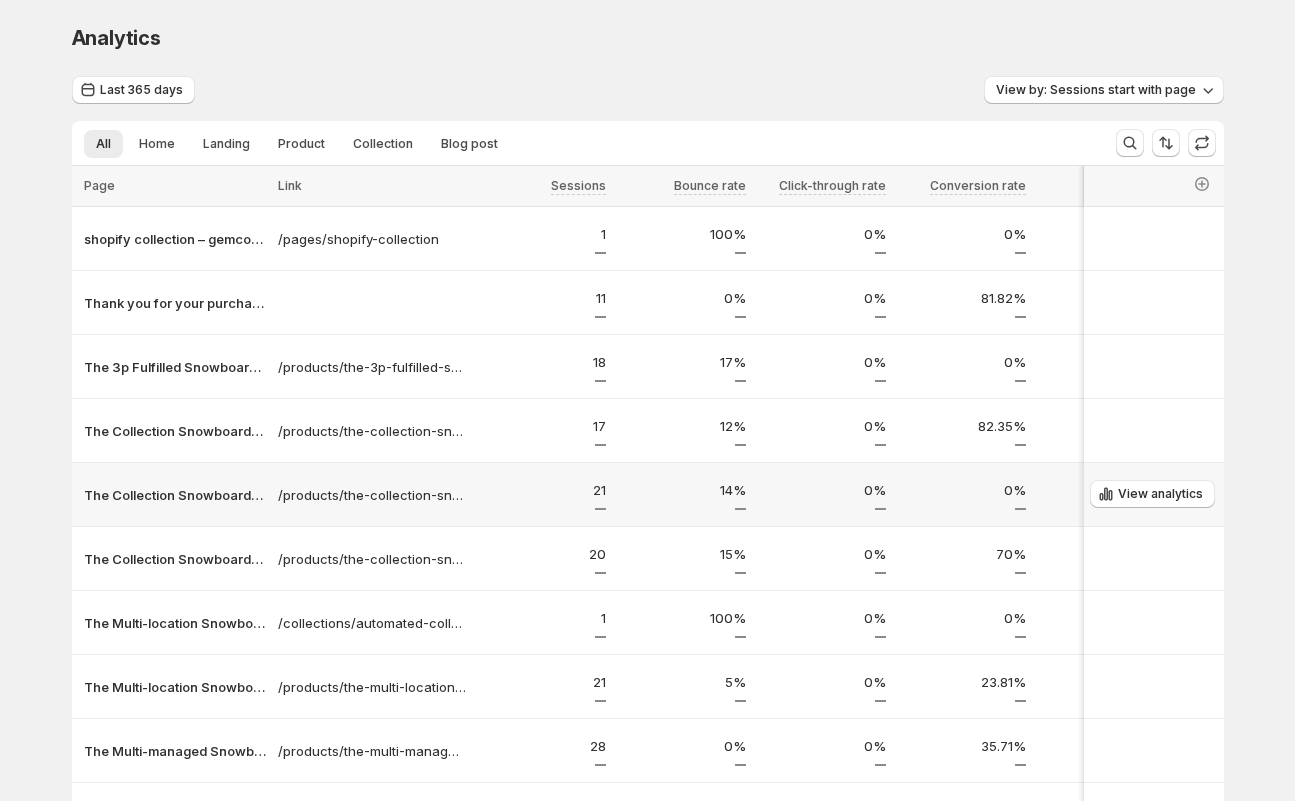scroll, scrollTop: 212, scrollLeft: 0, axis: vertical 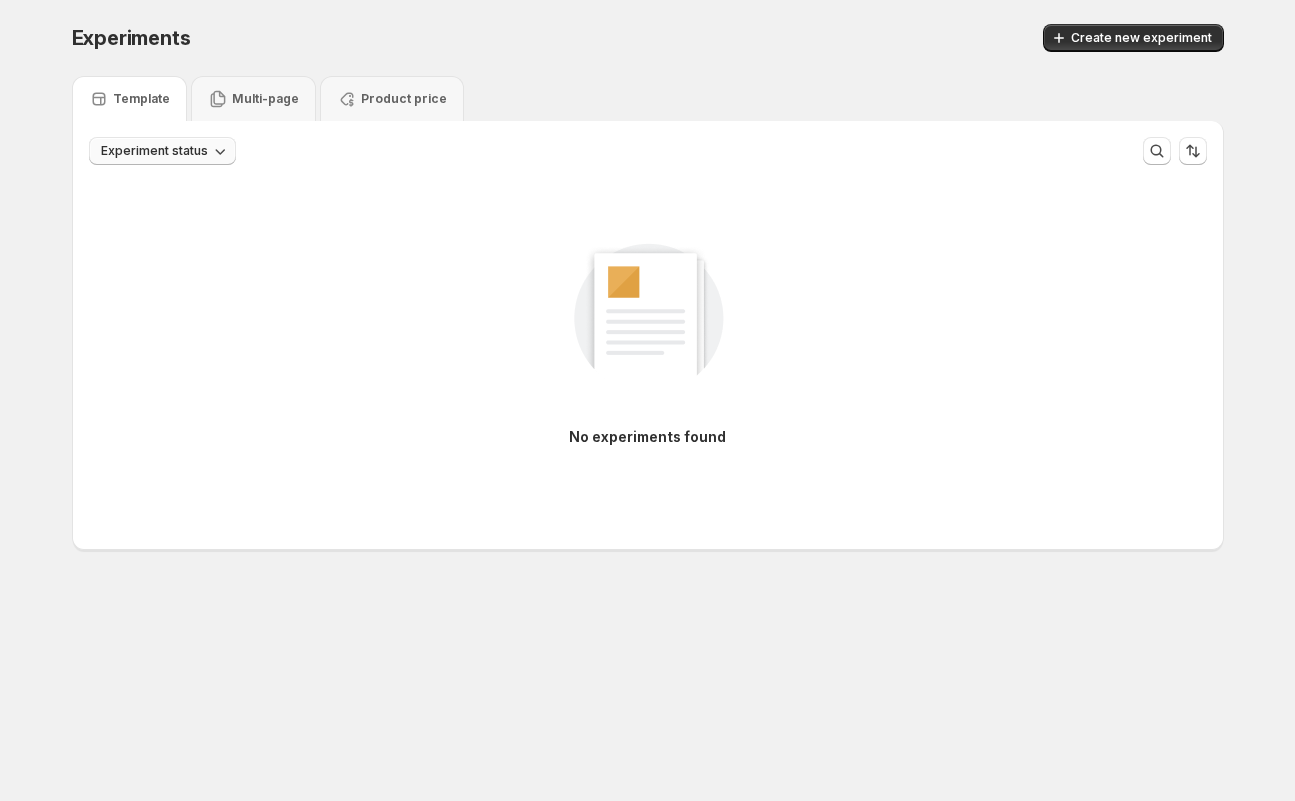 click on "Experiment status" at bounding box center [154, 151] 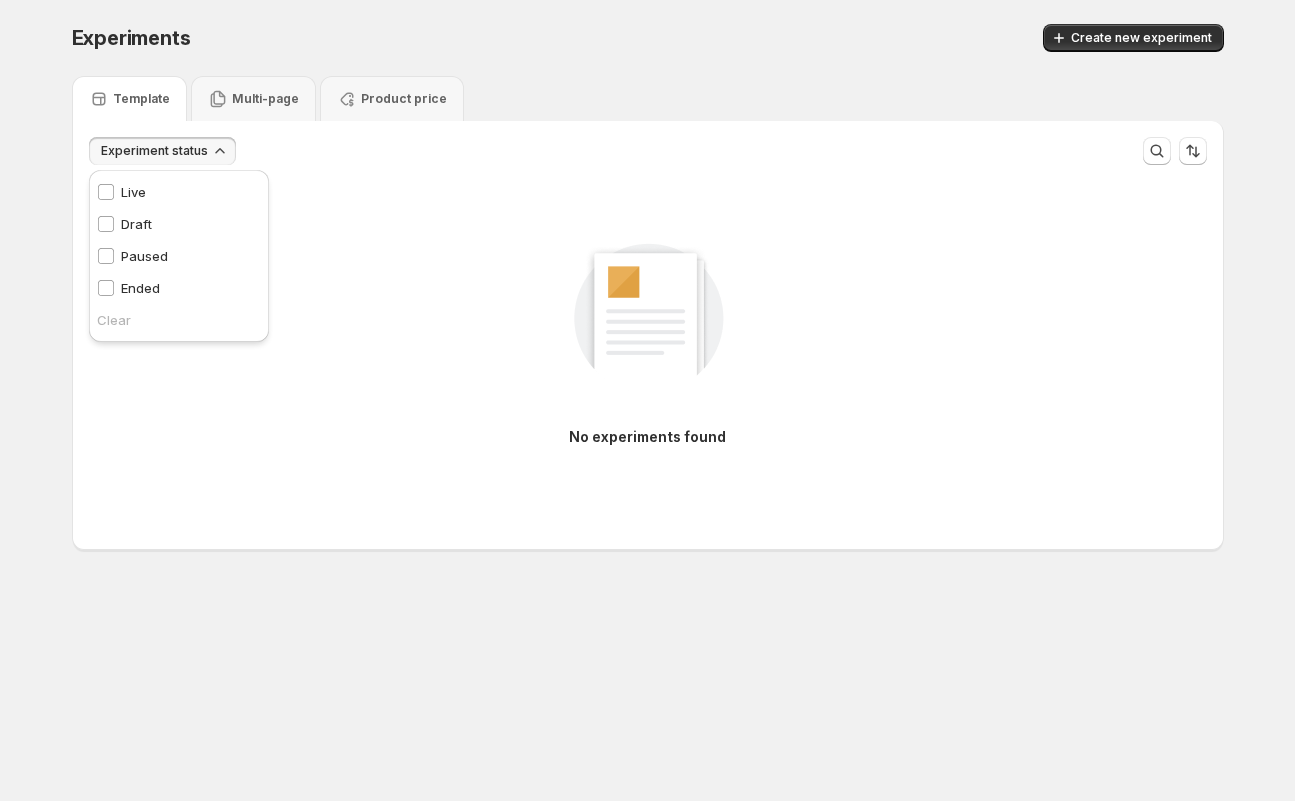 click on "Experiments. This page is ready Experiments Create new experiment Template Multi-page Product price Experiment status More views More views Create new view No experiments found" at bounding box center [648, 329] 